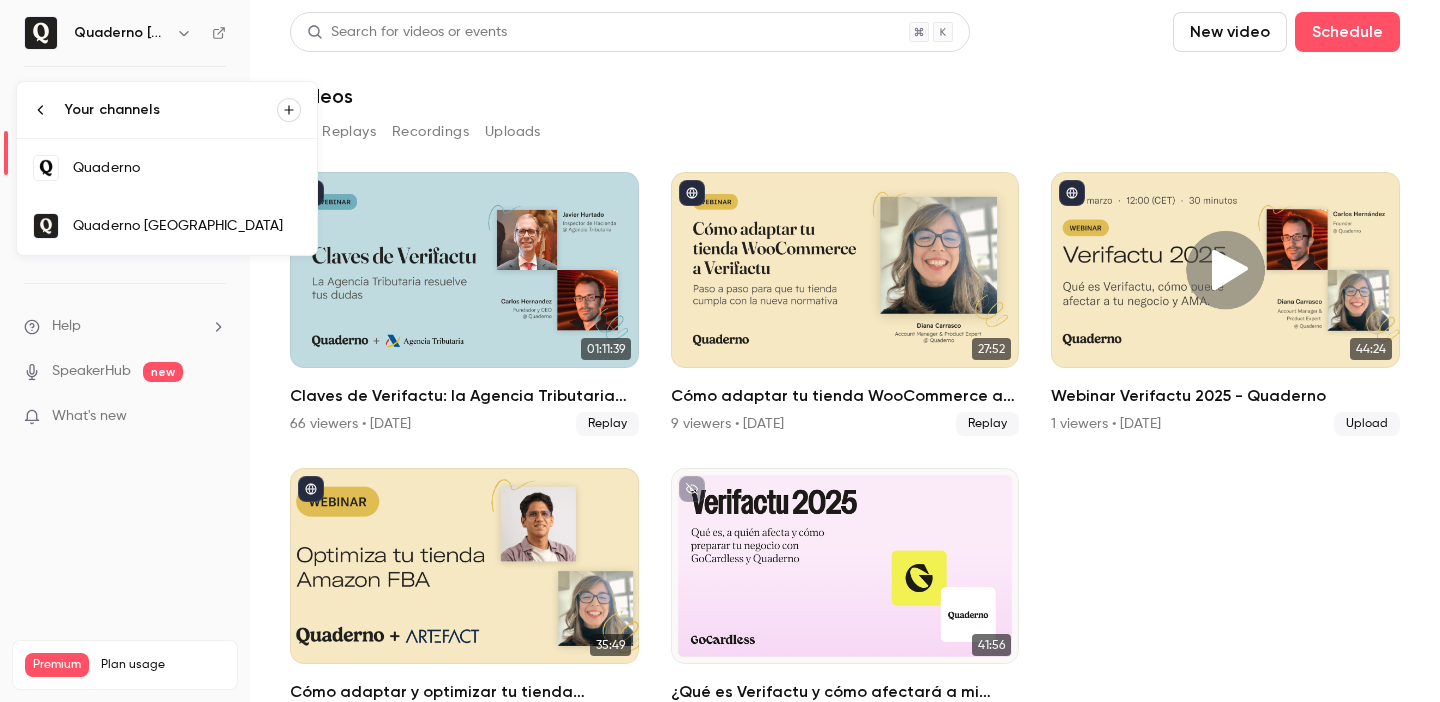 scroll, scrollTop: 0, scrollLeft: 0, axis: both 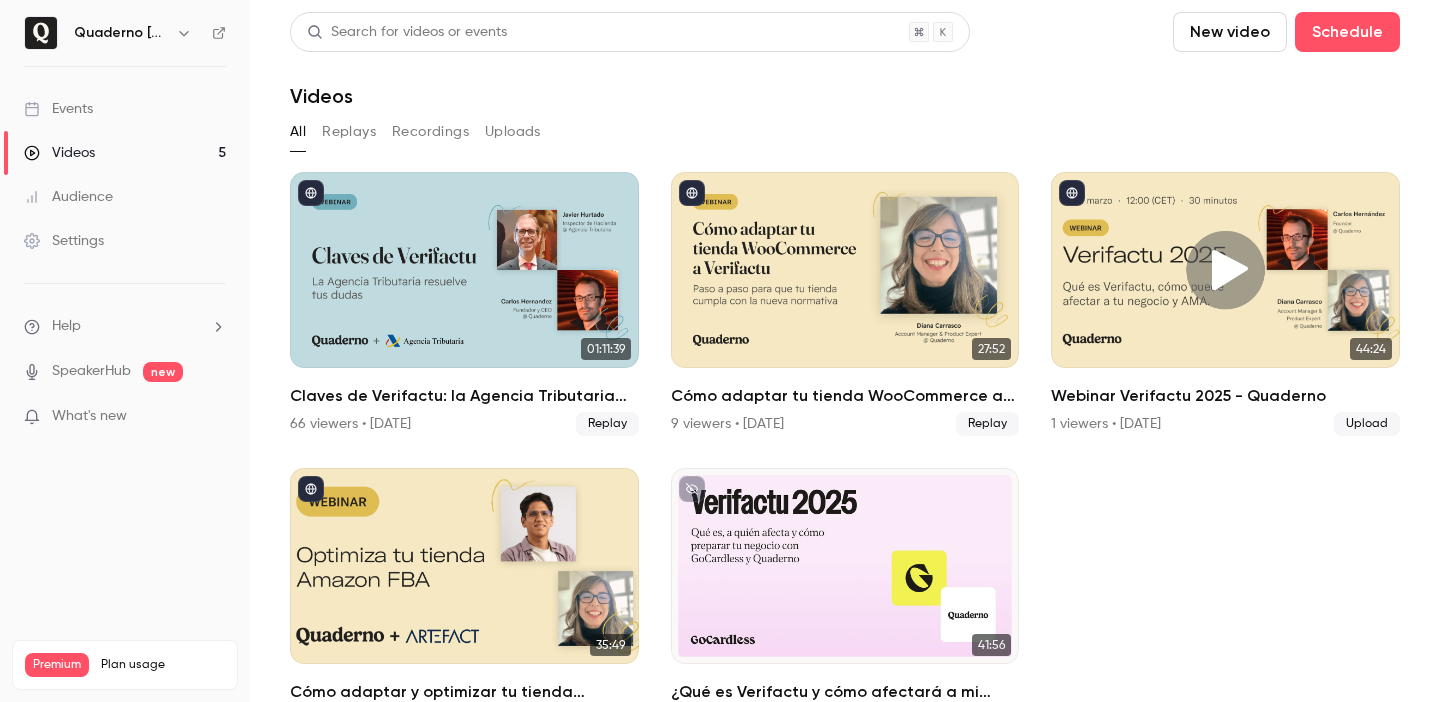 click on "Events" at bounding box center [58, 109] 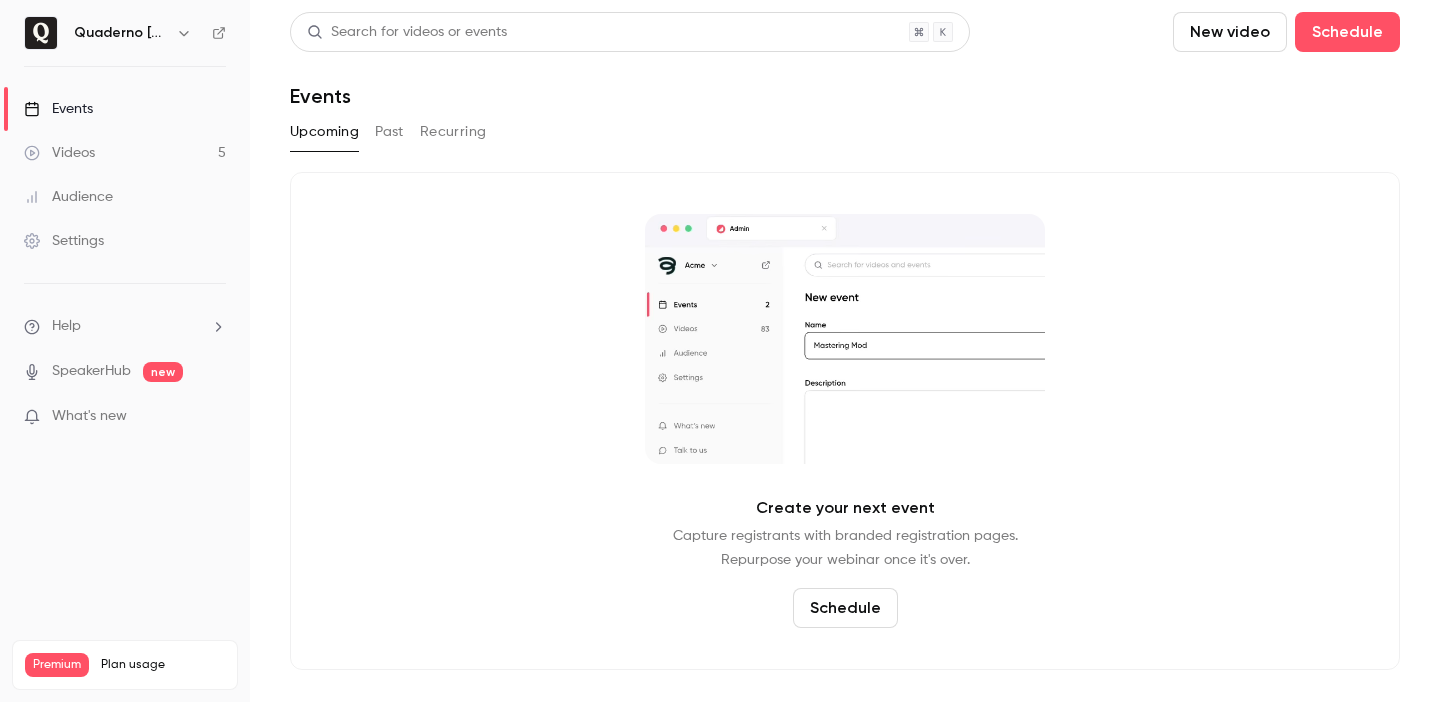 click on "Videos 5" at bounding box center [125, 153] 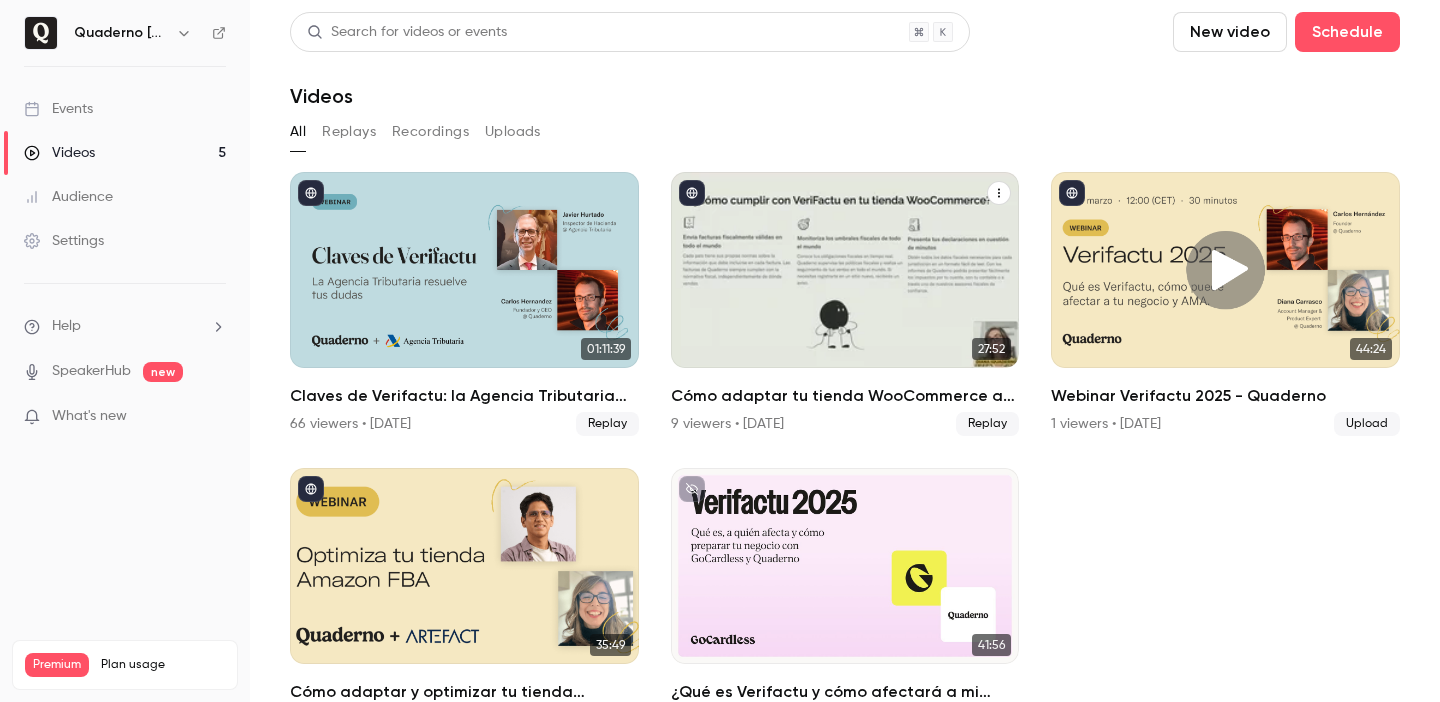 click on "Cómo adaptar tu tienda WooCommerce a Verifactu" at bounding box center (845, 396) 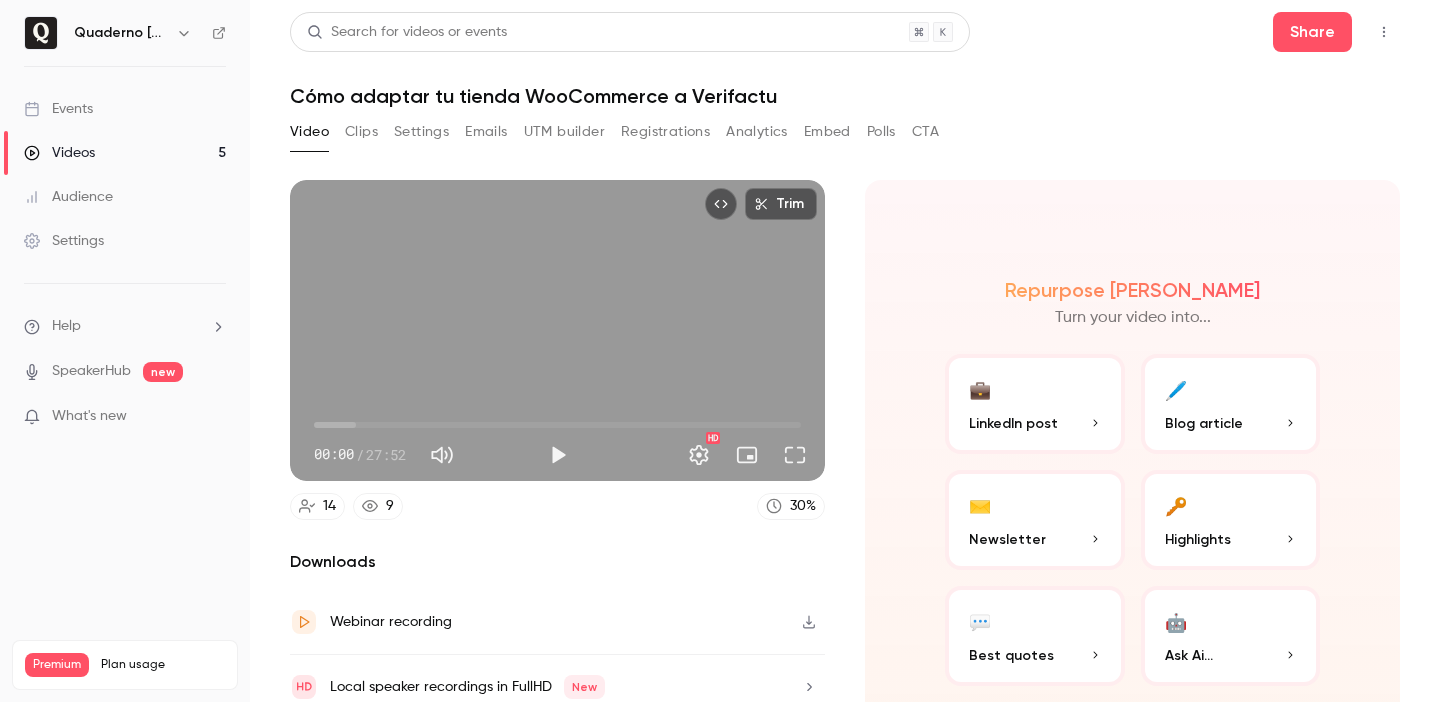 click on "UTM builder" at bounding box center [564, 132] 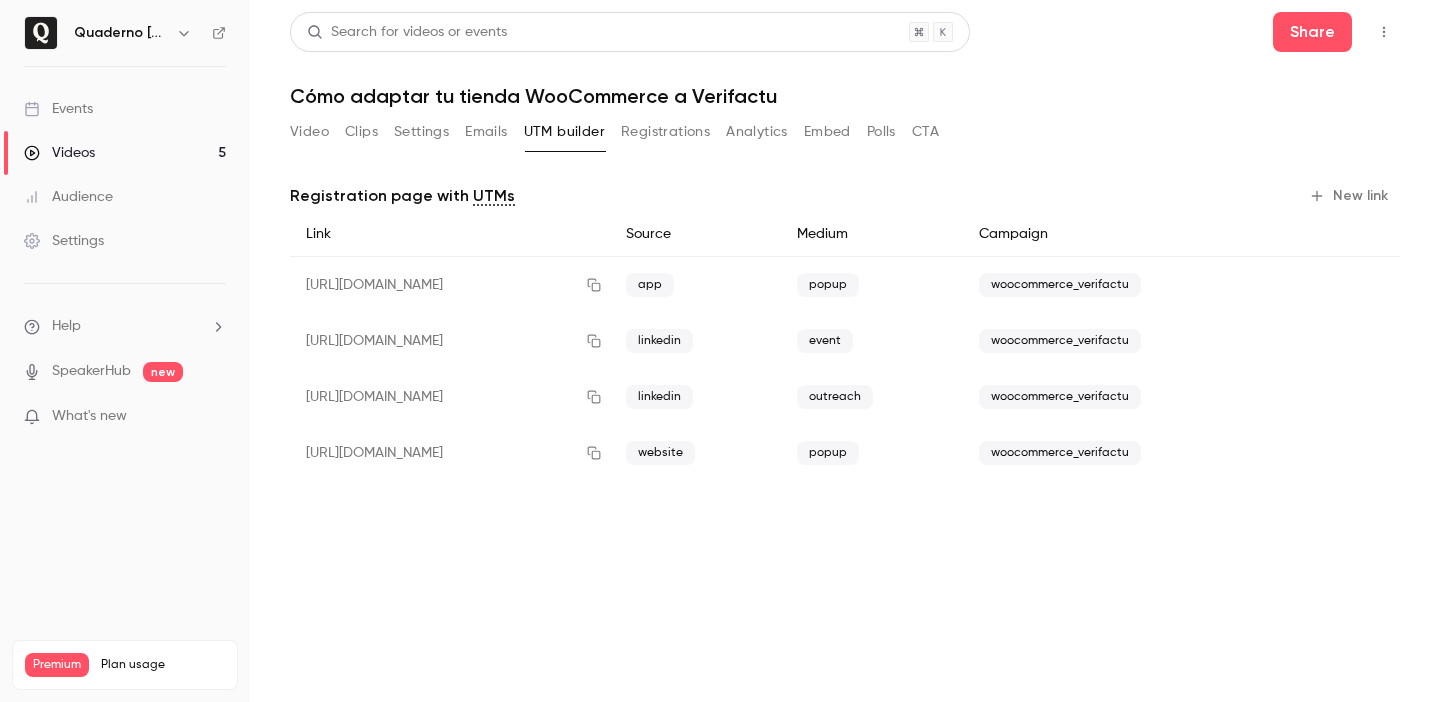 click on "New link" at bounding box center [1350, 196] 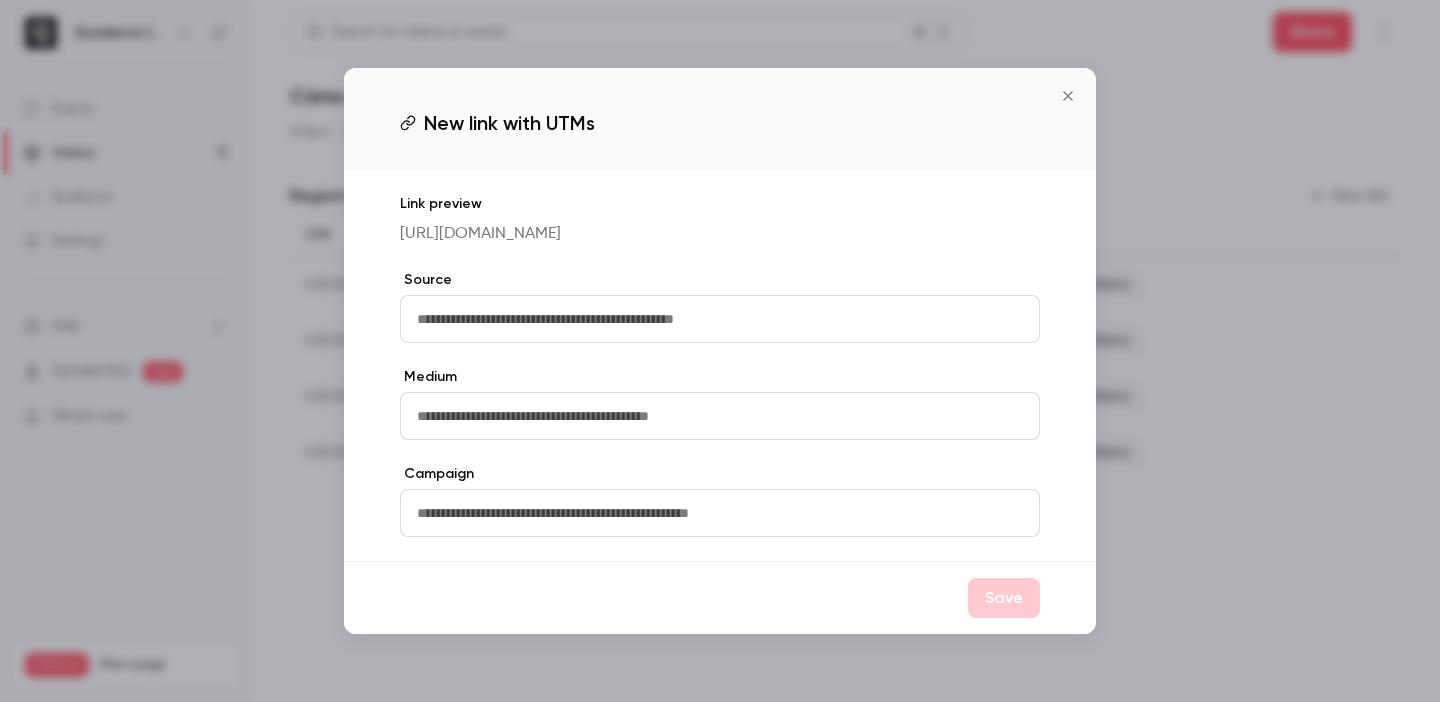 click at bounding box center [1068, 96] 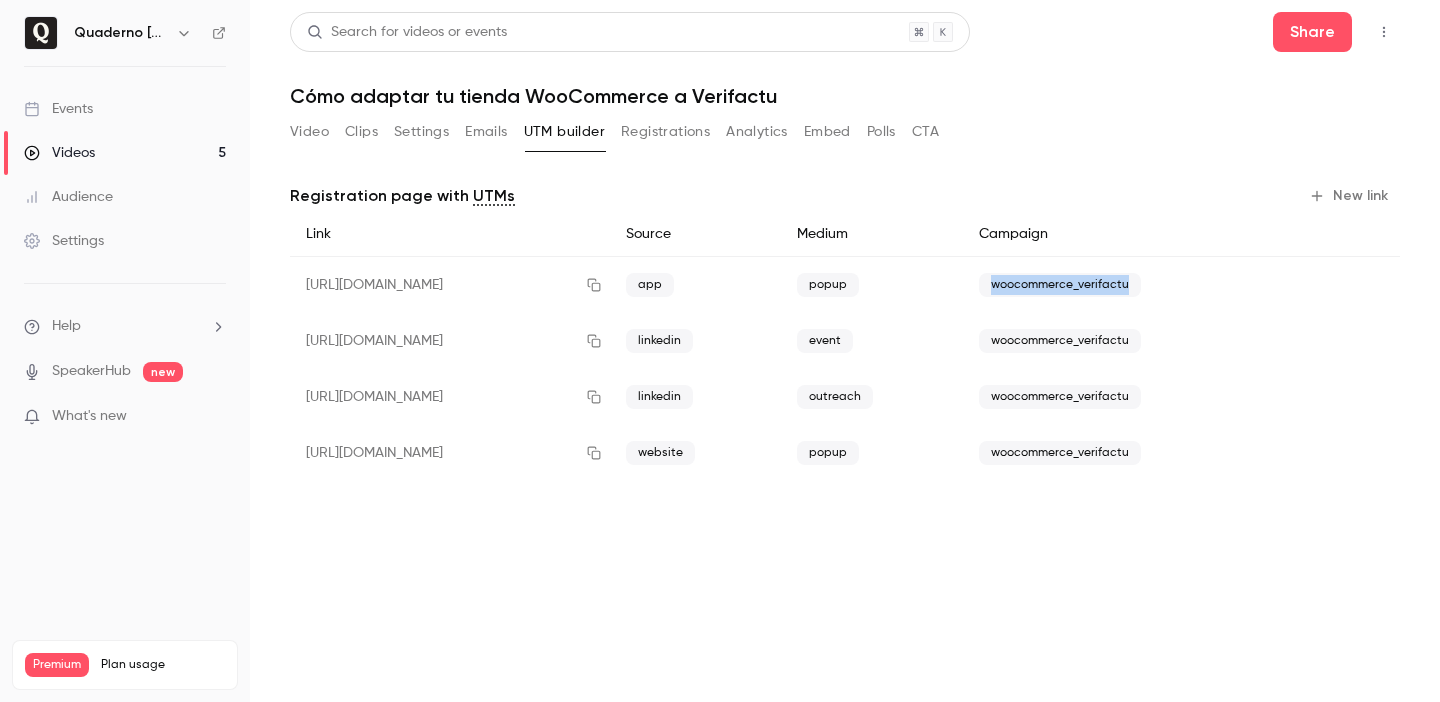 drag, startPoint x: 1044, startPoint y: 287, endPoint x: 1214, endPoint y: 292, distance: 170.07352 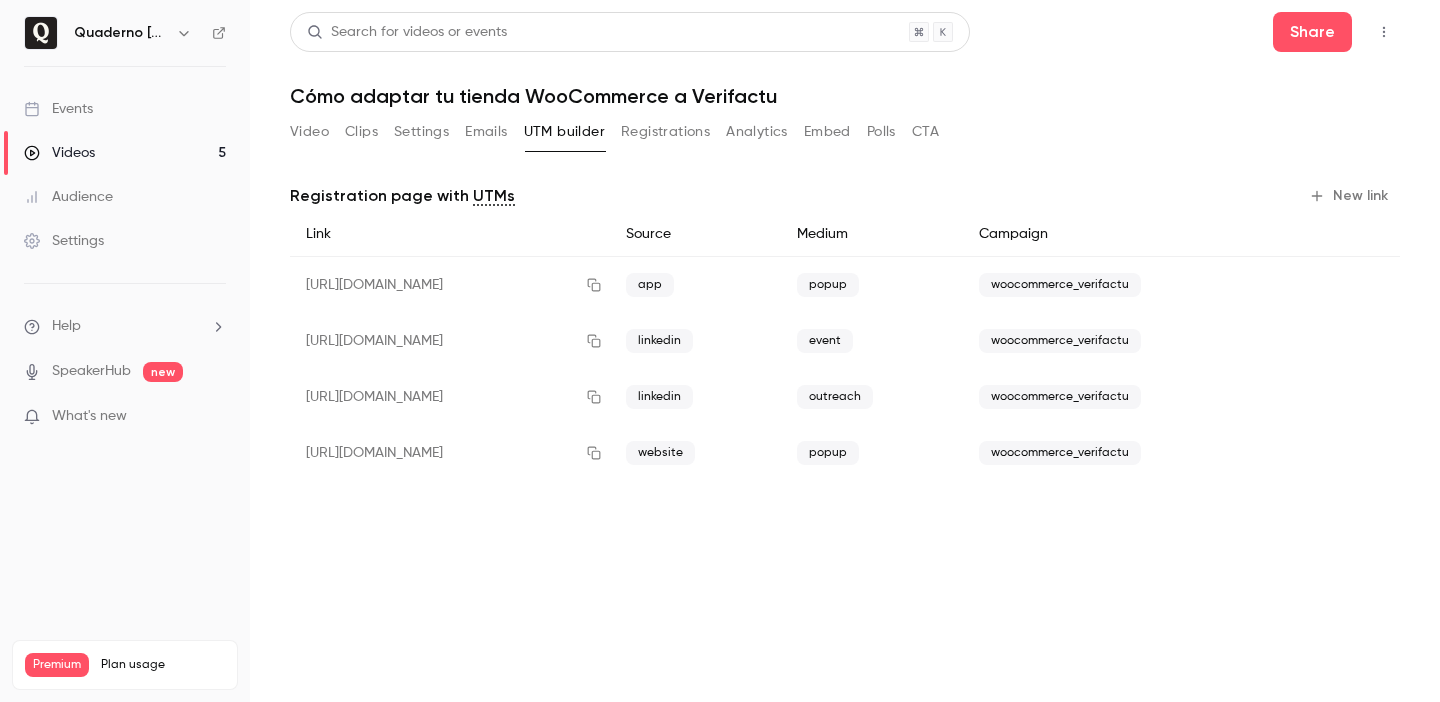 click on "Registration page with UTMs New link Link Source Medium Campaign [URL][DOMAIN_NAME] app popup woocommerce_verifactu [URL][DOMAIN_NAME] linkedin event woocommerce_verifactu [URL][DOMAIN_NAME] linkedin outreach woocommerce_verifactu [URL][DOMAIN_NAME] website popup woocommerce_verifactu" at bounding box center (845, 346) 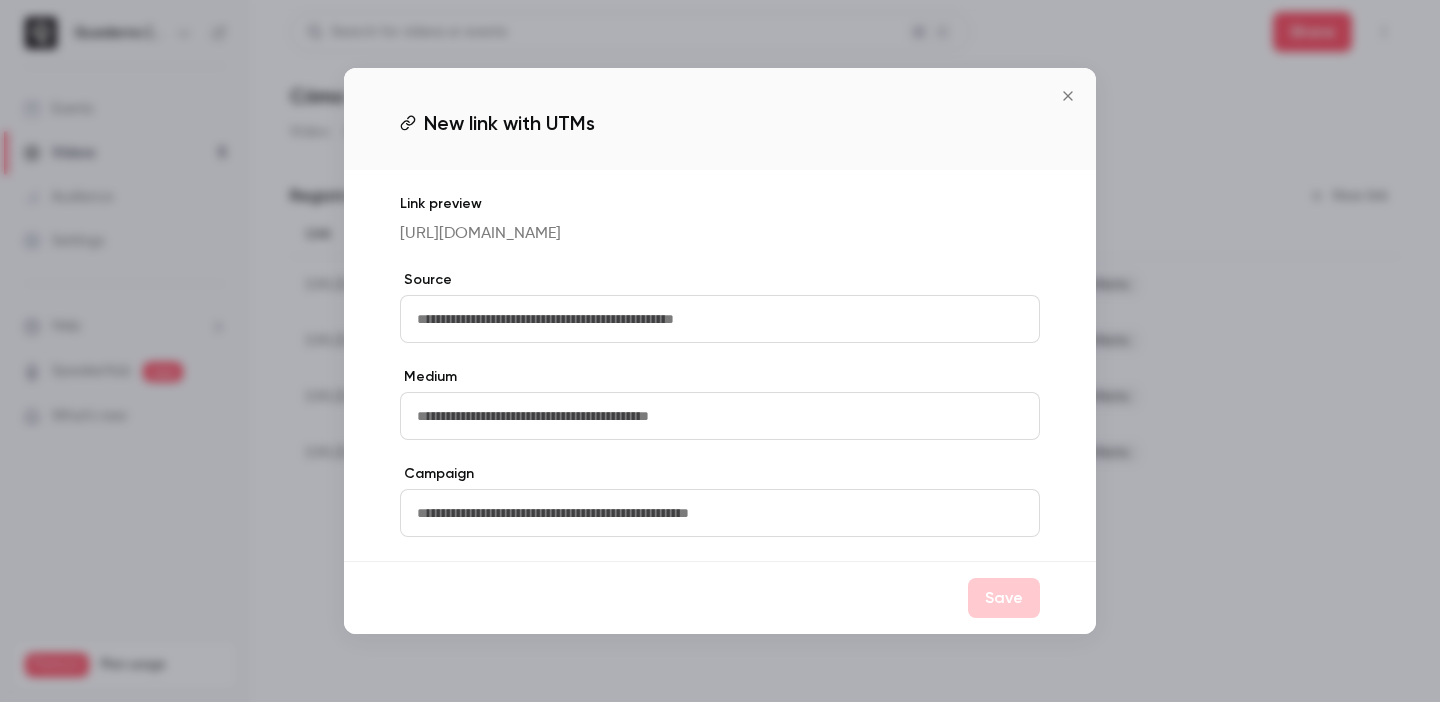 click at bounding box center (720, 319) 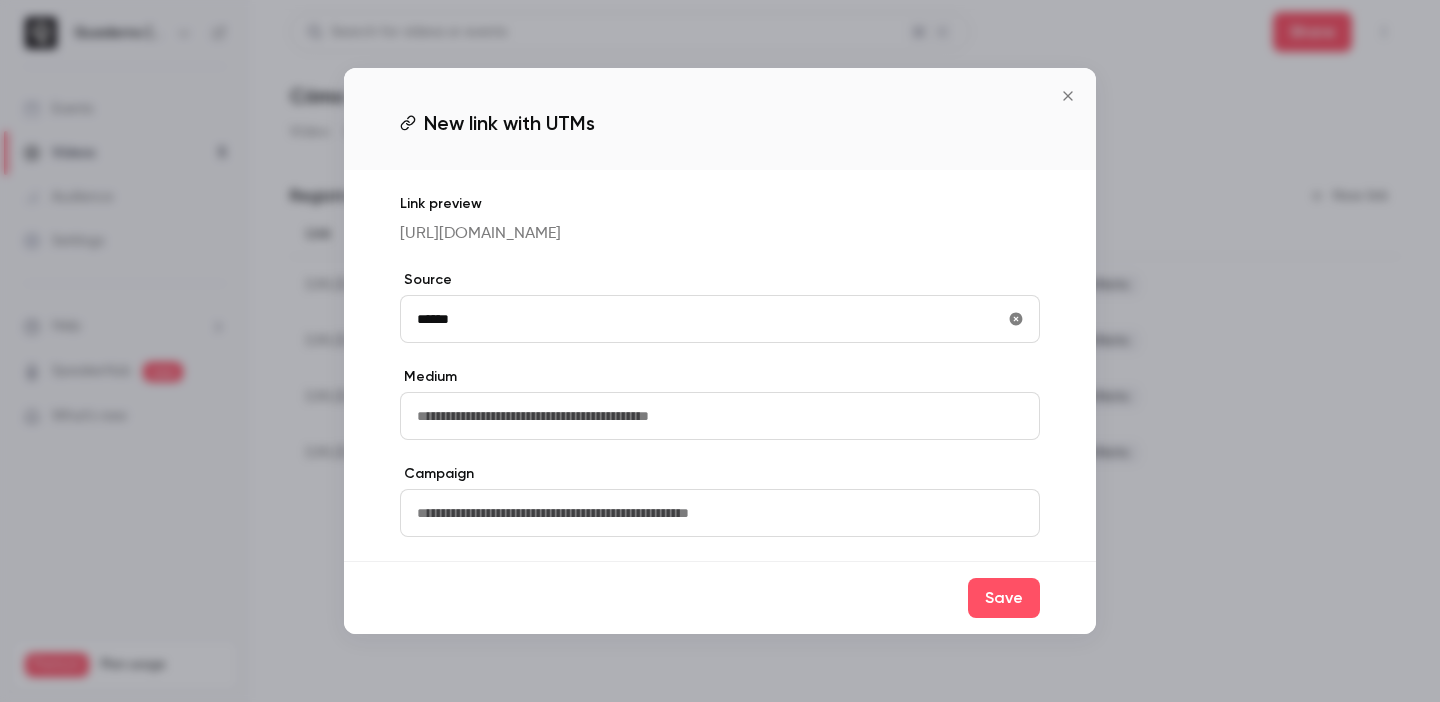 type on "******" 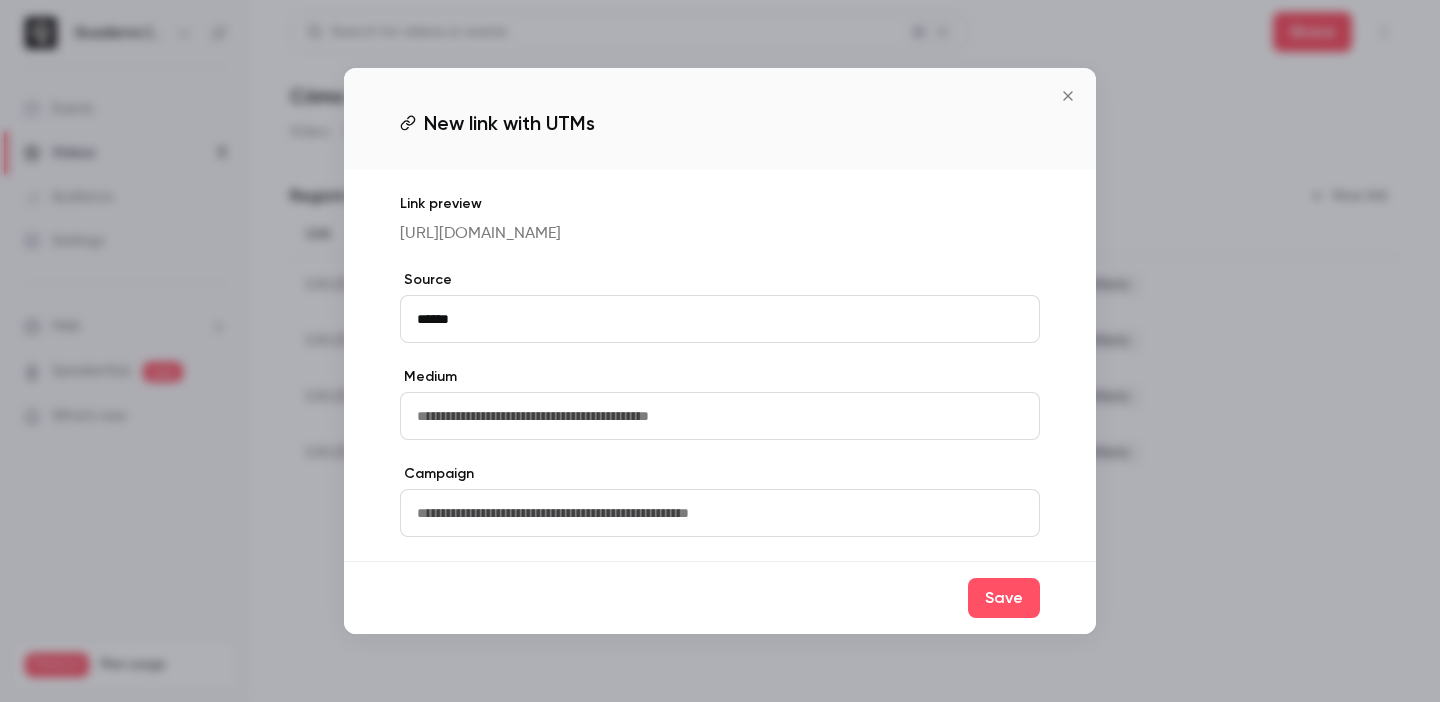 click at bounding box center [720, 416] 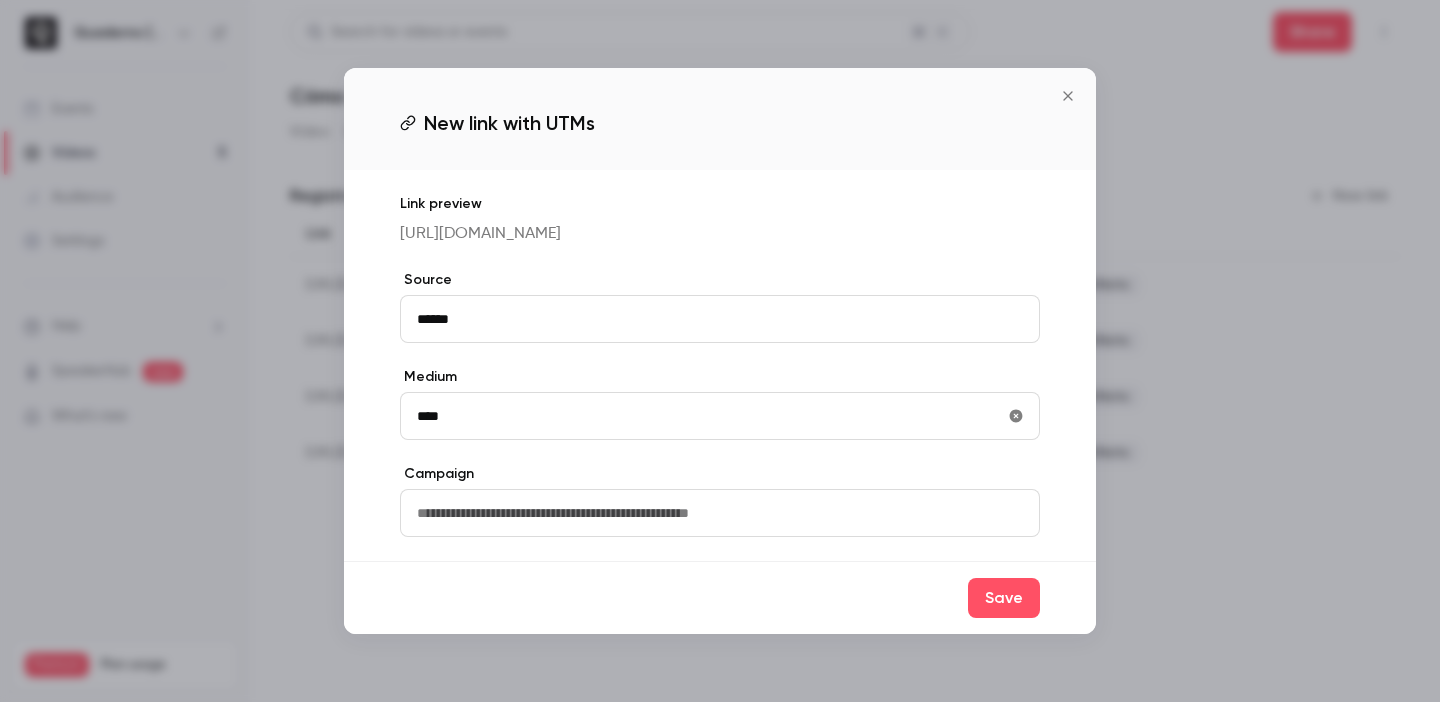 click on "****" at bounding box center [720, 416] 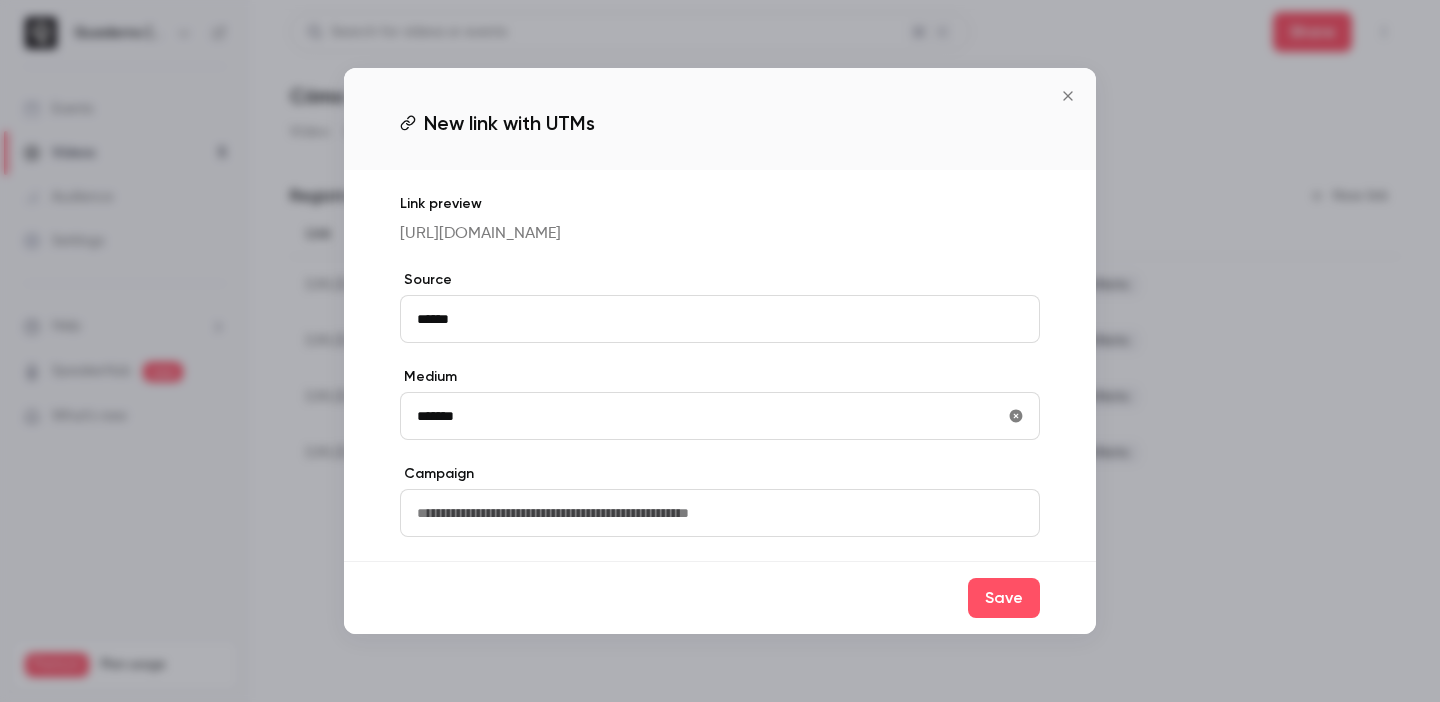 type on "*******" 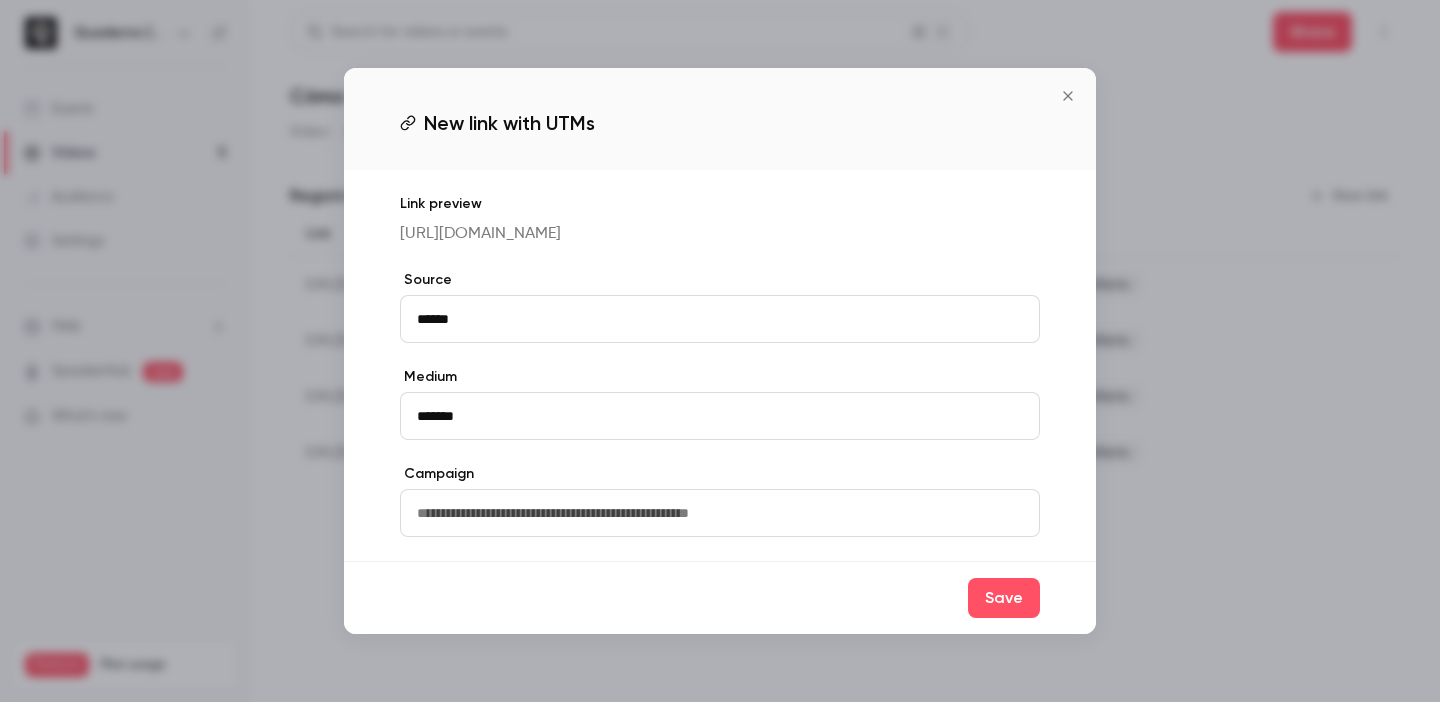 click at bounding box center [720, 513] 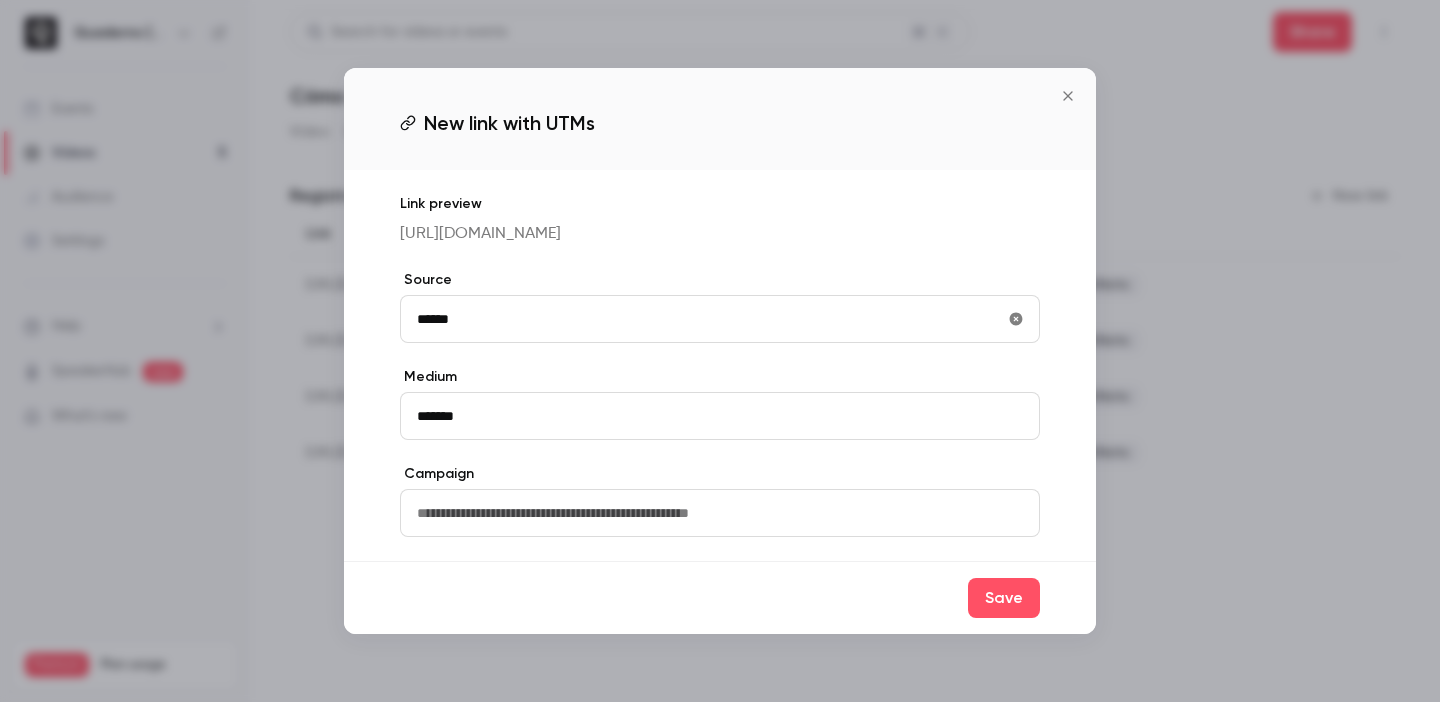 click on "******" at bounding box center [720, 319] 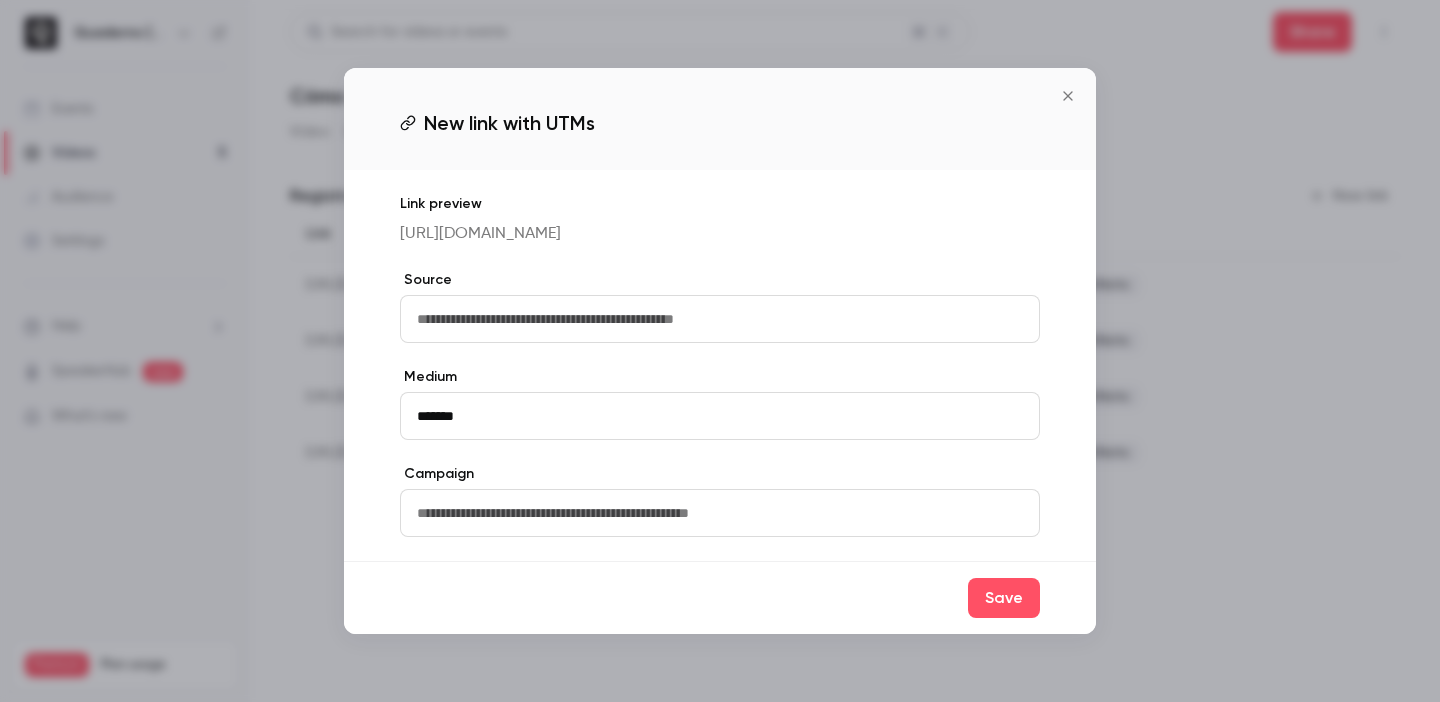 type 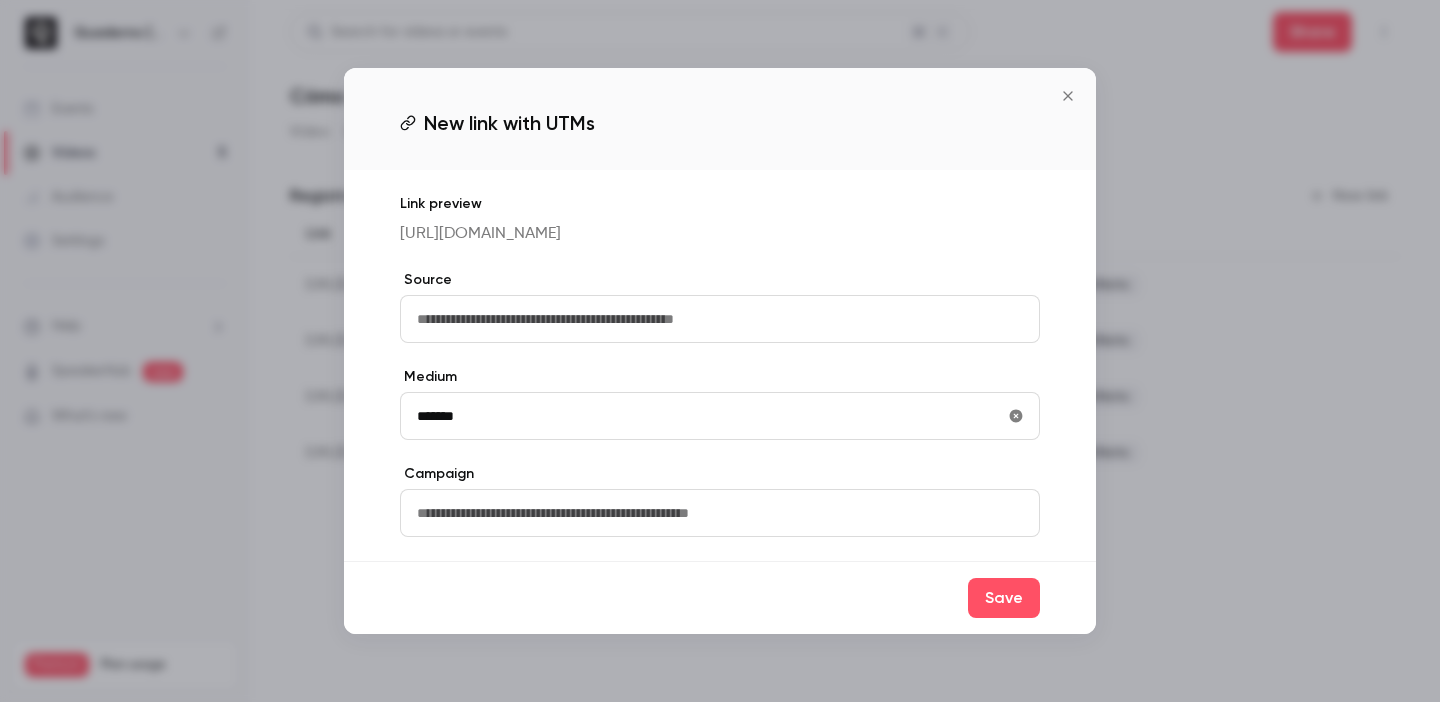 click on "*******" at bounding box center [720, 416] 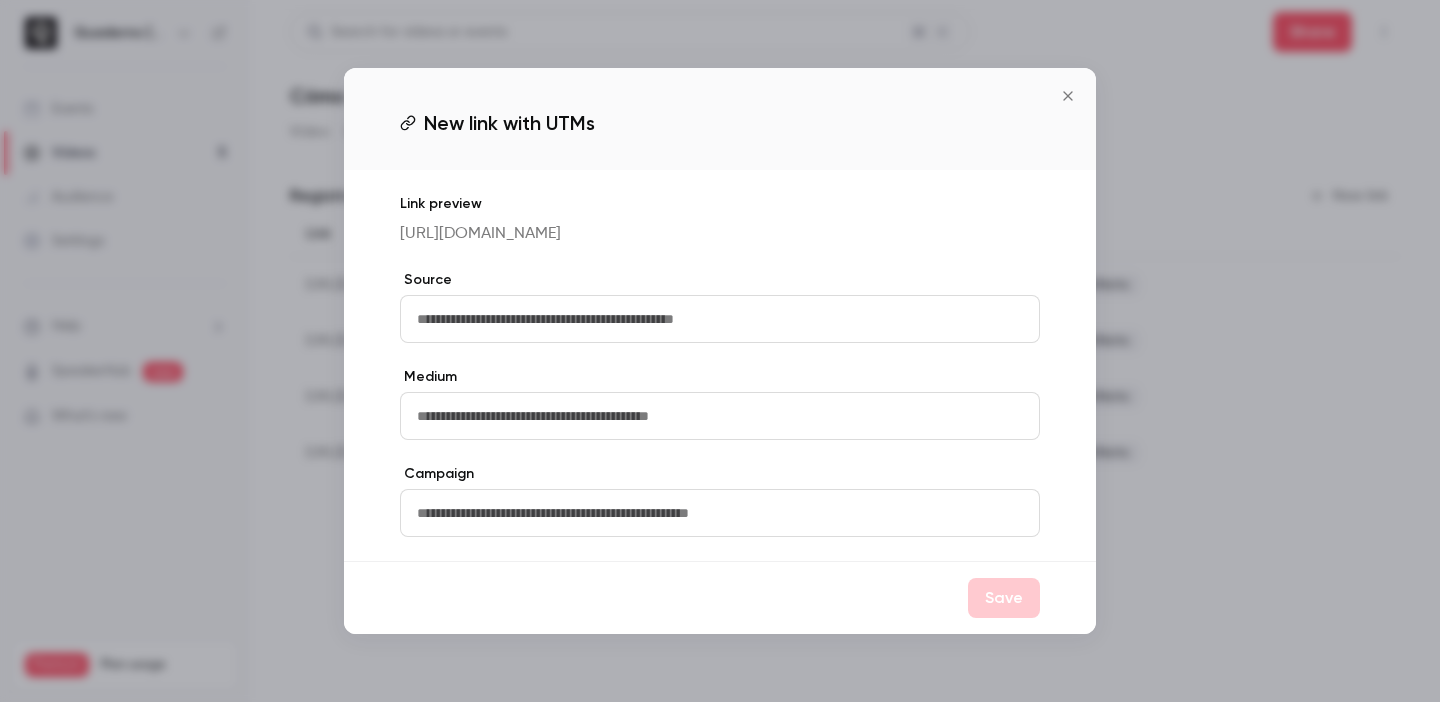 type 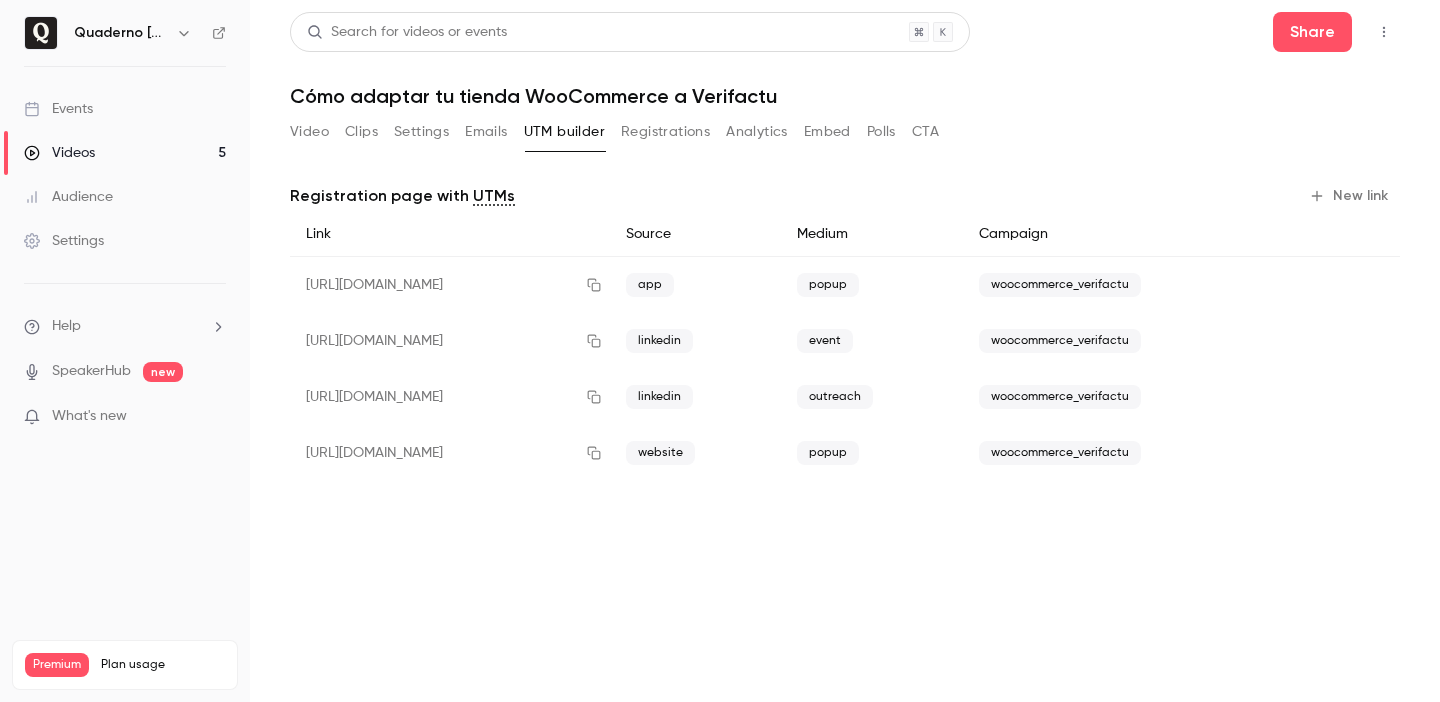click on "Registrations" at bounding box center (665, 132) 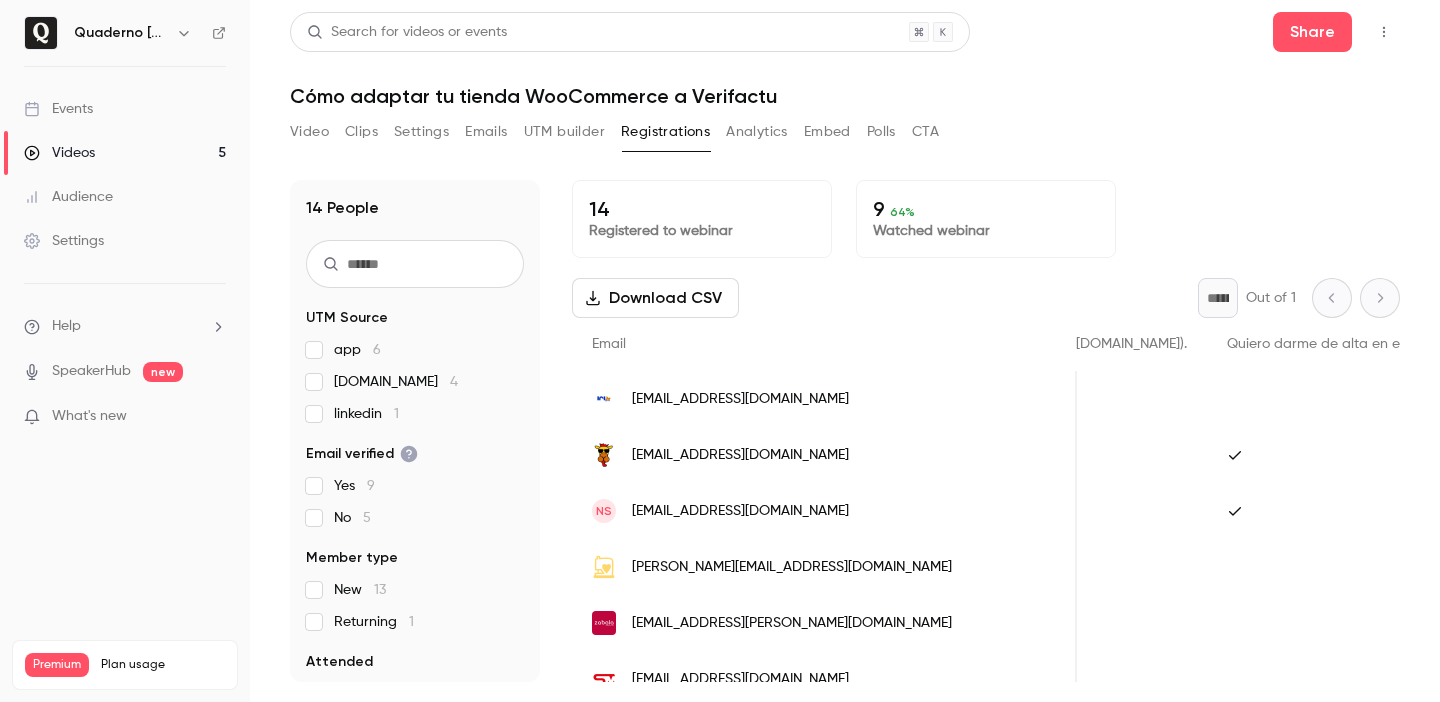 scroll, scrollTop: 0, scrollLeft: 2716, axis: horizontal 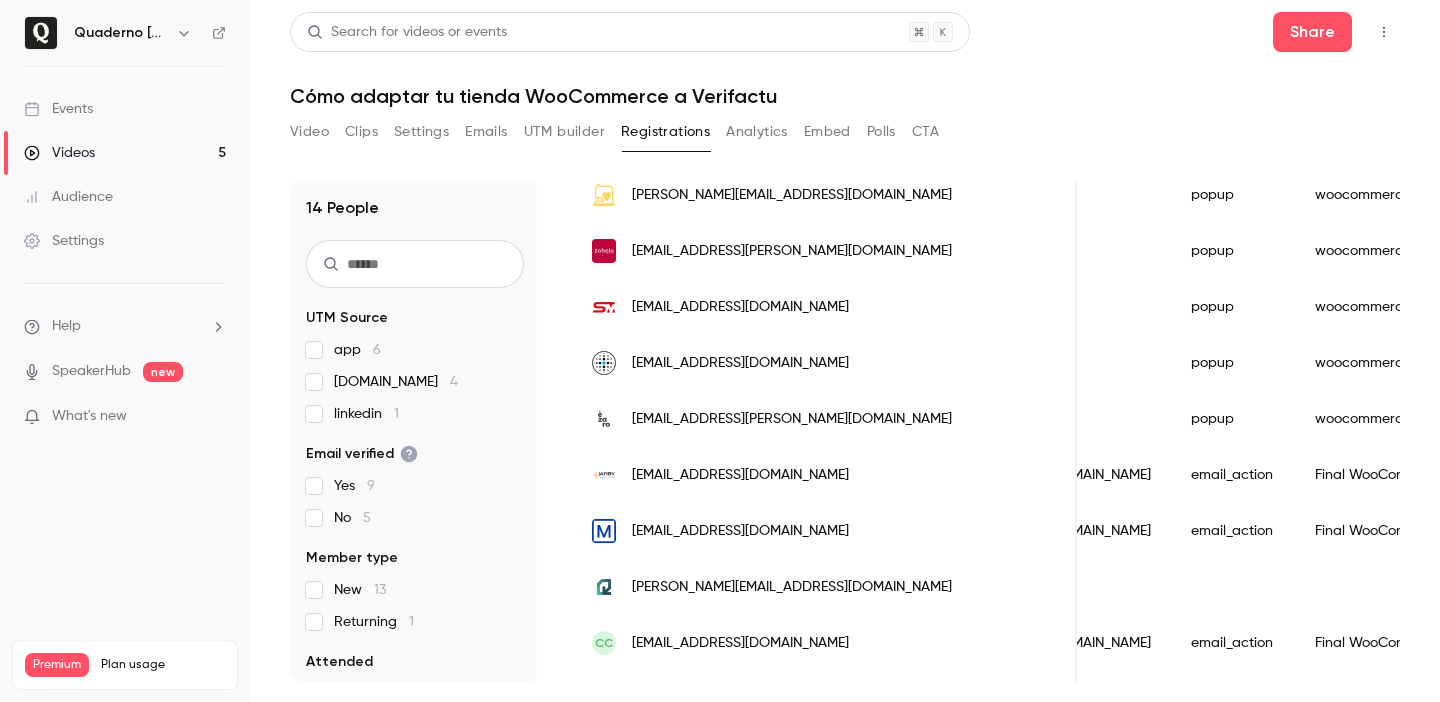 click on "Cómo adaptar tu tienda WooCommerce a Verifactu" at bounding box center (845, 96) 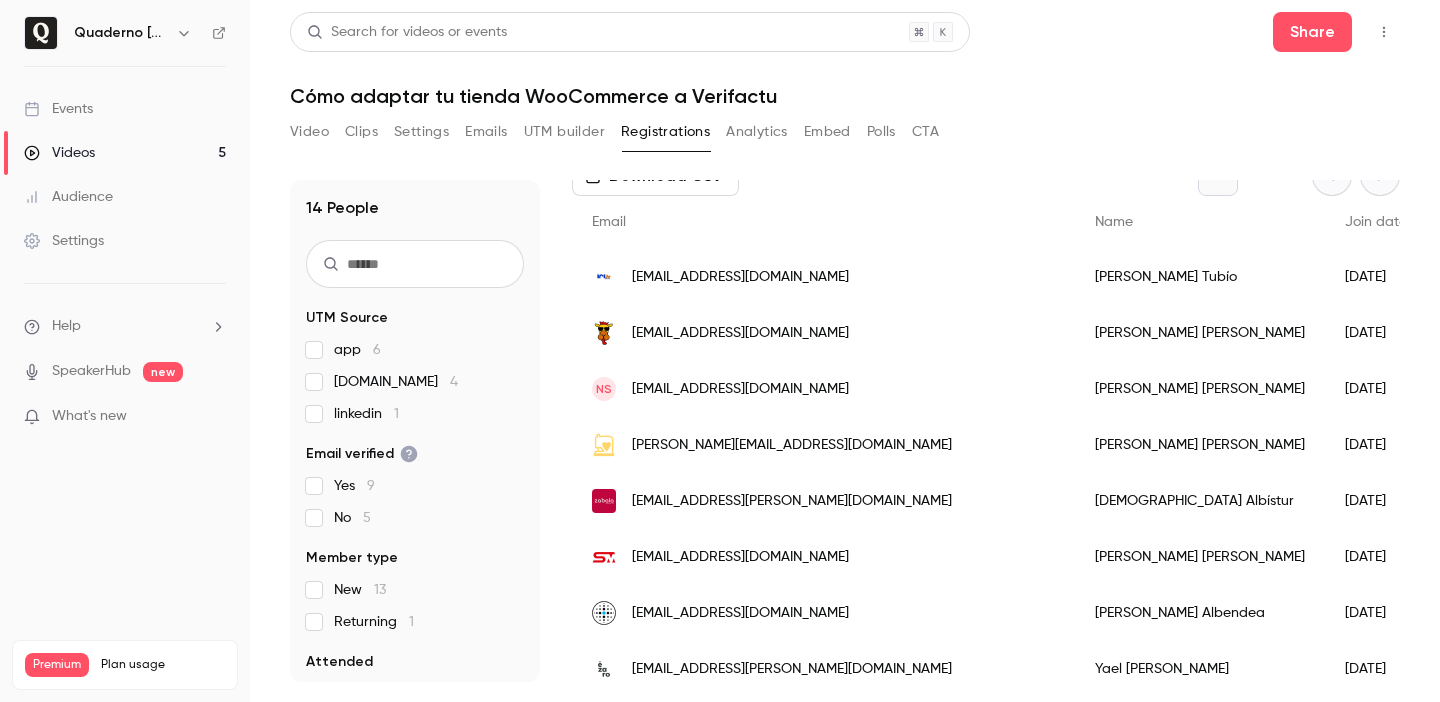 scroll, scrollTop: 127, scrollLeft: 0, axis: vertical 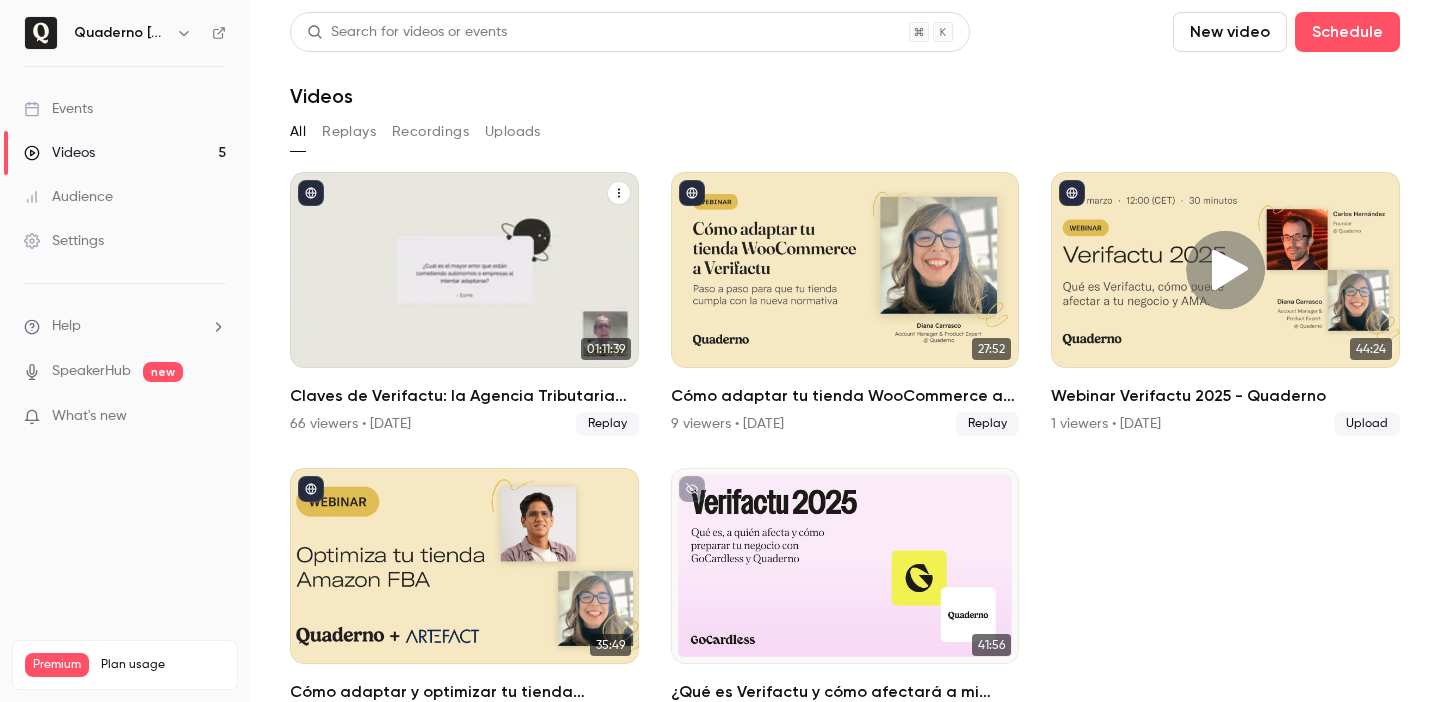 click at bounding box center [464, 270] 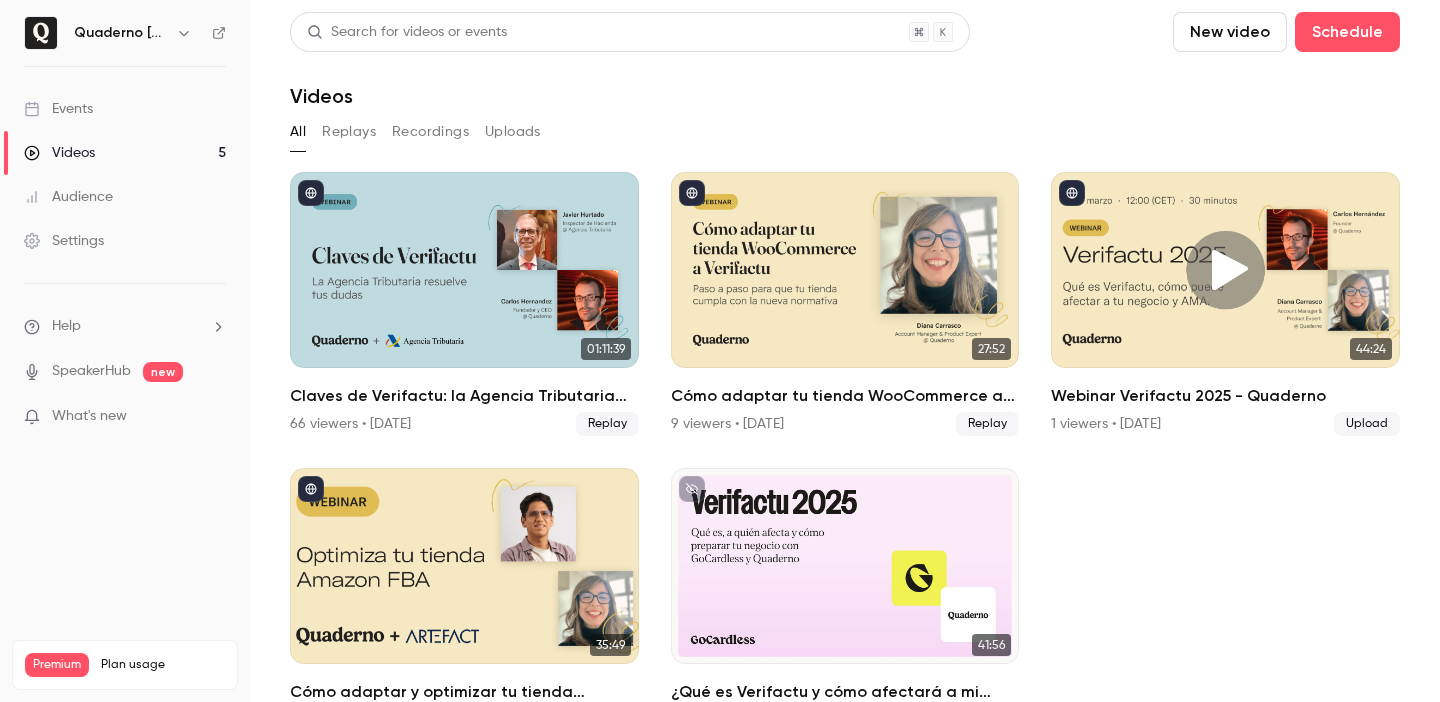 click on "Settings" at bounding box center [64, 241] 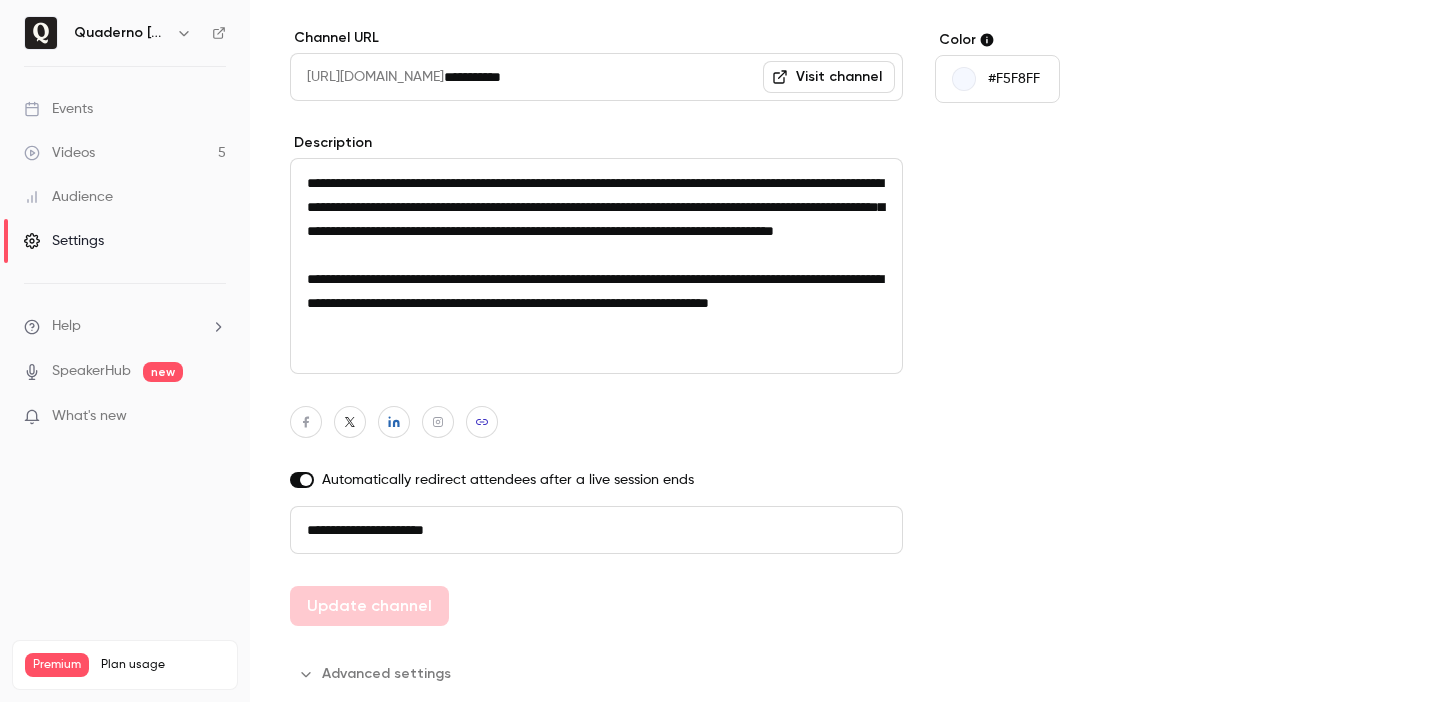 scroll, scrollTop: 0, scrollLeft: 0, axis: both 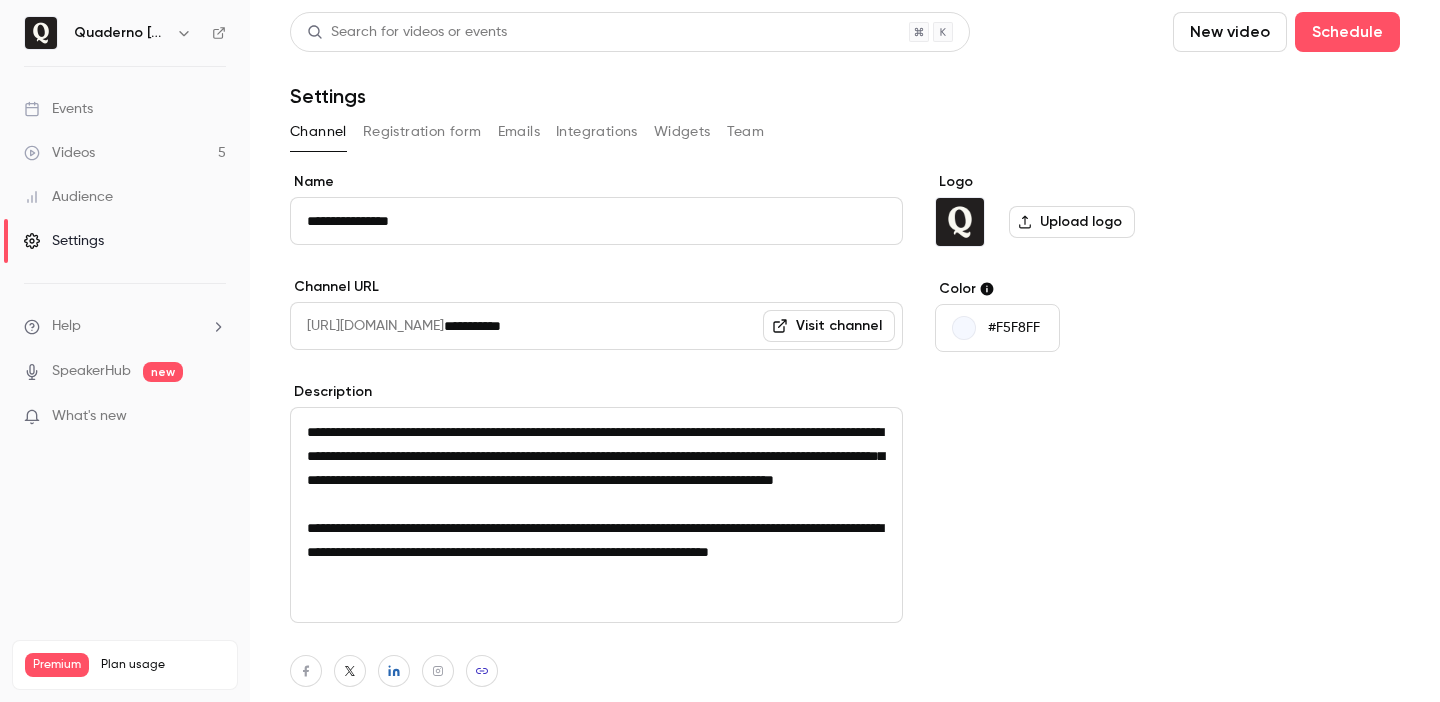 click on "Team" at bounding box center (746, 132) 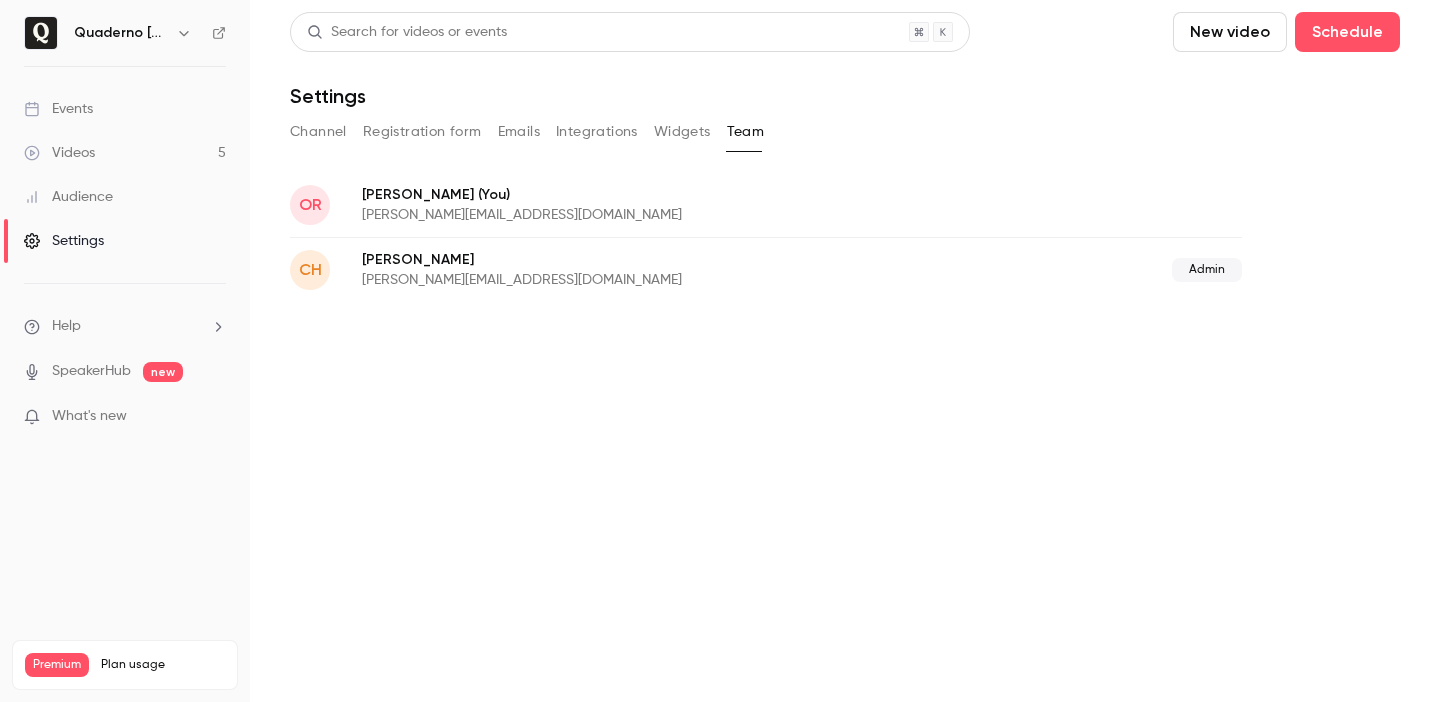click on "Events" at bounding box center (58, 109) 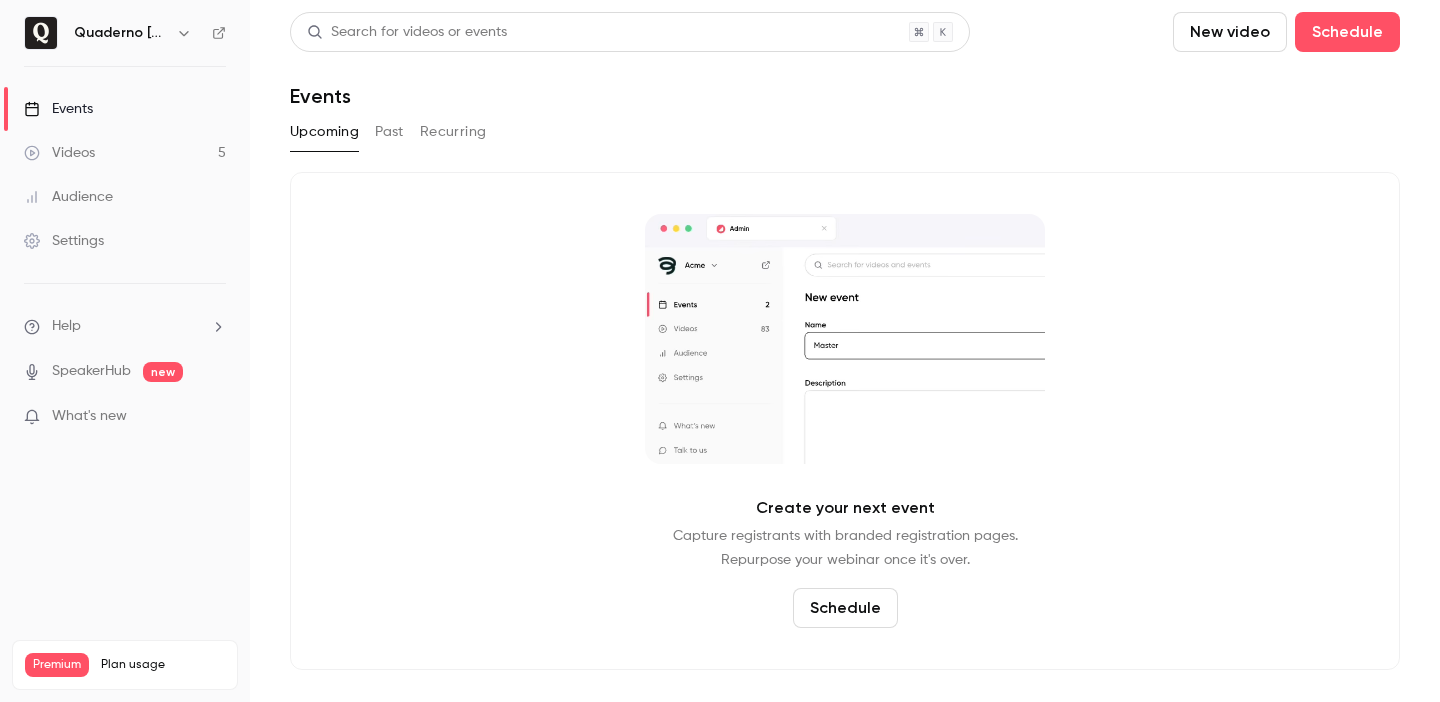 click on "Quaderno [GEOGRAPHIC_DATA]" at bounding box center (121, 33) 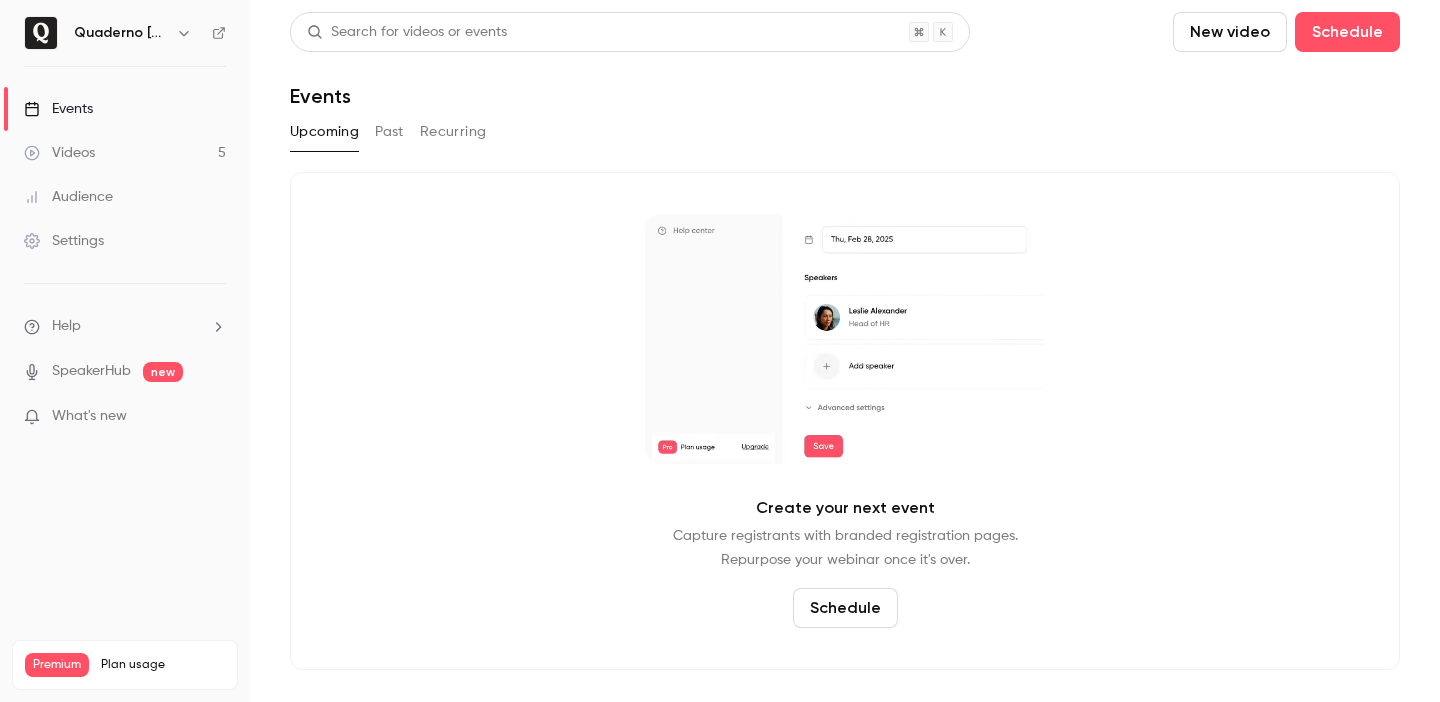 click 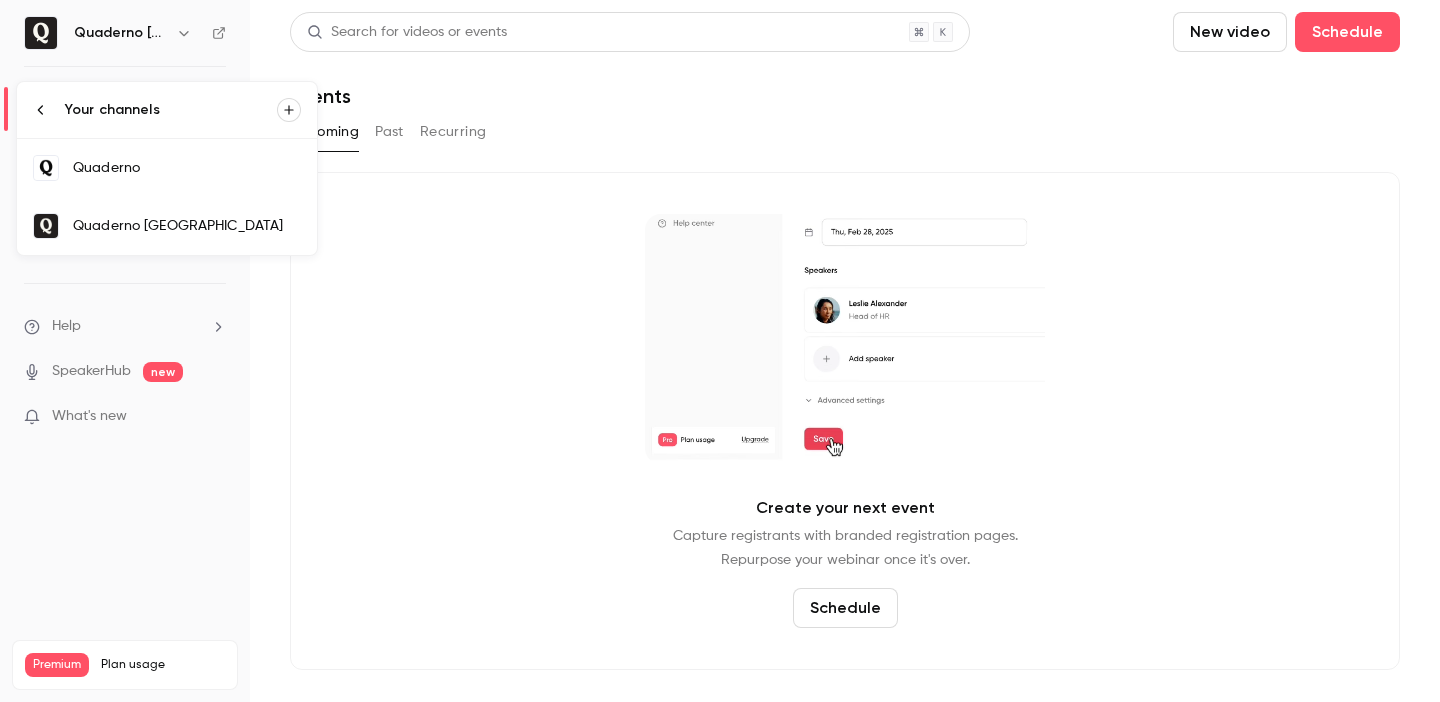 click at bounding box center [720, 351] 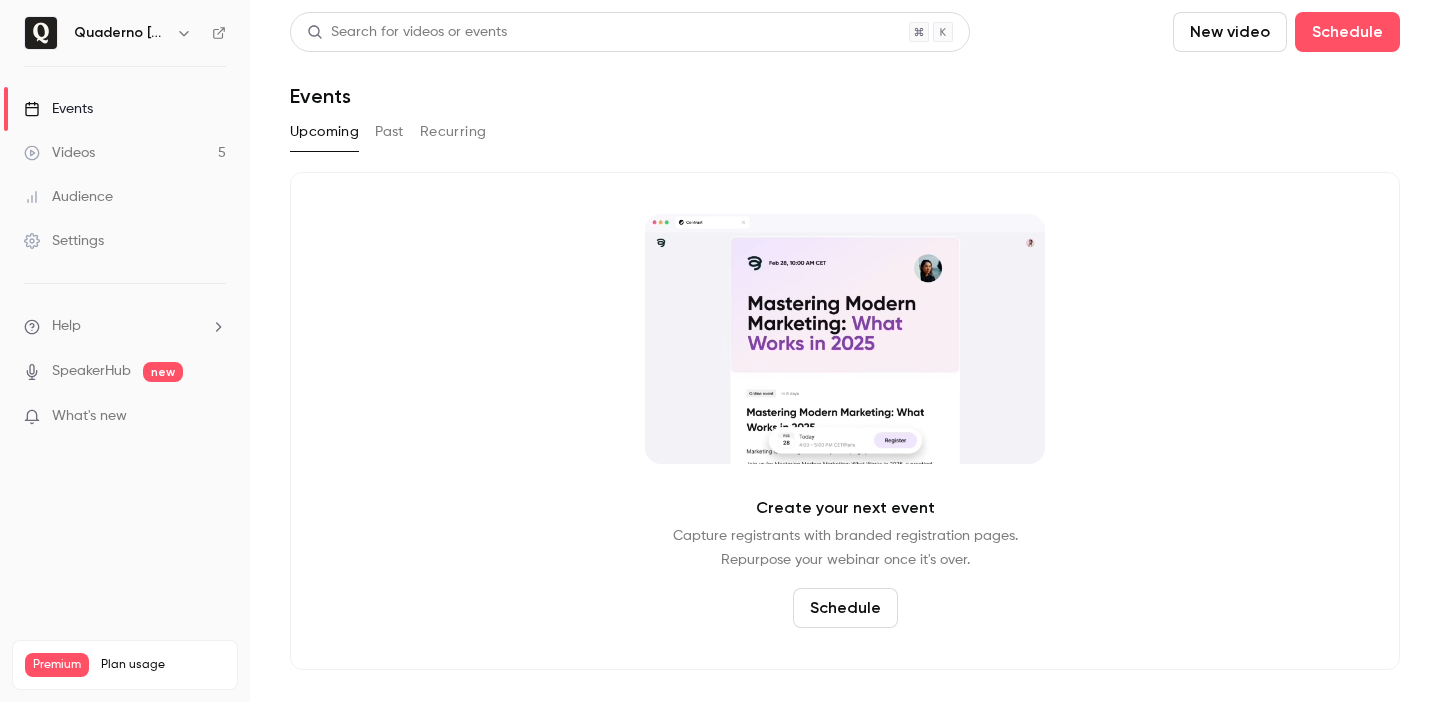 click on "Events" at bounding box center (58, 109) 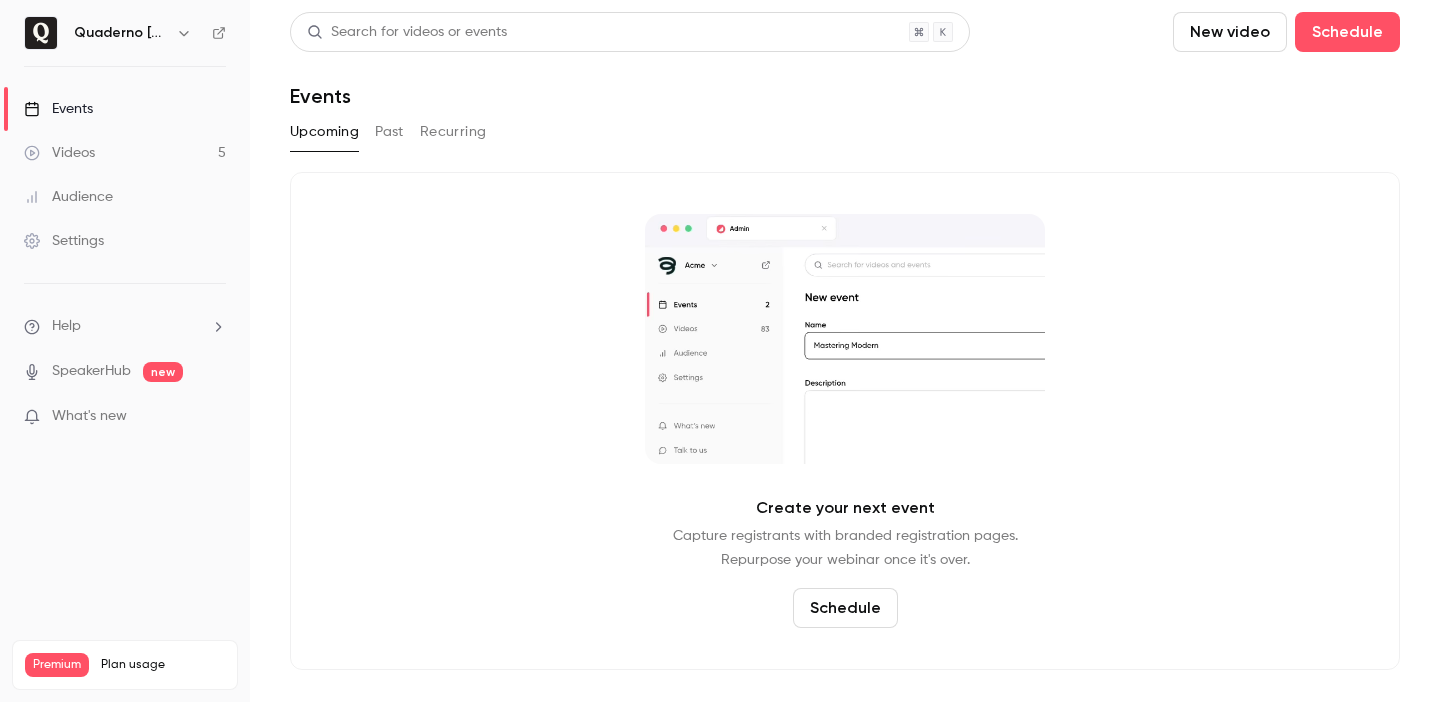 click on "Videos 5" at bounding box center (125, 153) 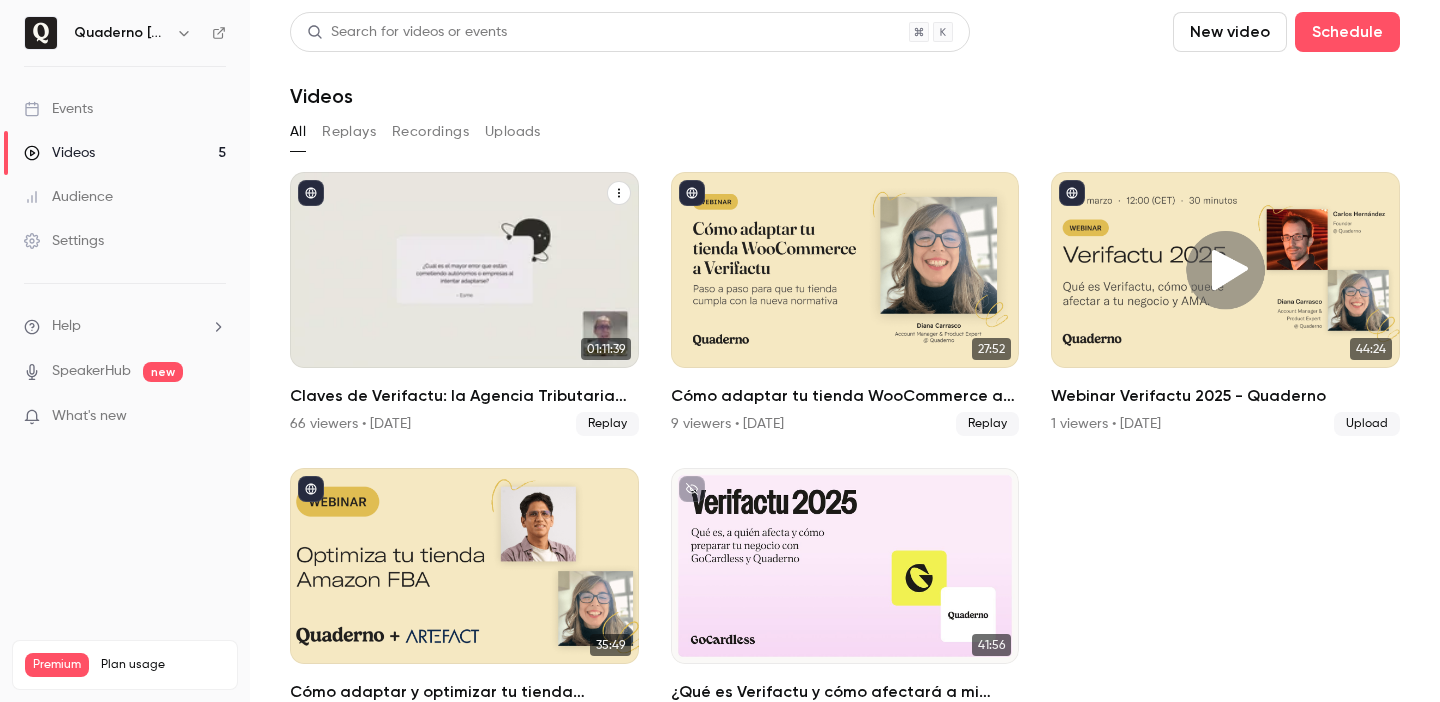 click on "Claves de Verifactu: la Agencia Tributaria resuelve tus dudas" at bounding box center (464, 396) 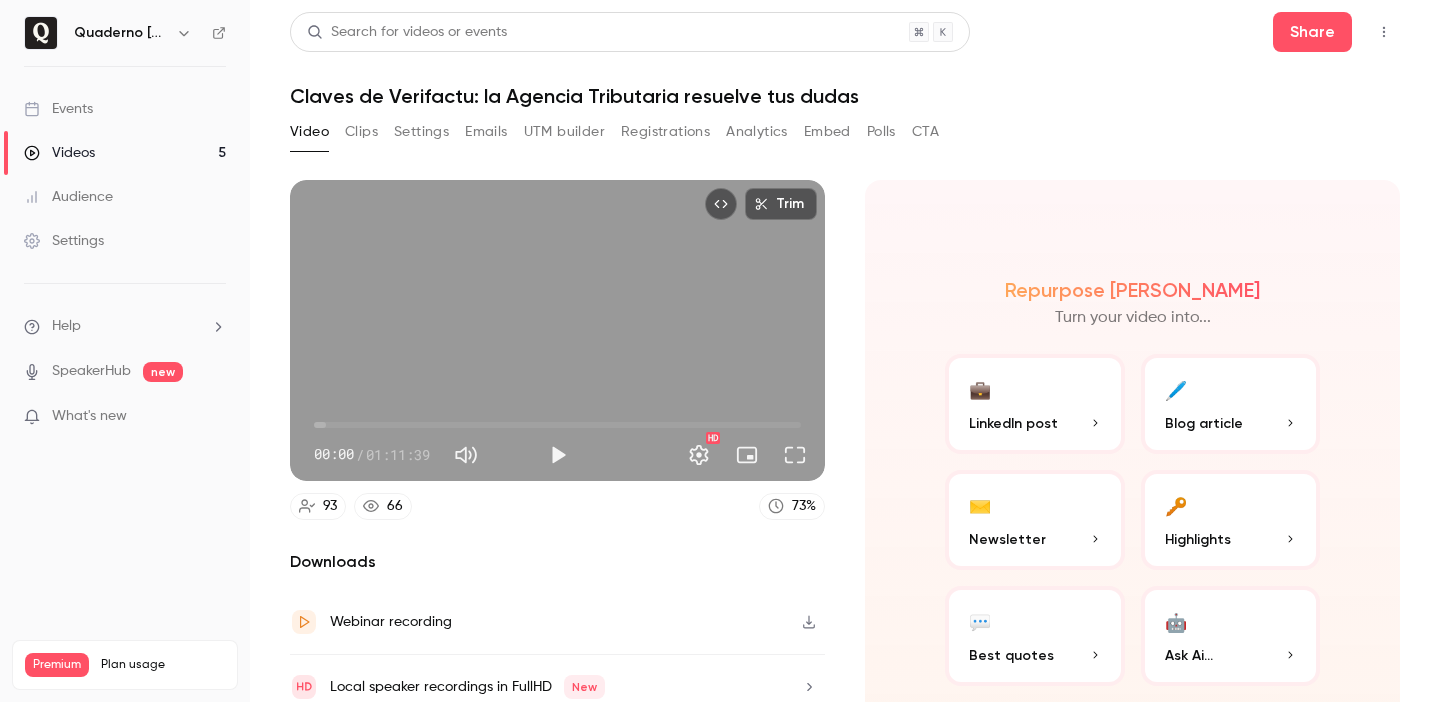 click on "Clips" at bounding box center (361, 132) 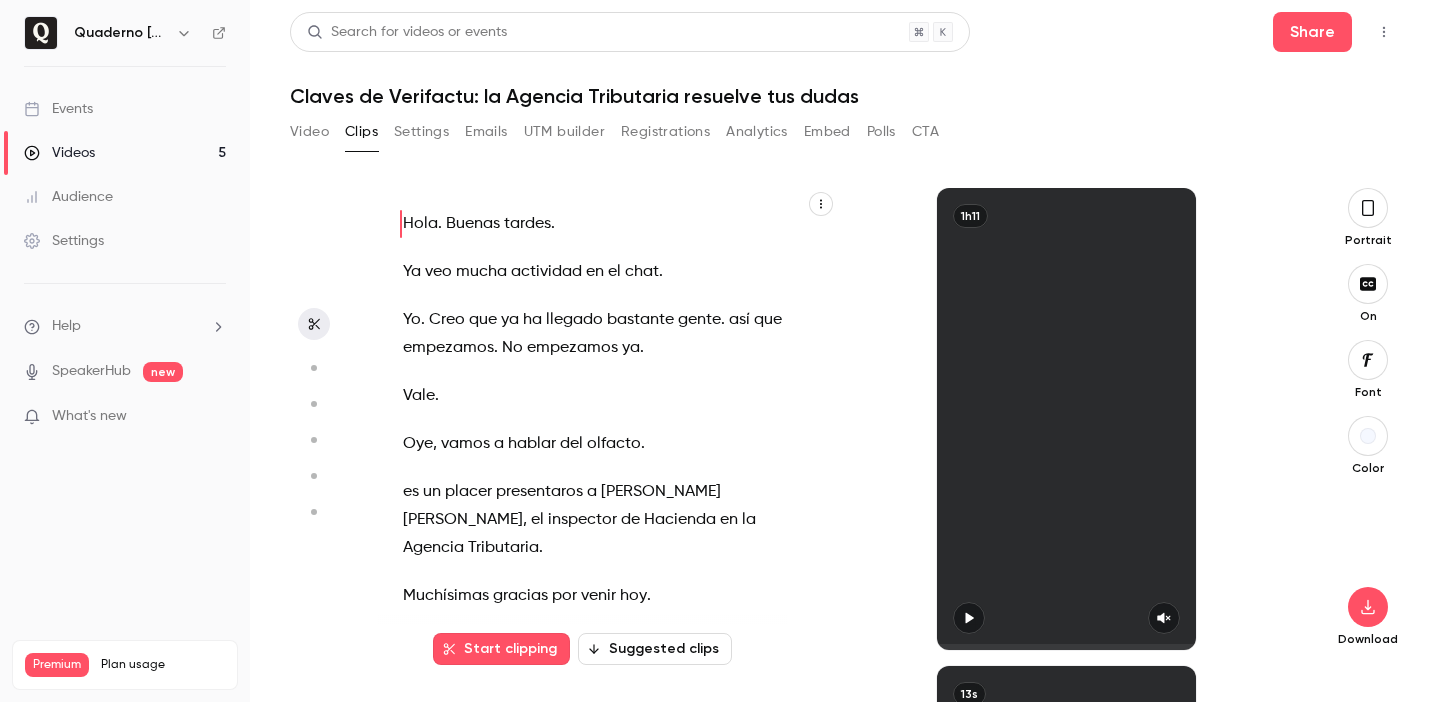 click 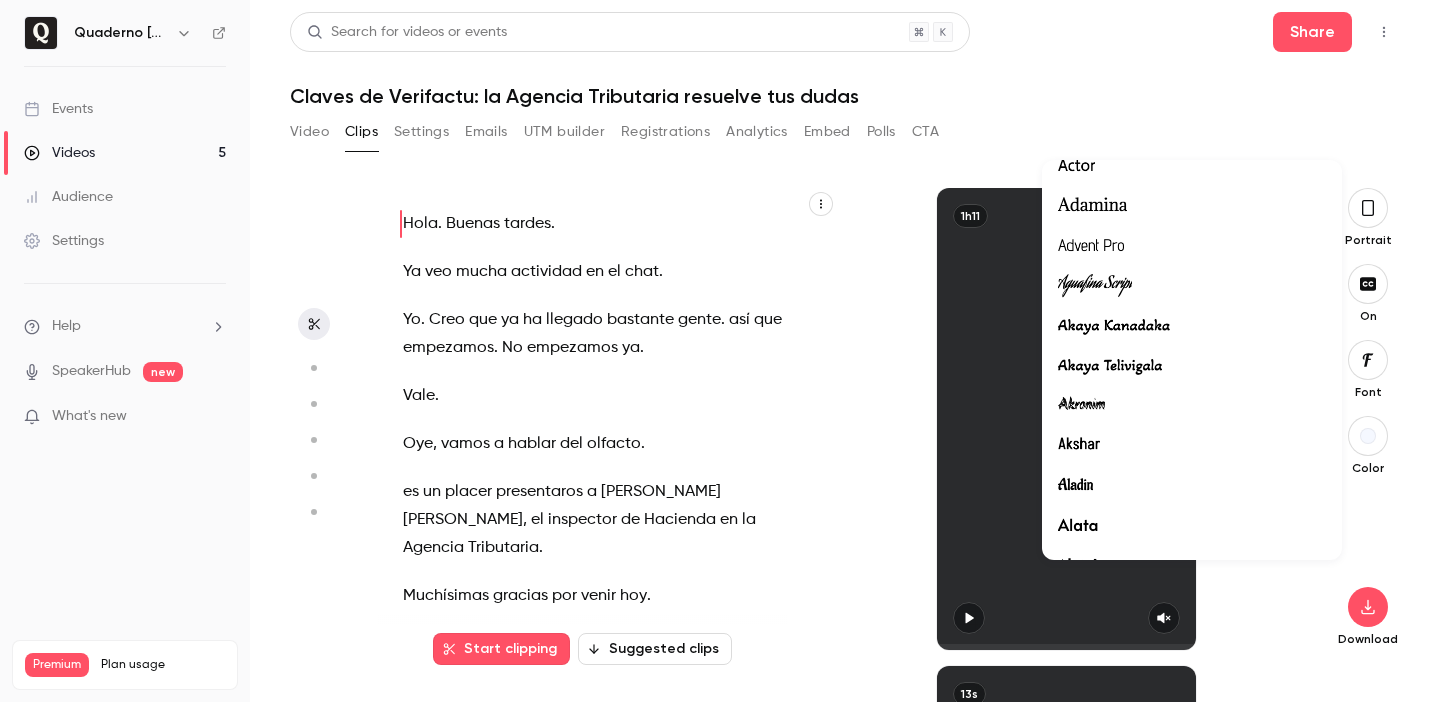 scroll, scrollTop: 375, scrollLeft: 0, axis: vertical 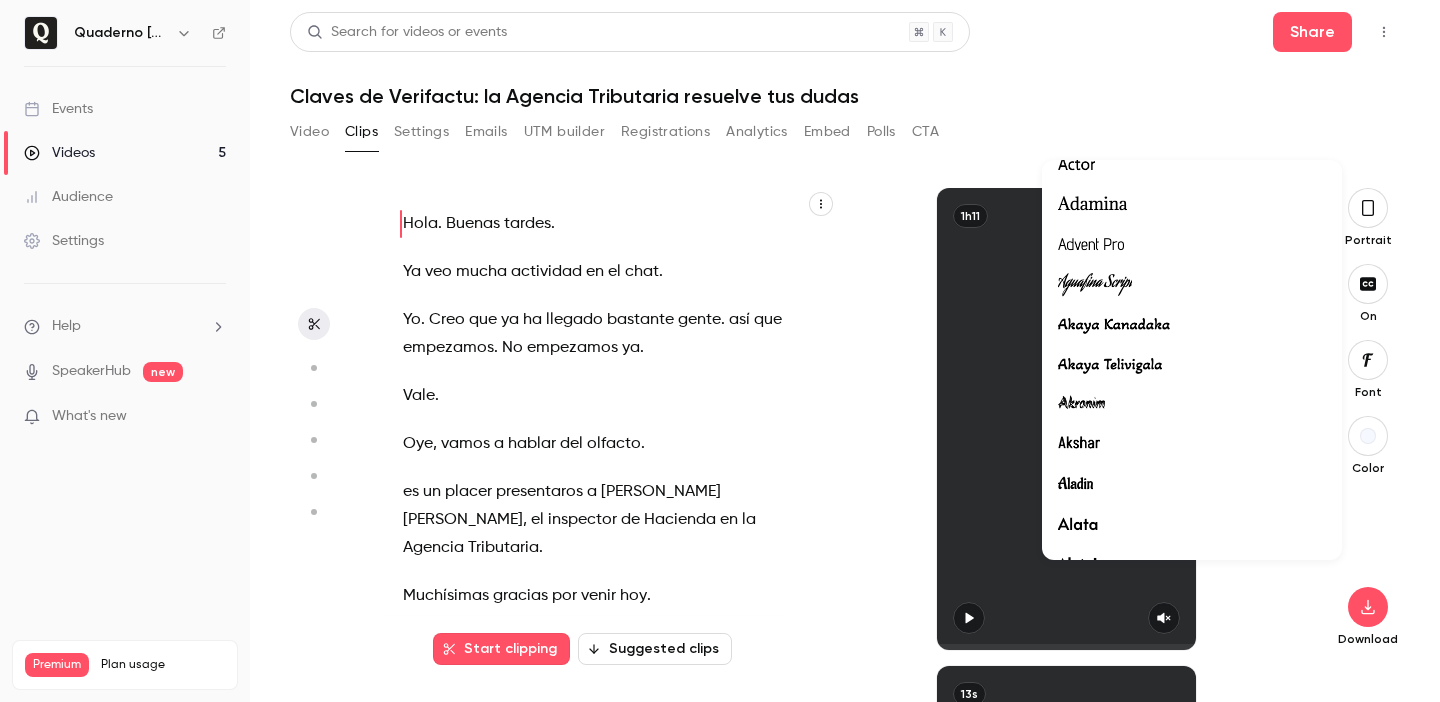 click at bounding box center [720, 351] 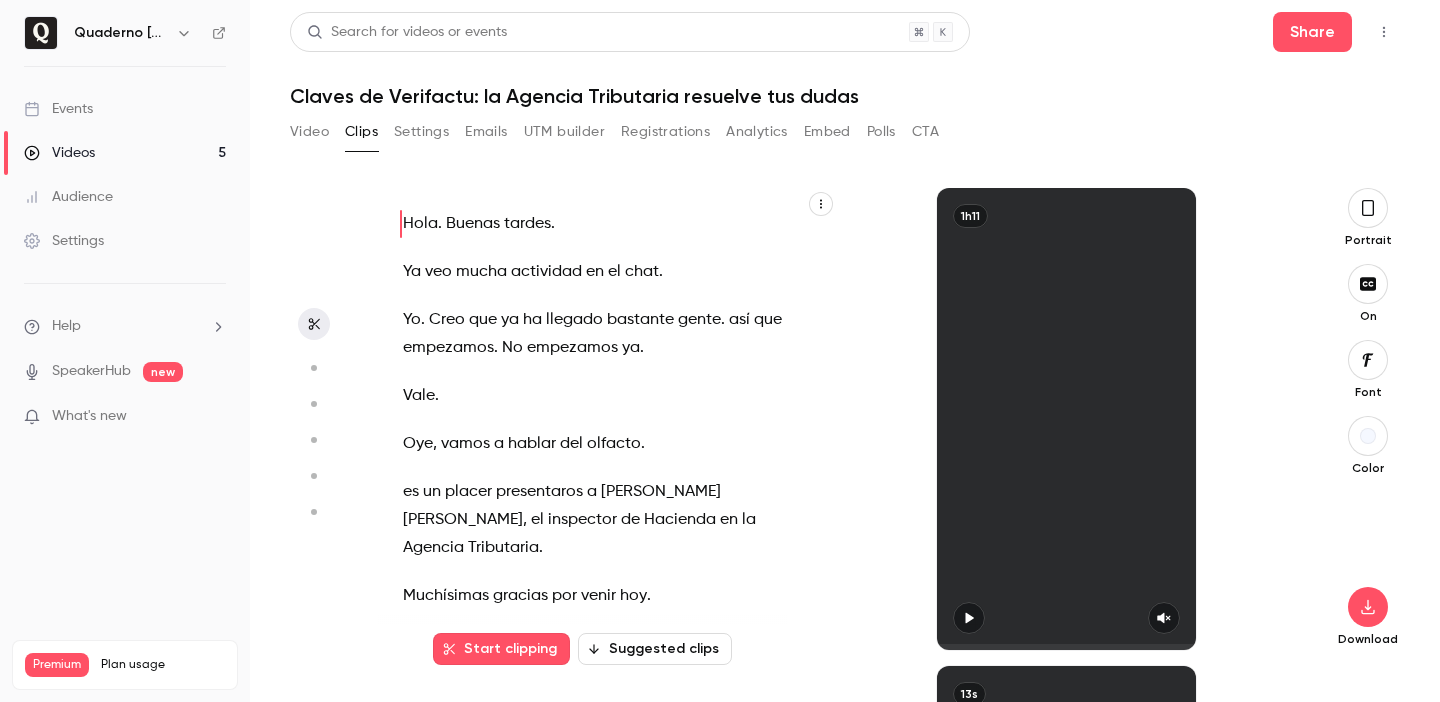 click at bounding box center [969, 618] 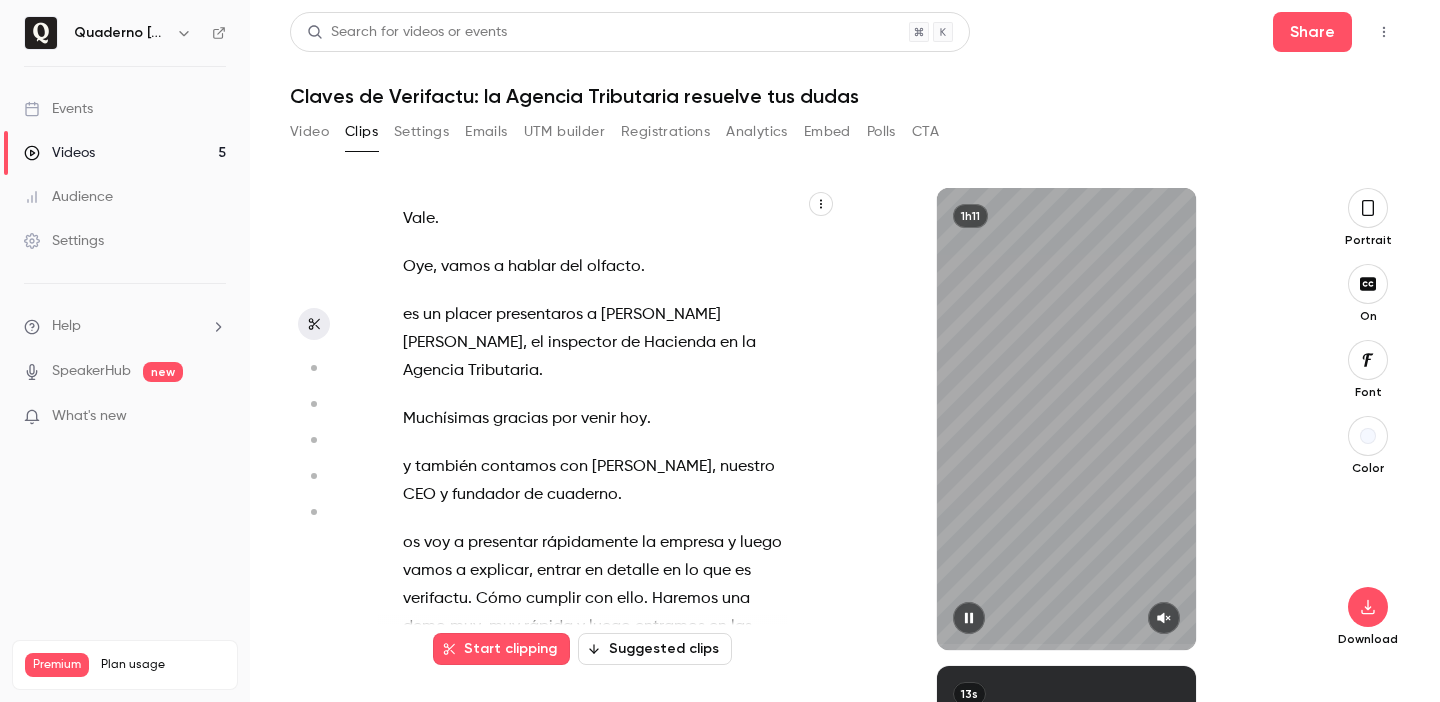 scroll, scrollTop: 0, scrollLeft: 0, axis: both 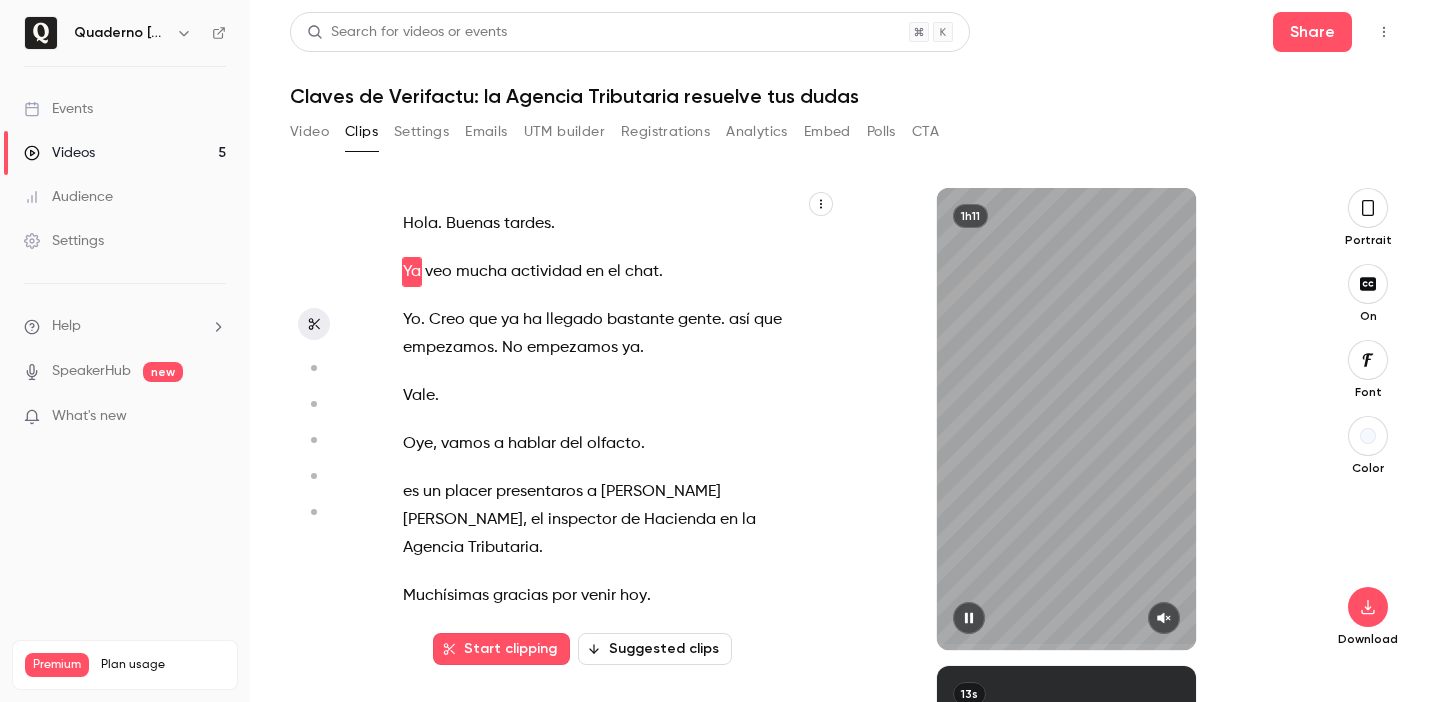 click 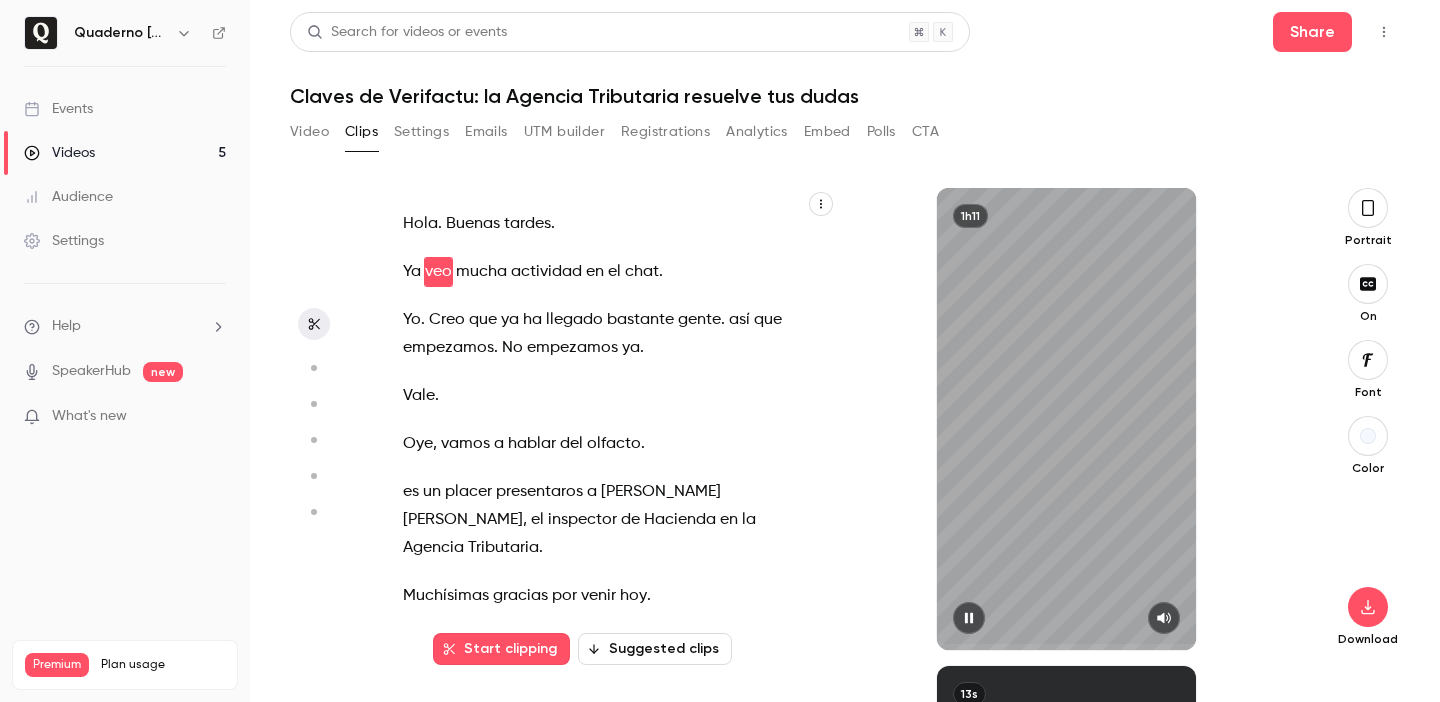 click 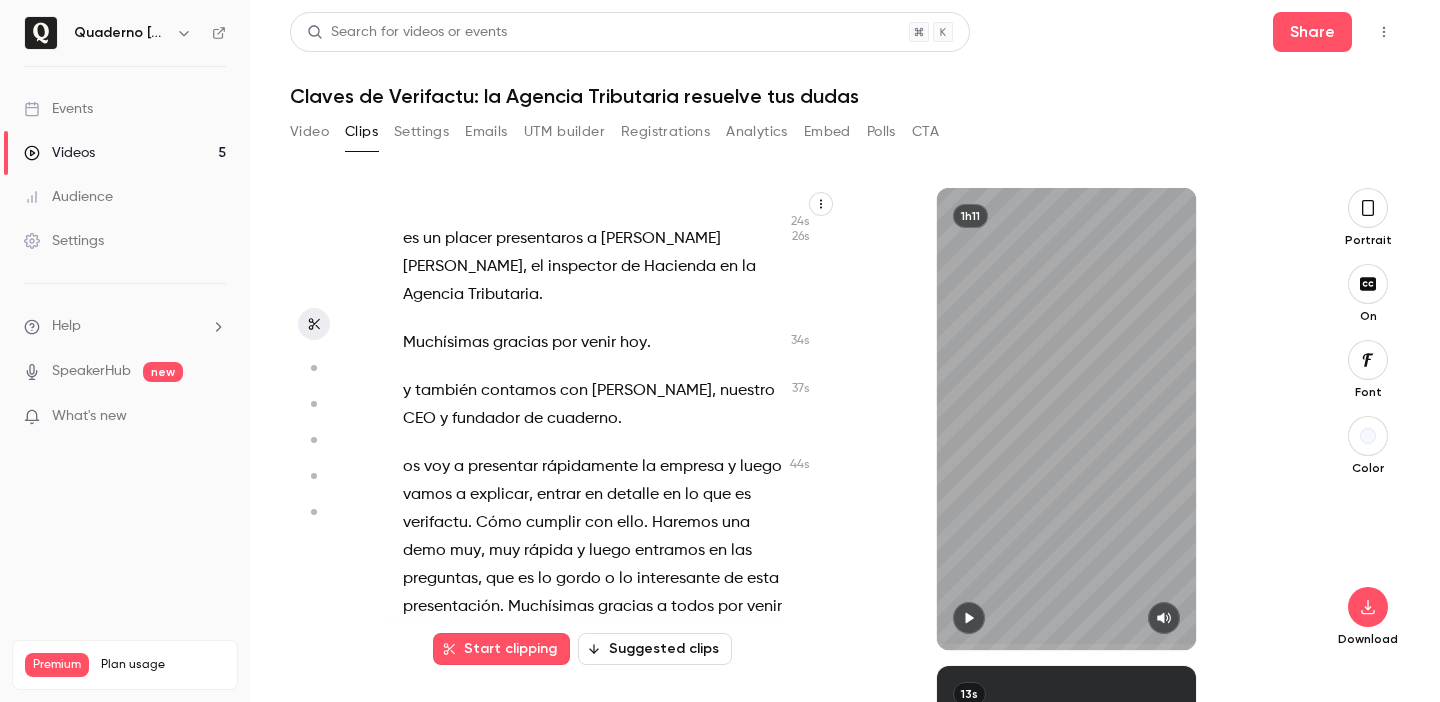 scroll, scrollTop: 290, scrollLeft: 0, axis: vertical 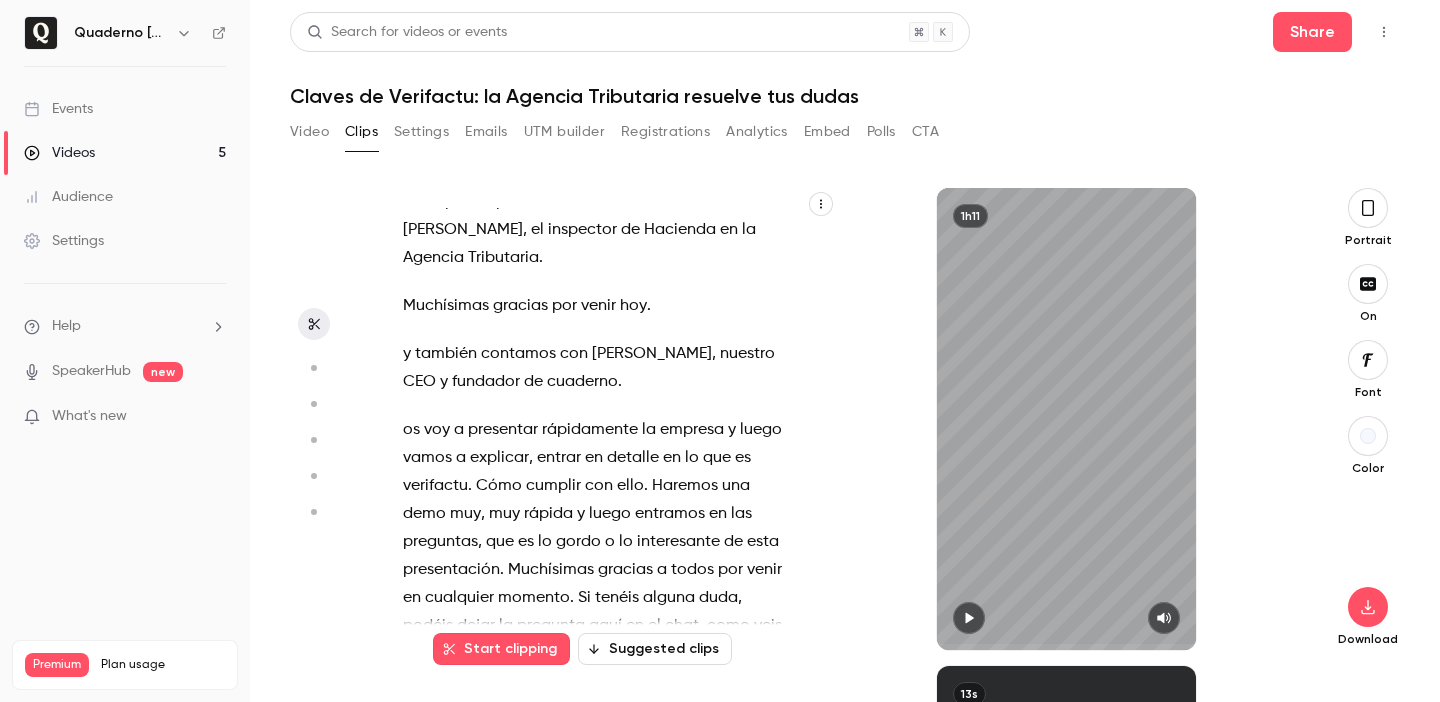 click 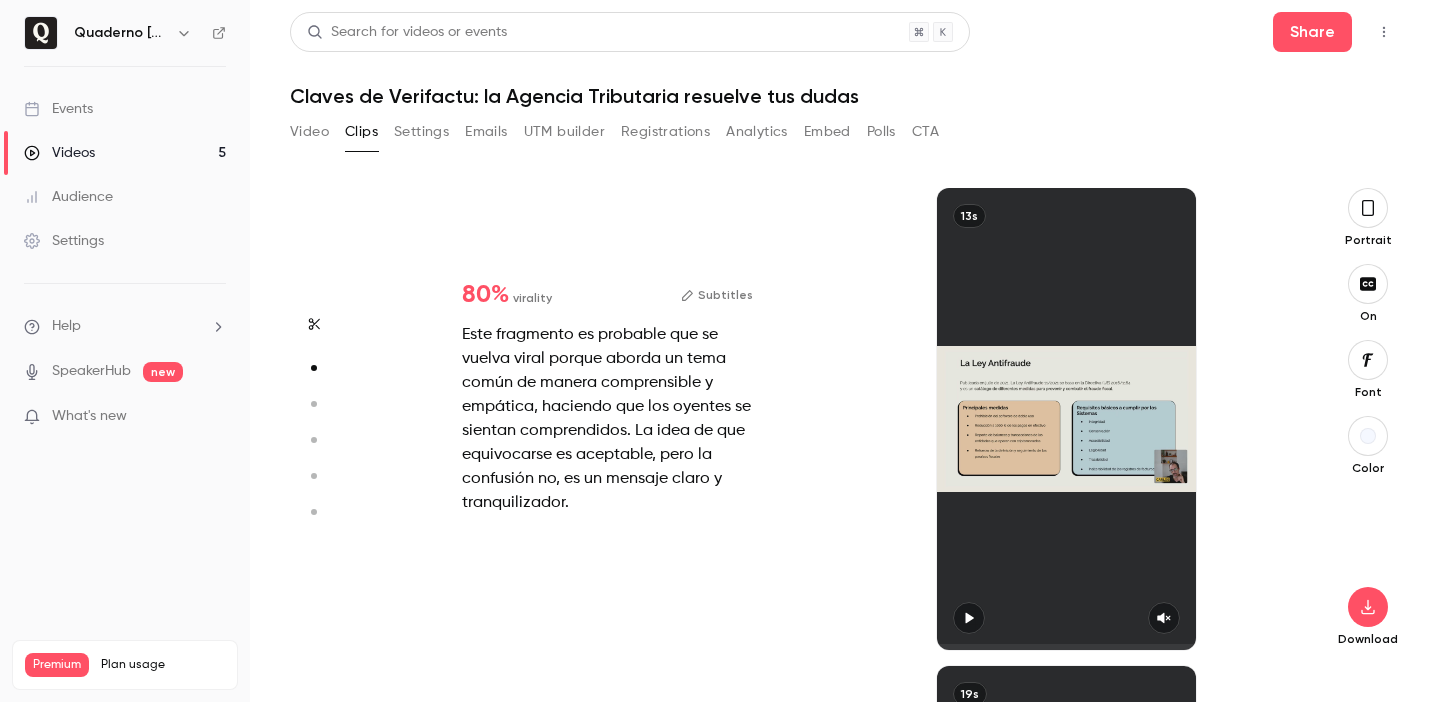 scroll, scrollTop: 0, scrollLeft: 0, axis: both 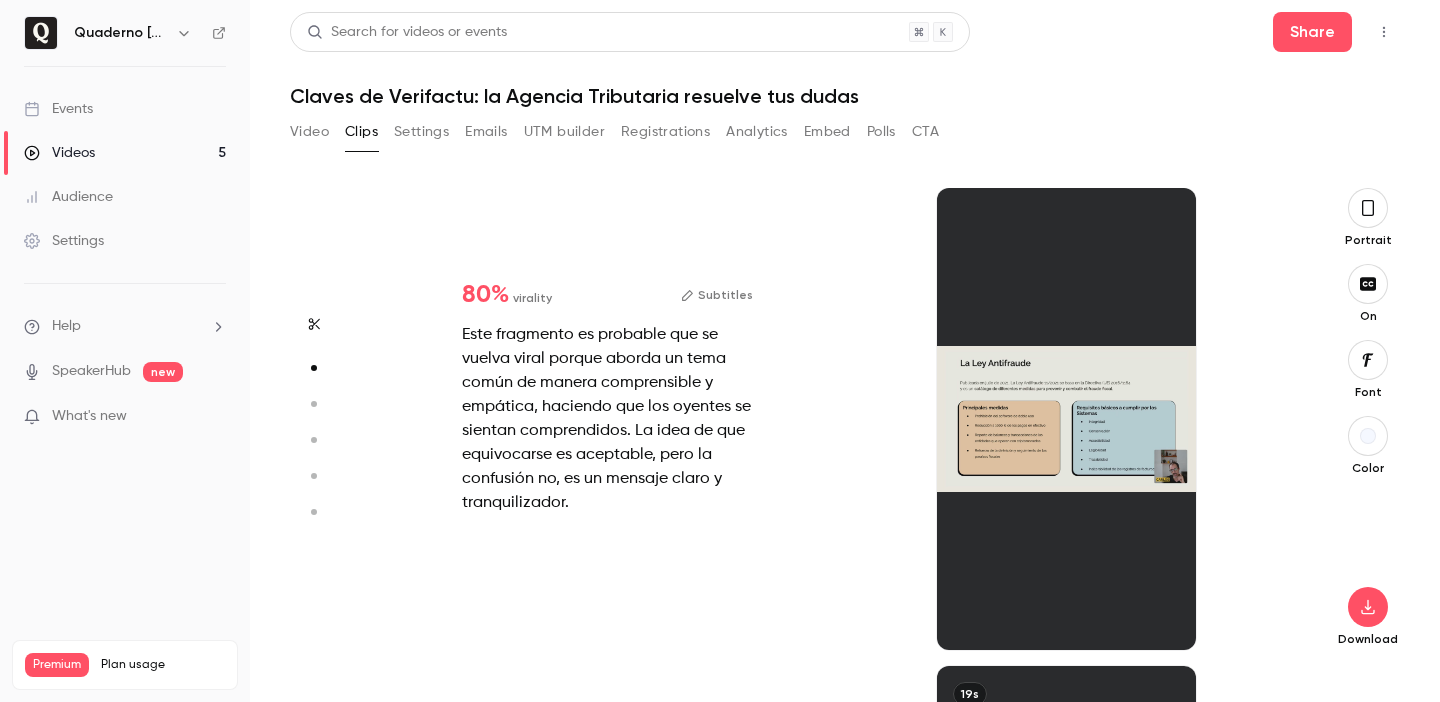 click 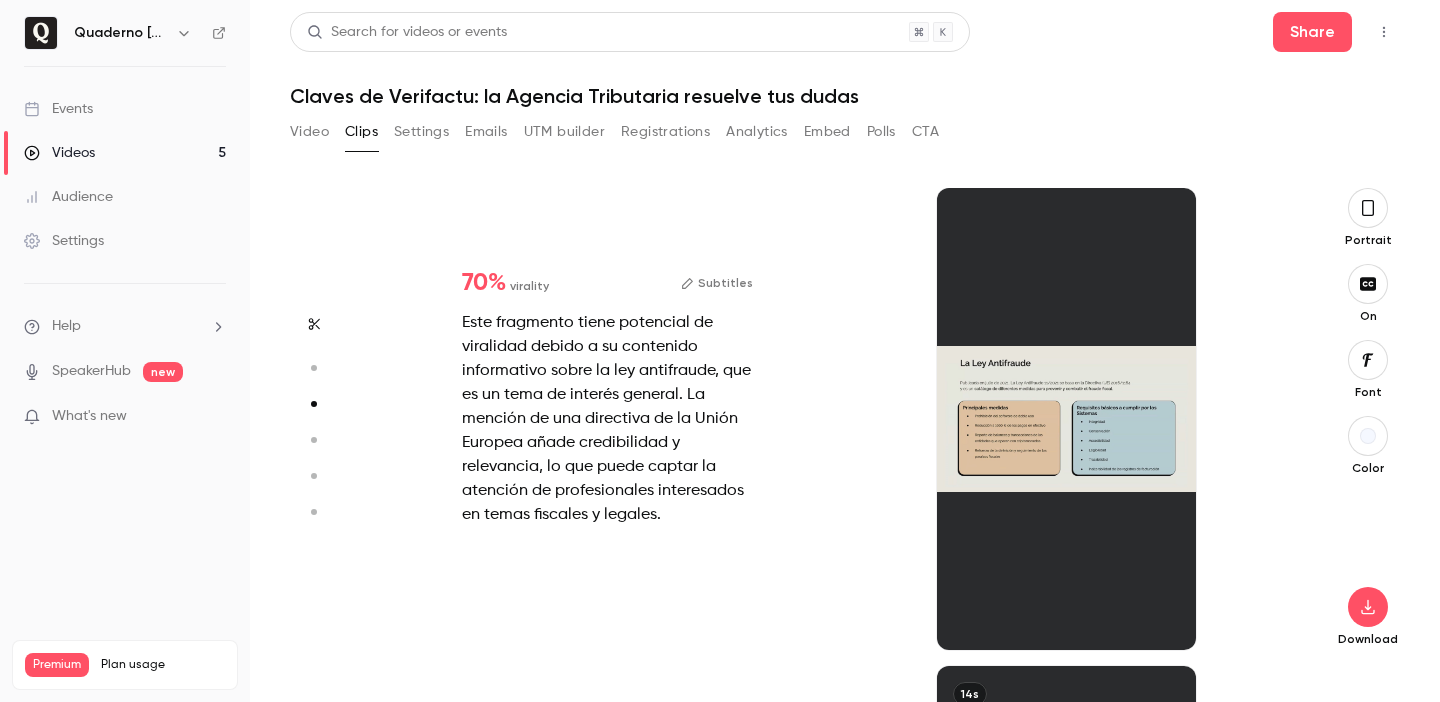 click 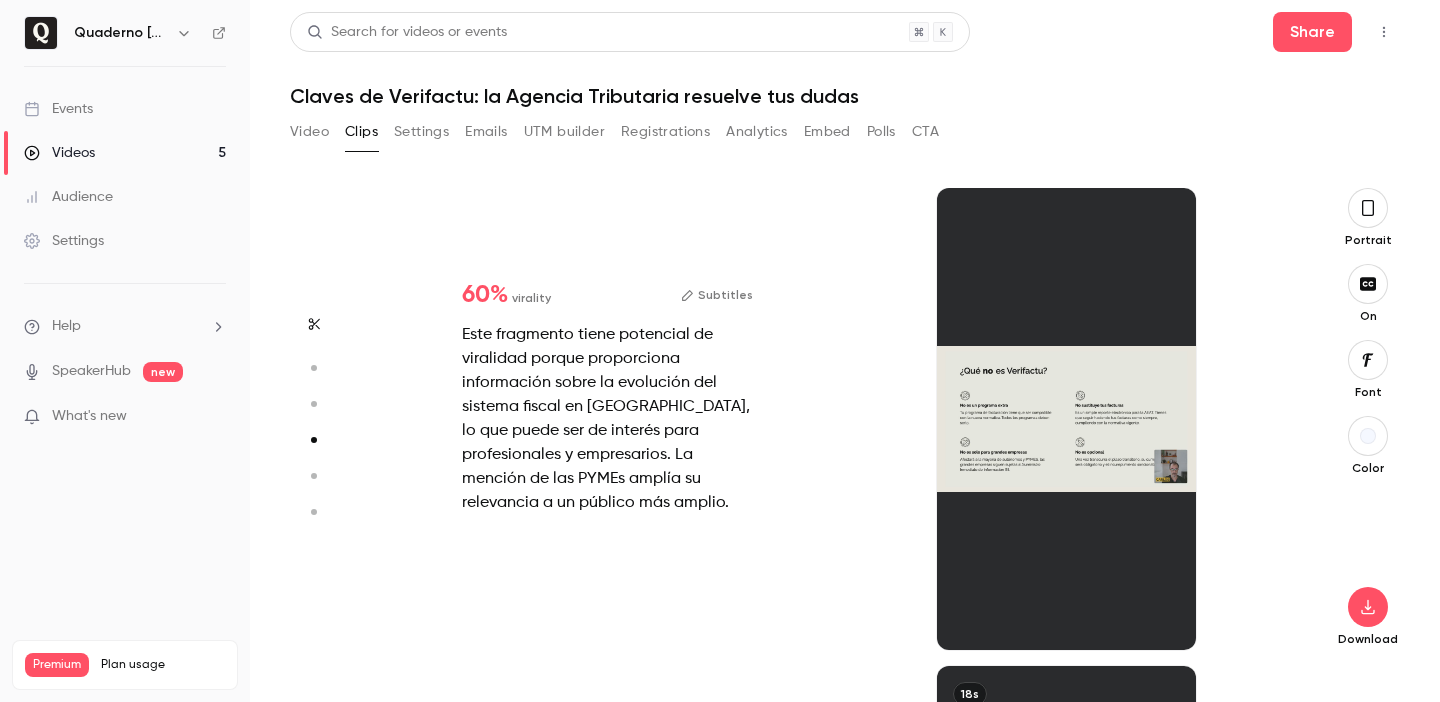 scroll, scrollTop: 1434, scrollLeft: 0, axis: vertical 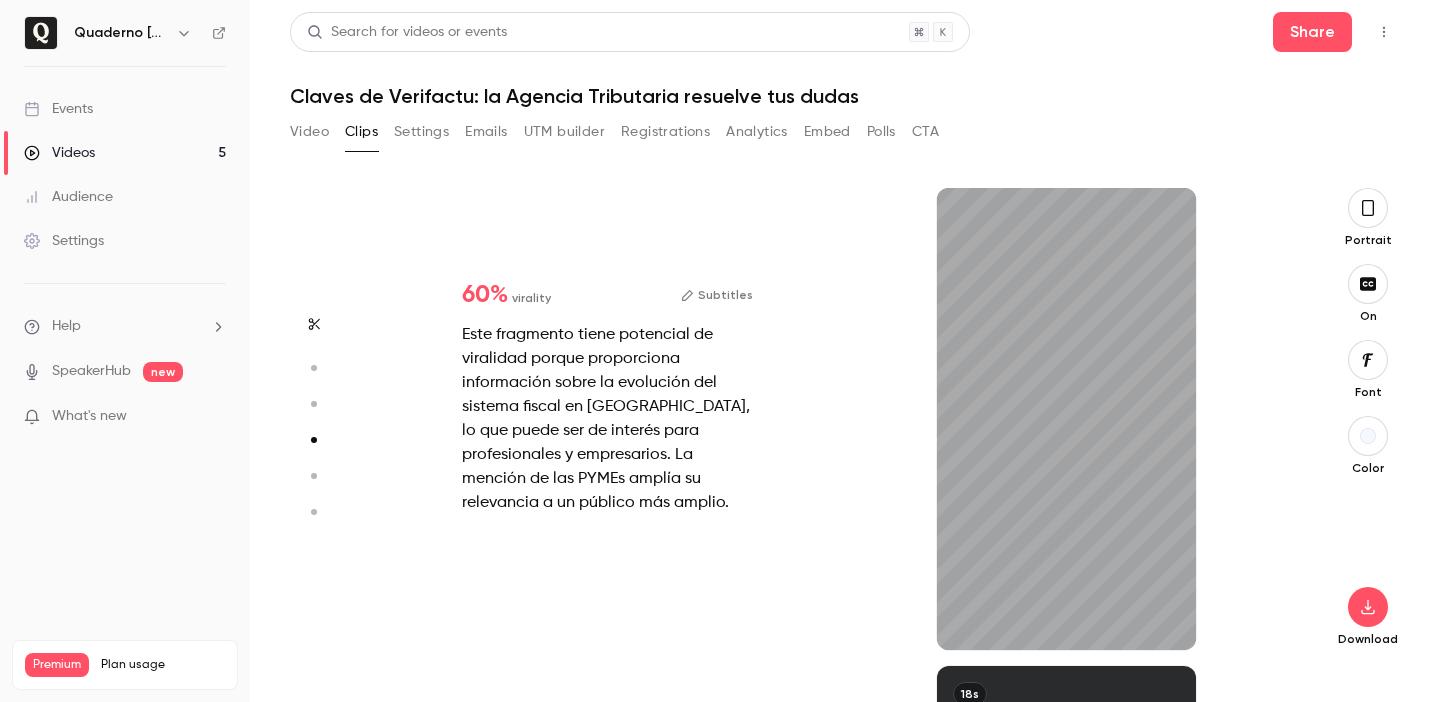type on "***" 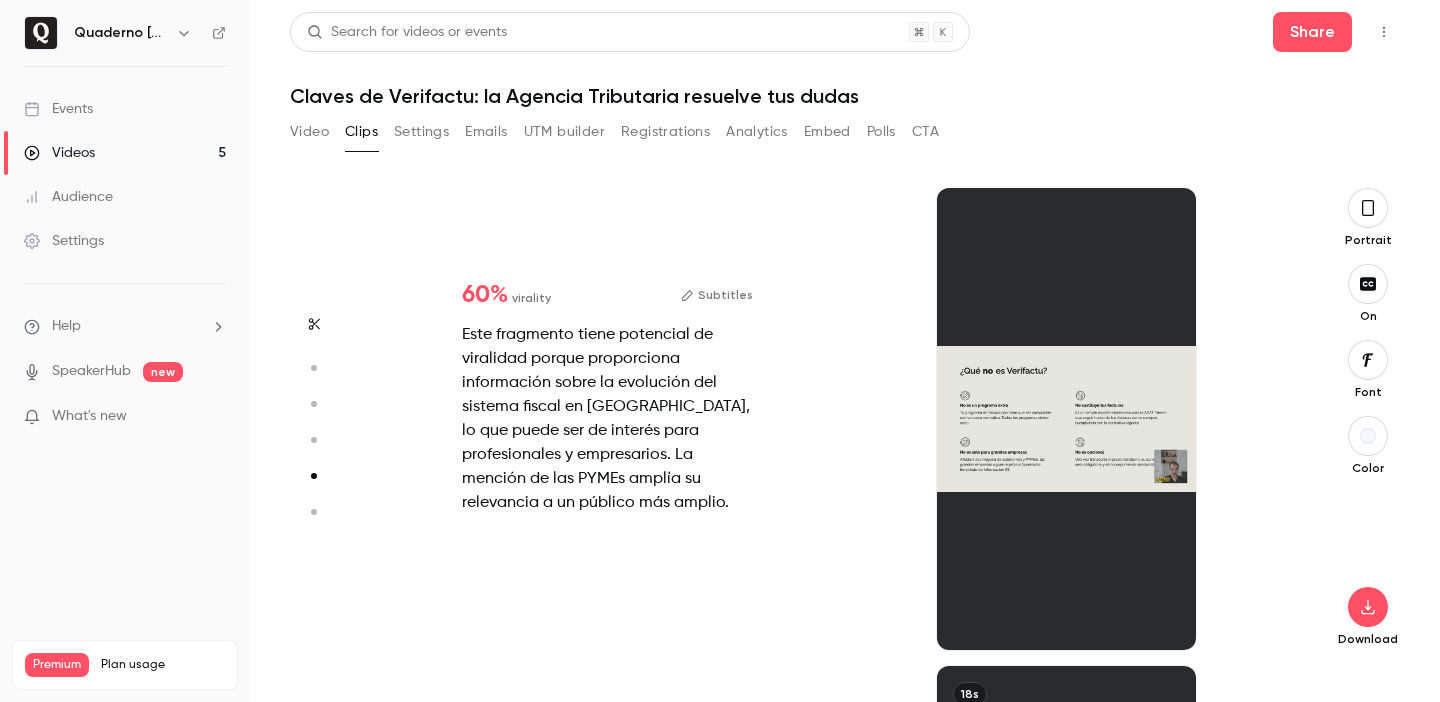 type on "*" 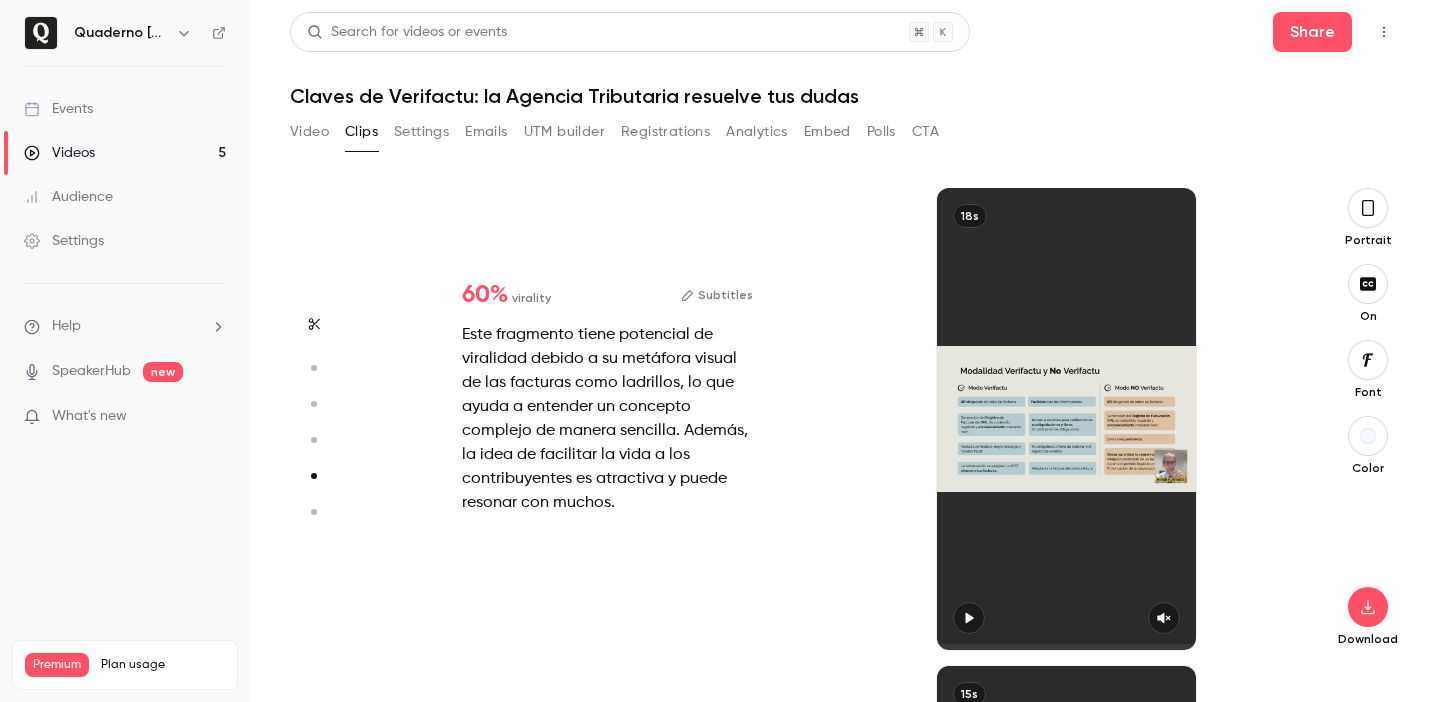 scroll, scrollTop: 1912, scrollLeft: 0, axis: vertical 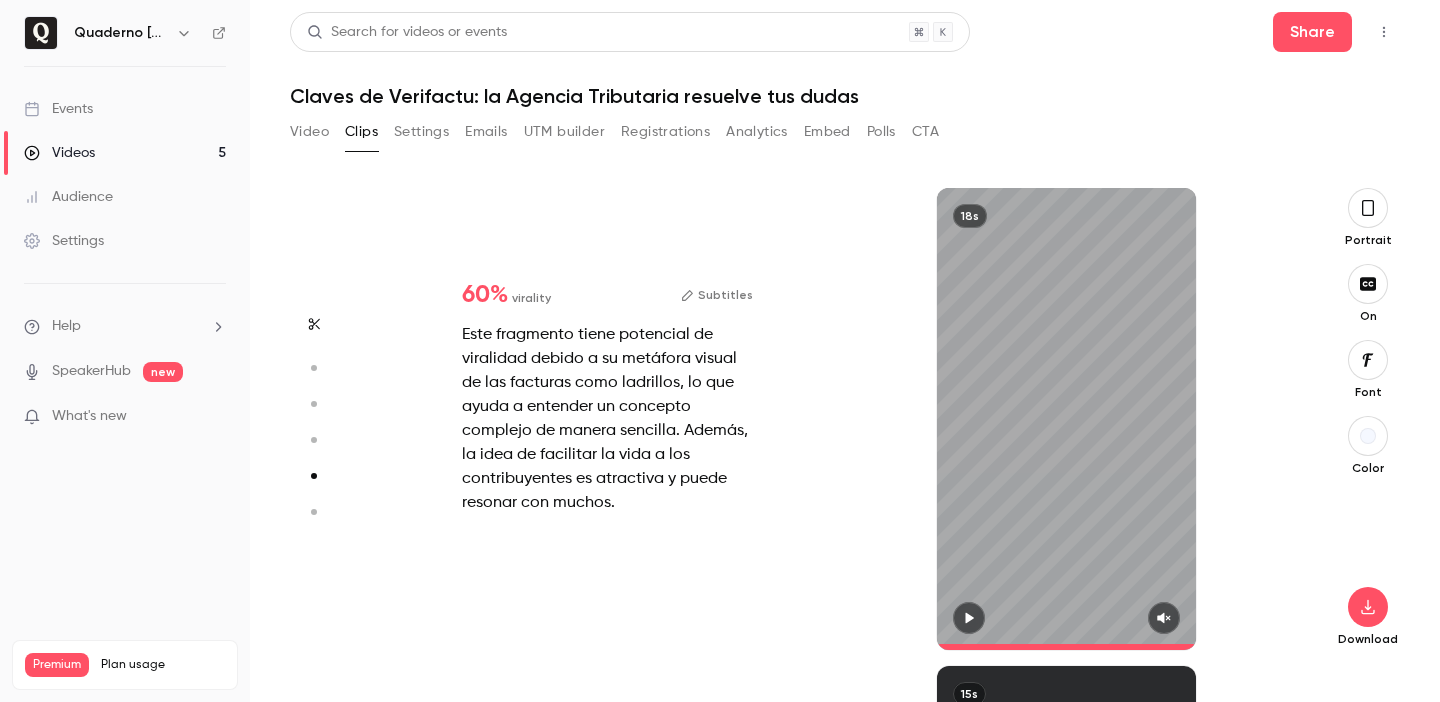 click on "18s" at bounding box center (1067, 419) 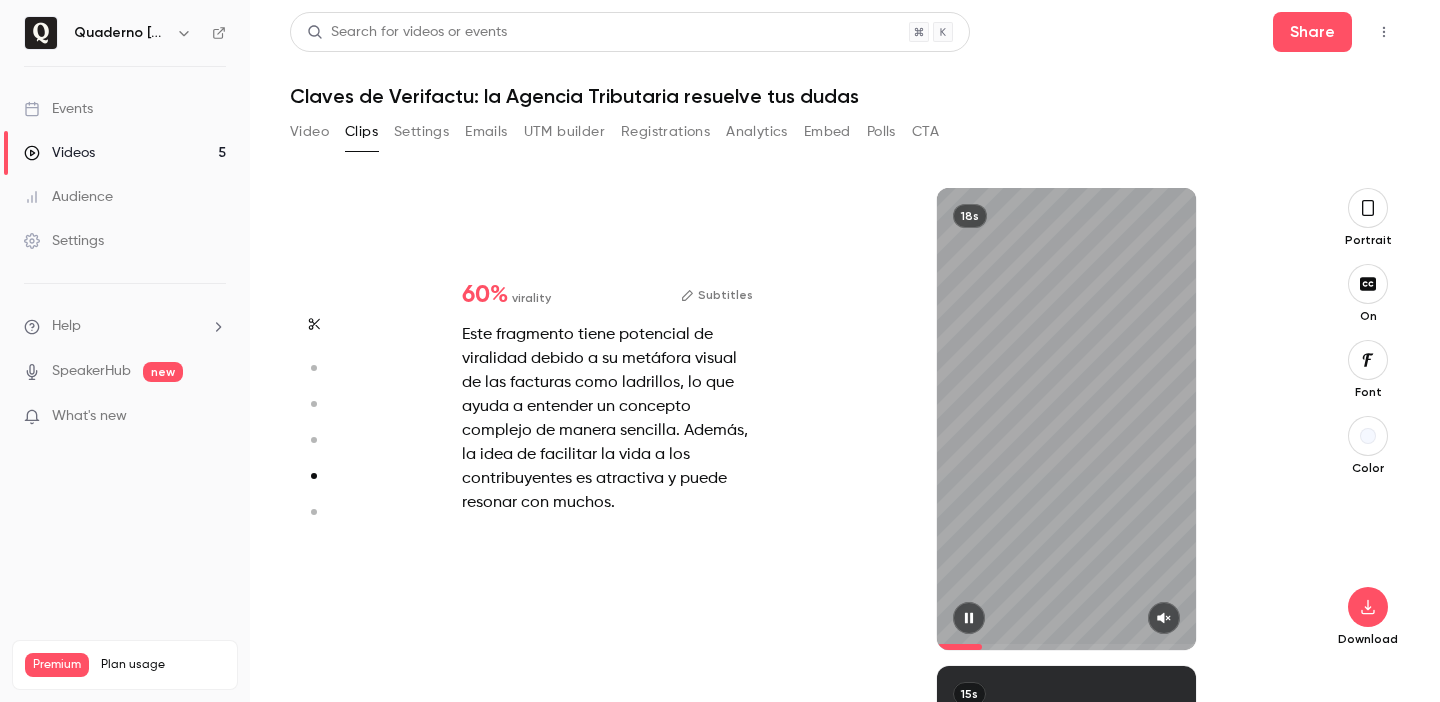 click 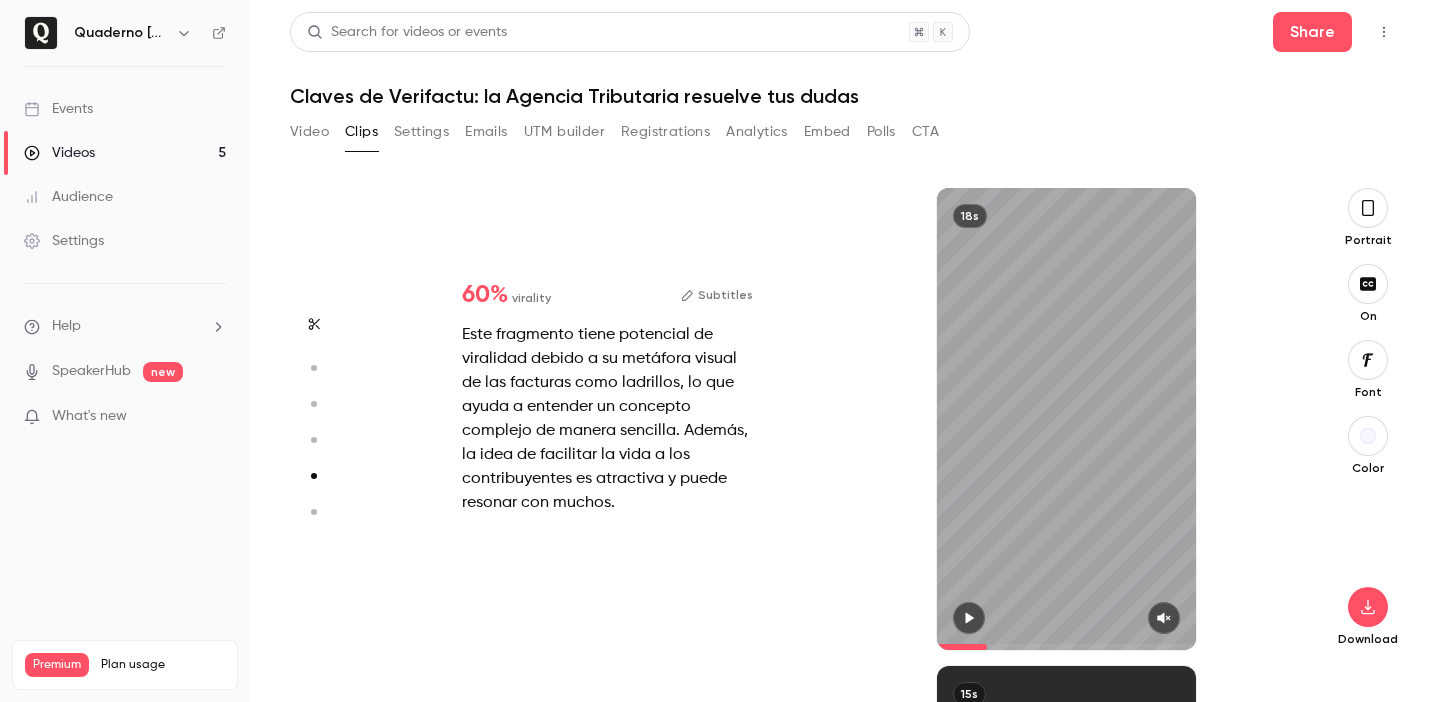 type on "***" 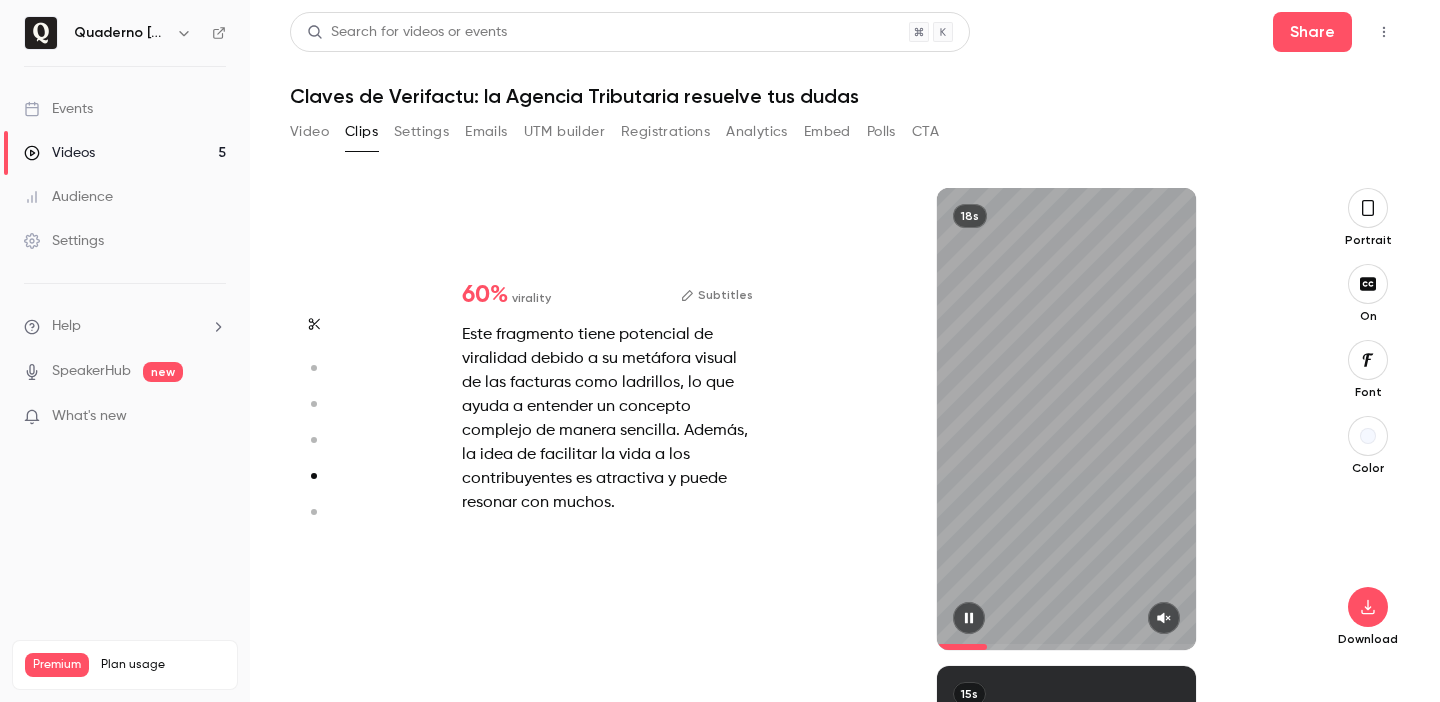 type on "***" 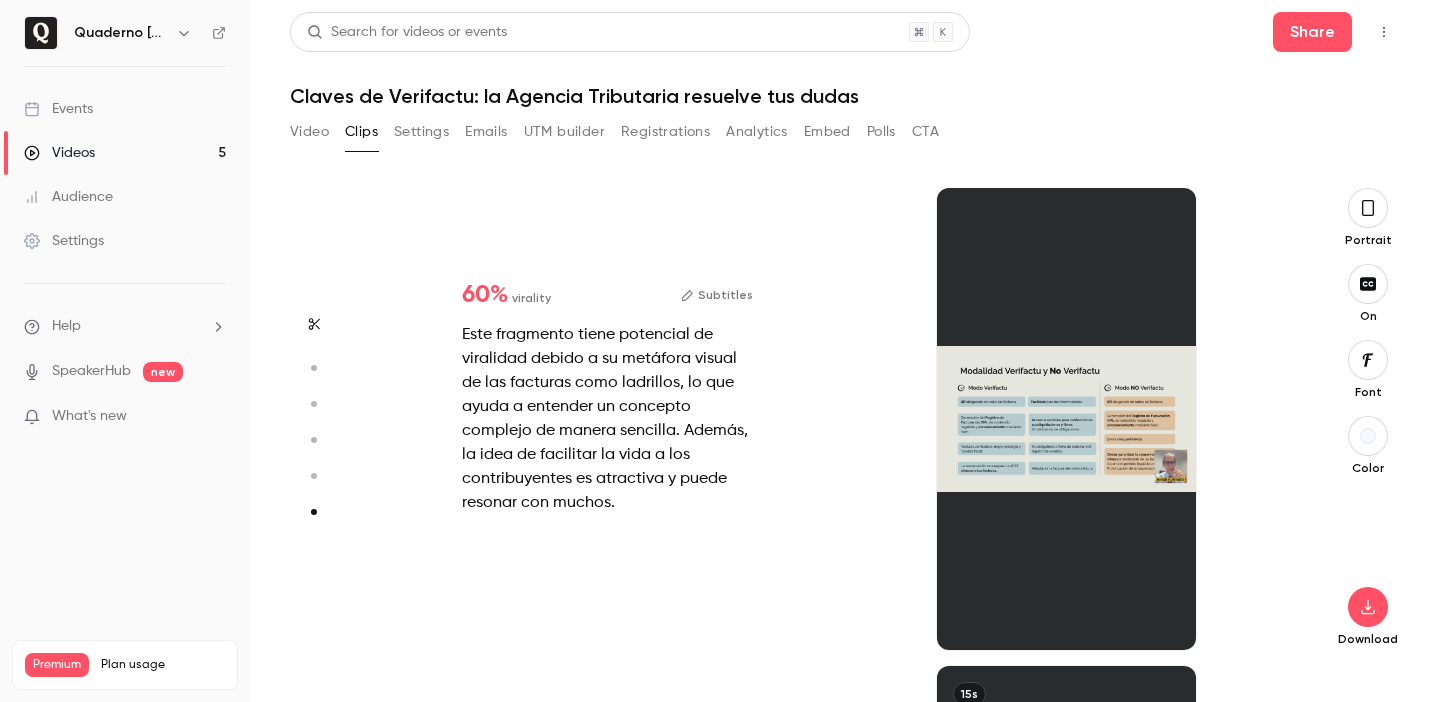 type on "*" 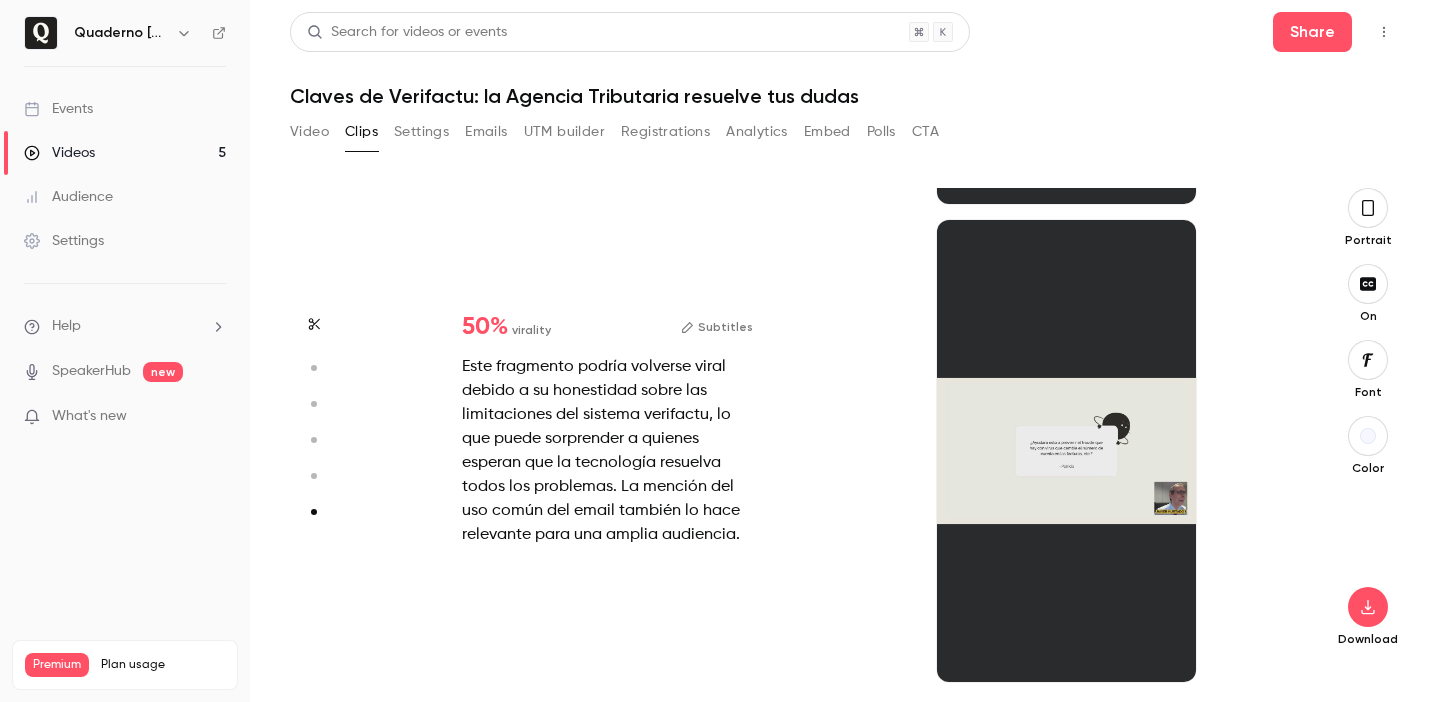 type on "***" 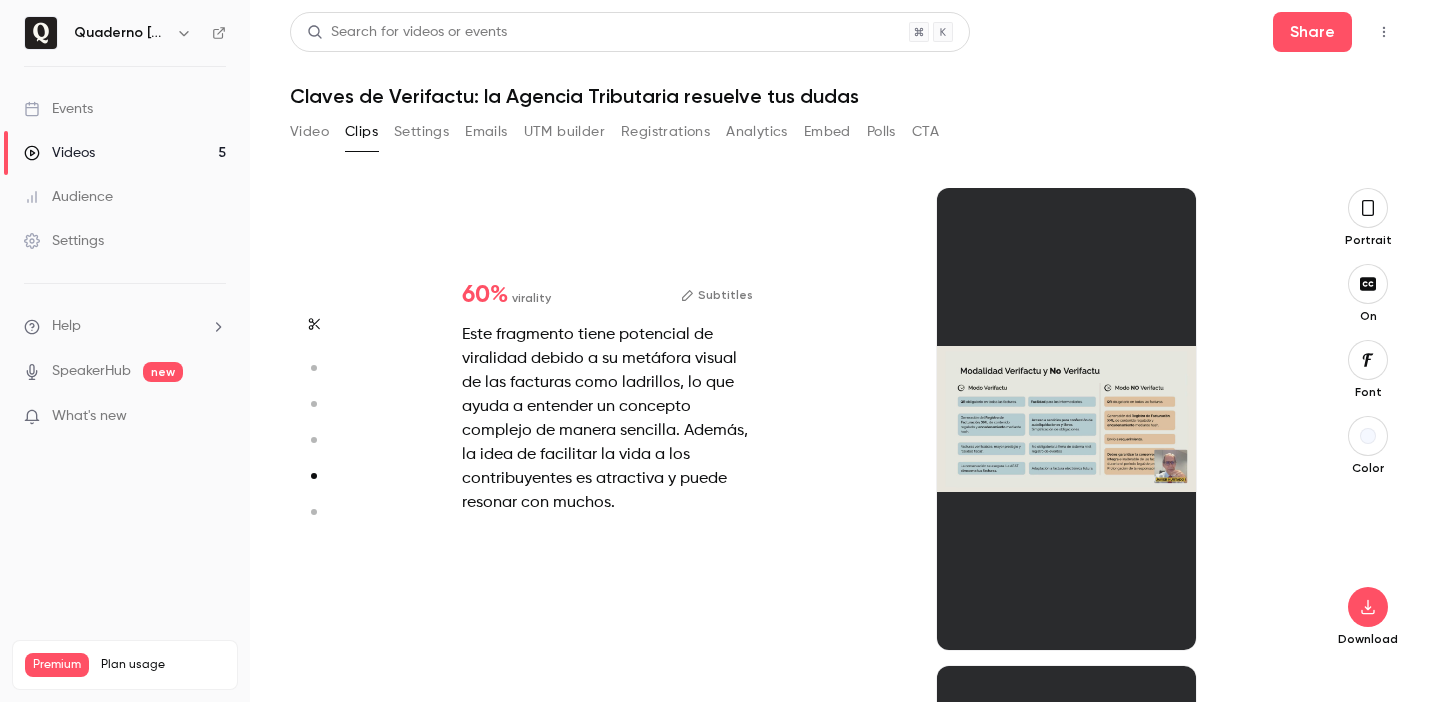 scroll, scrollTop: 1912, scrollLeft: 0, axis: vertical 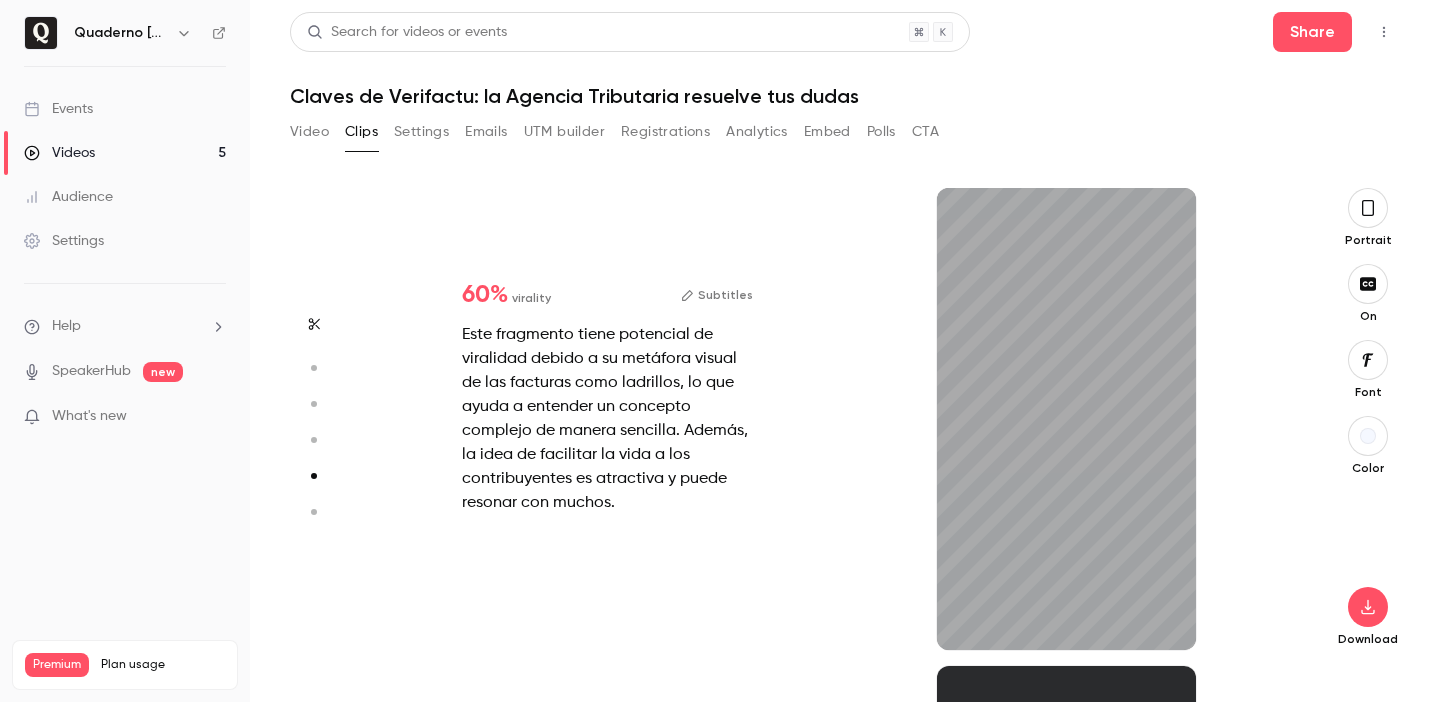 type on "**" 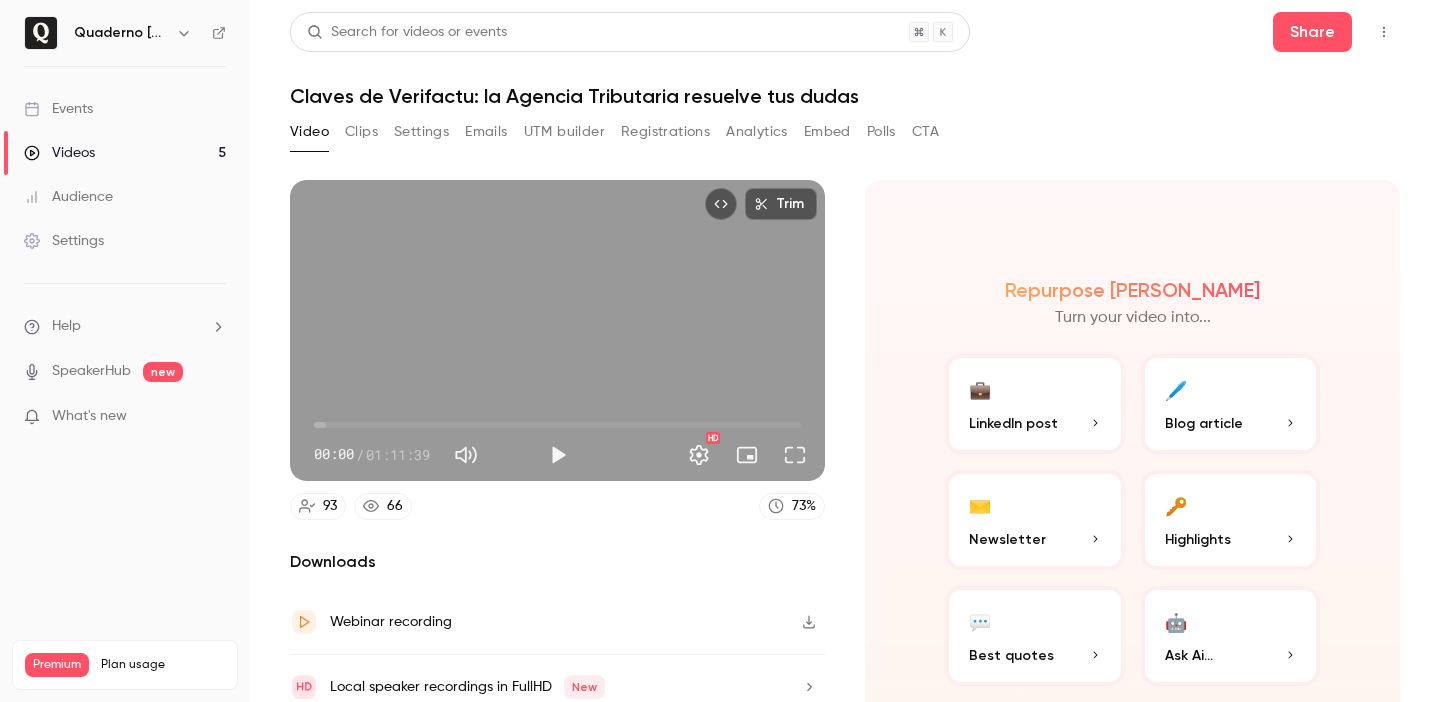 scroll, scrollTop: 82, scrollLeft: 0, axis: vertical 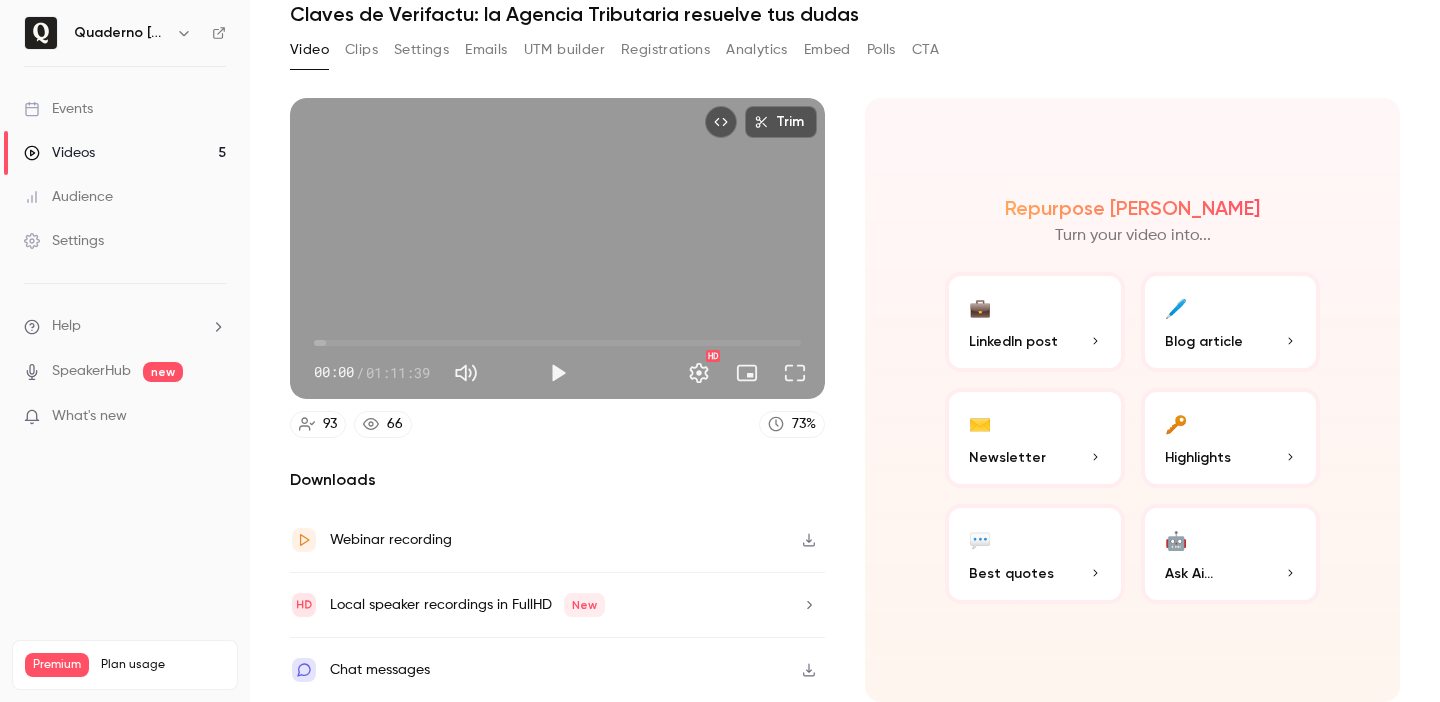 click on "Events" at bounding box center [125, 109] 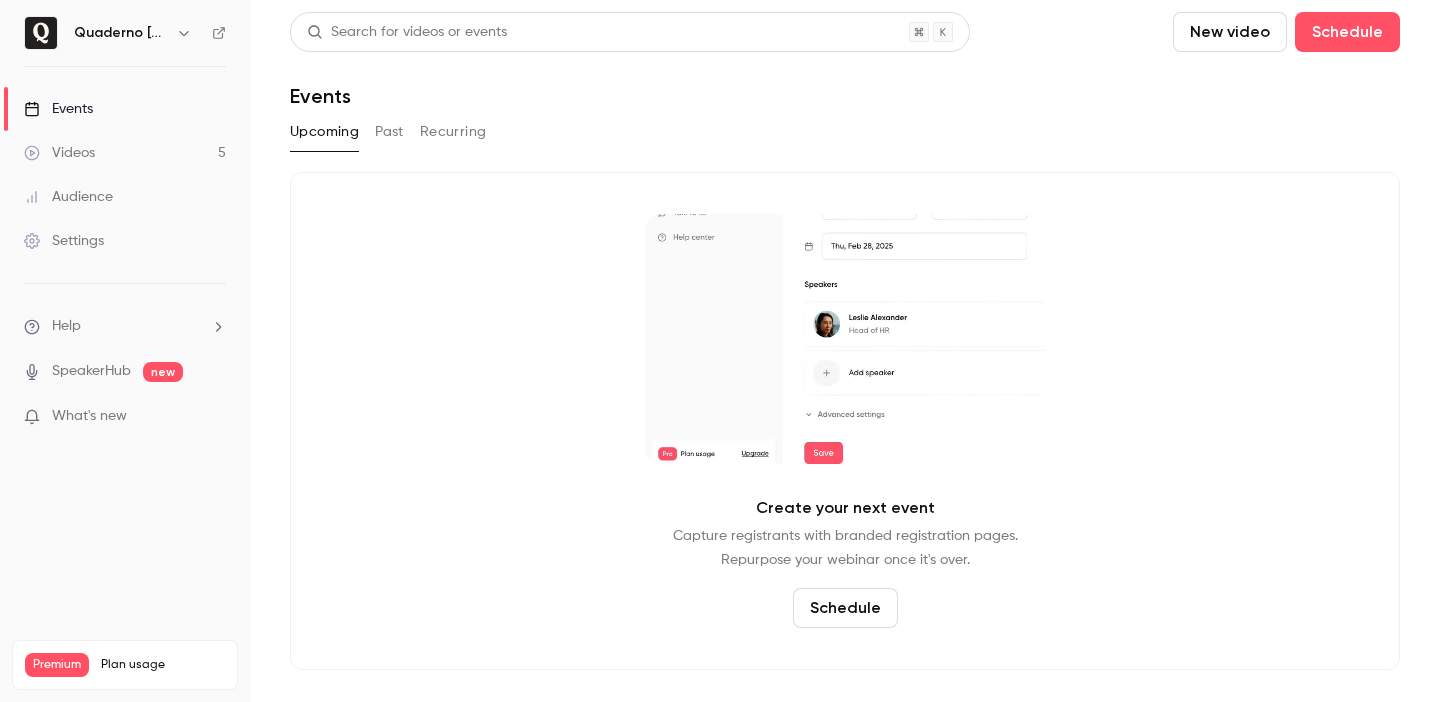 click on "Schedule" at bounding box center (845, 608) 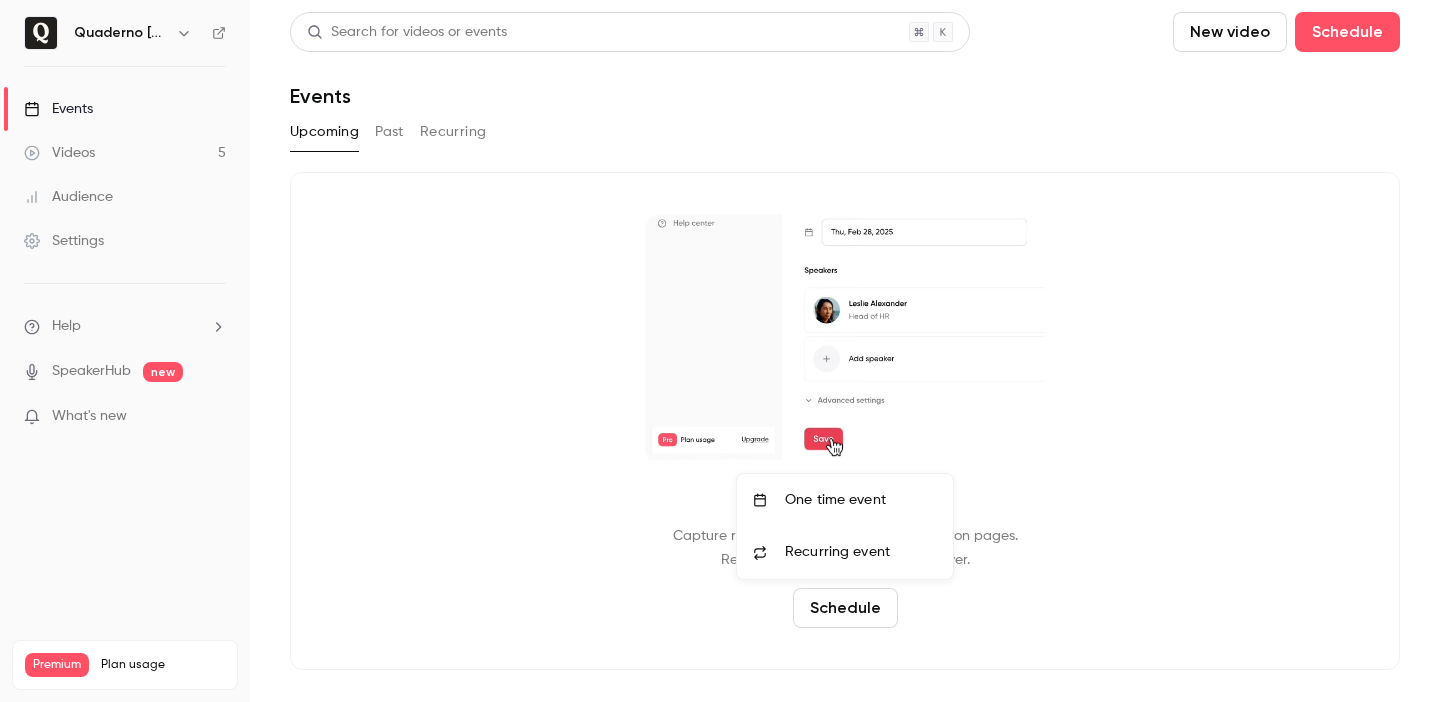 click on "Recurring event" at bounding box center [837, 552] 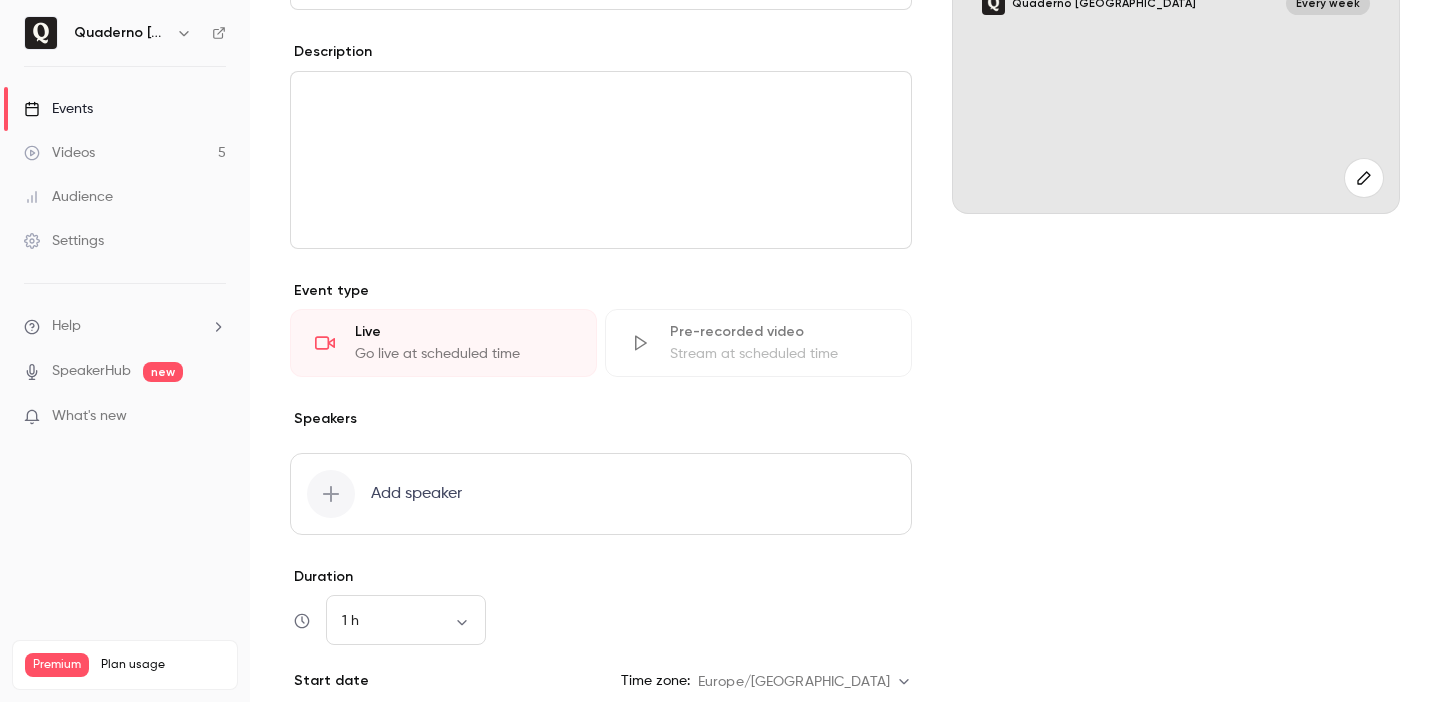 scroll, scrollTop: 0, scrollLeft: 0, axis: both 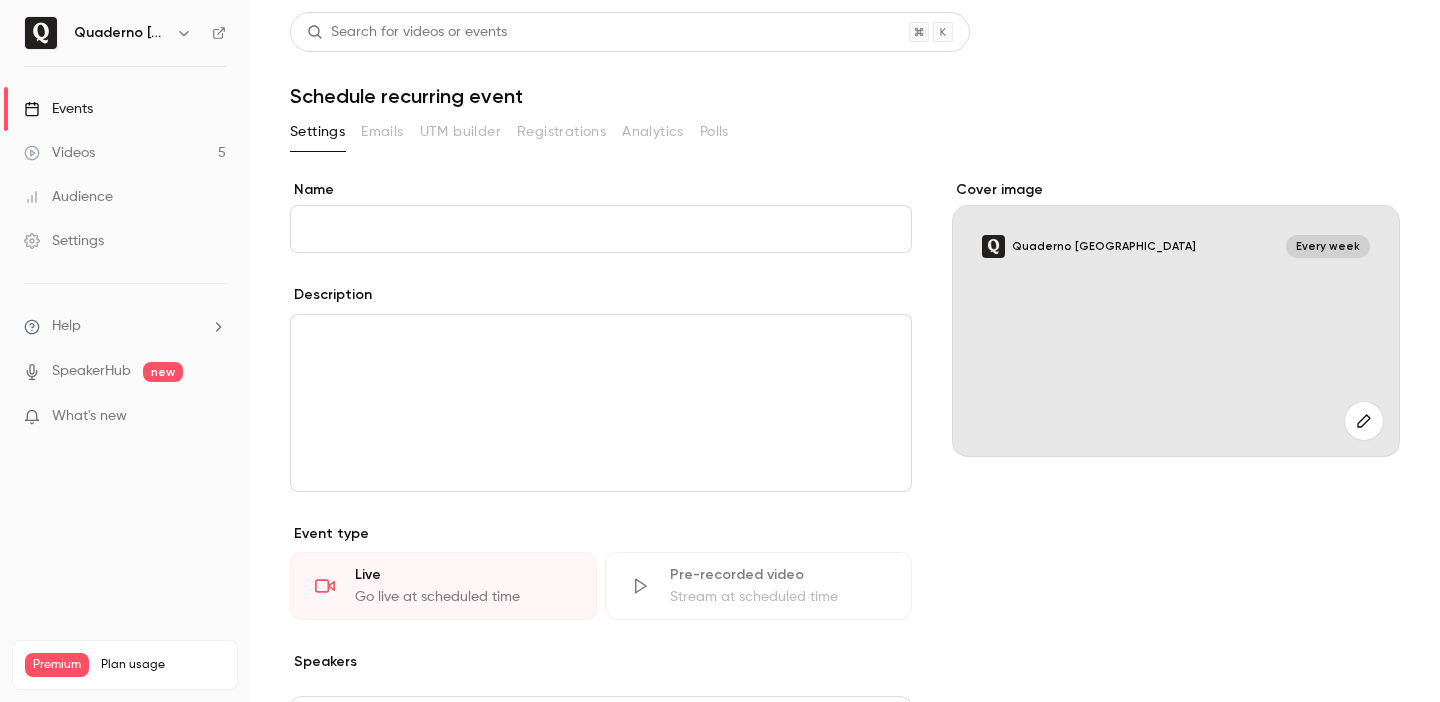 click on "Event type" at bounding box center (601, 534) 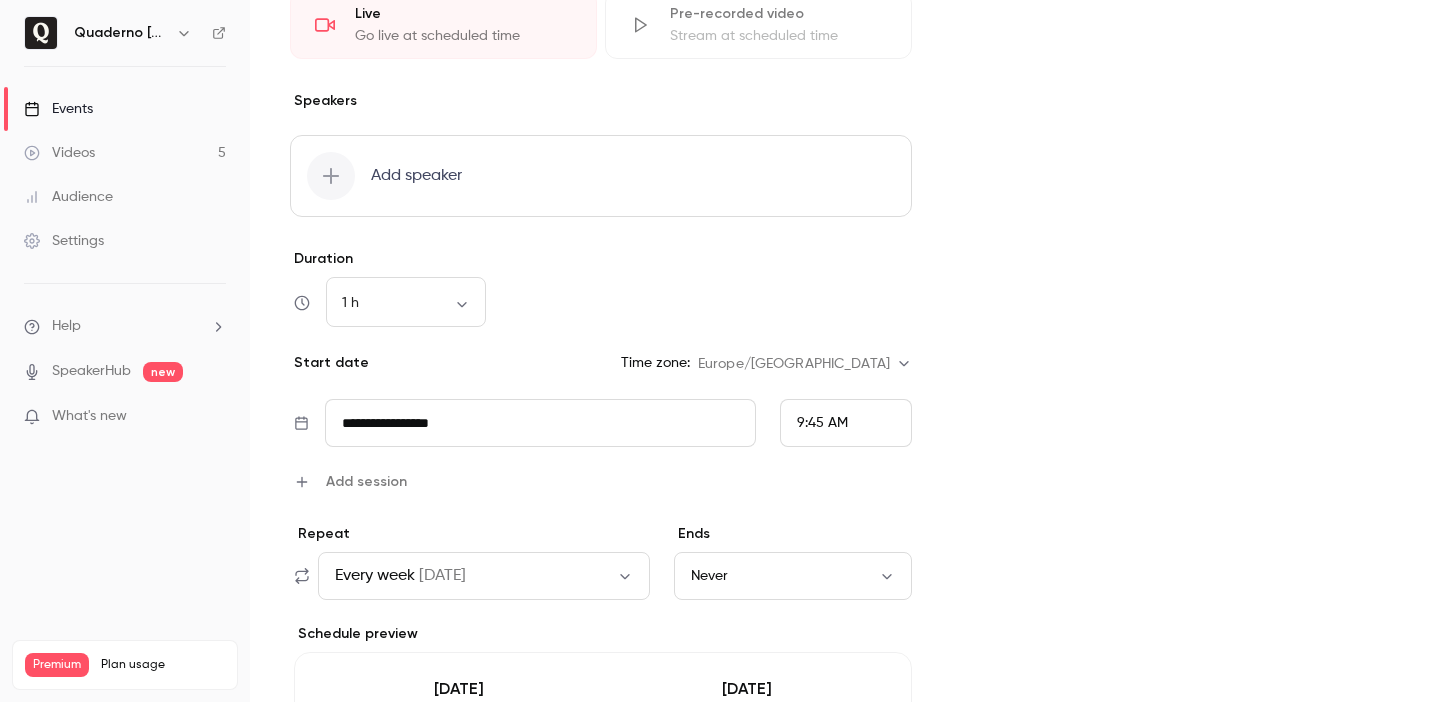 scroll, scrollTop: 560, scrollLeft: 0, axis: vertical 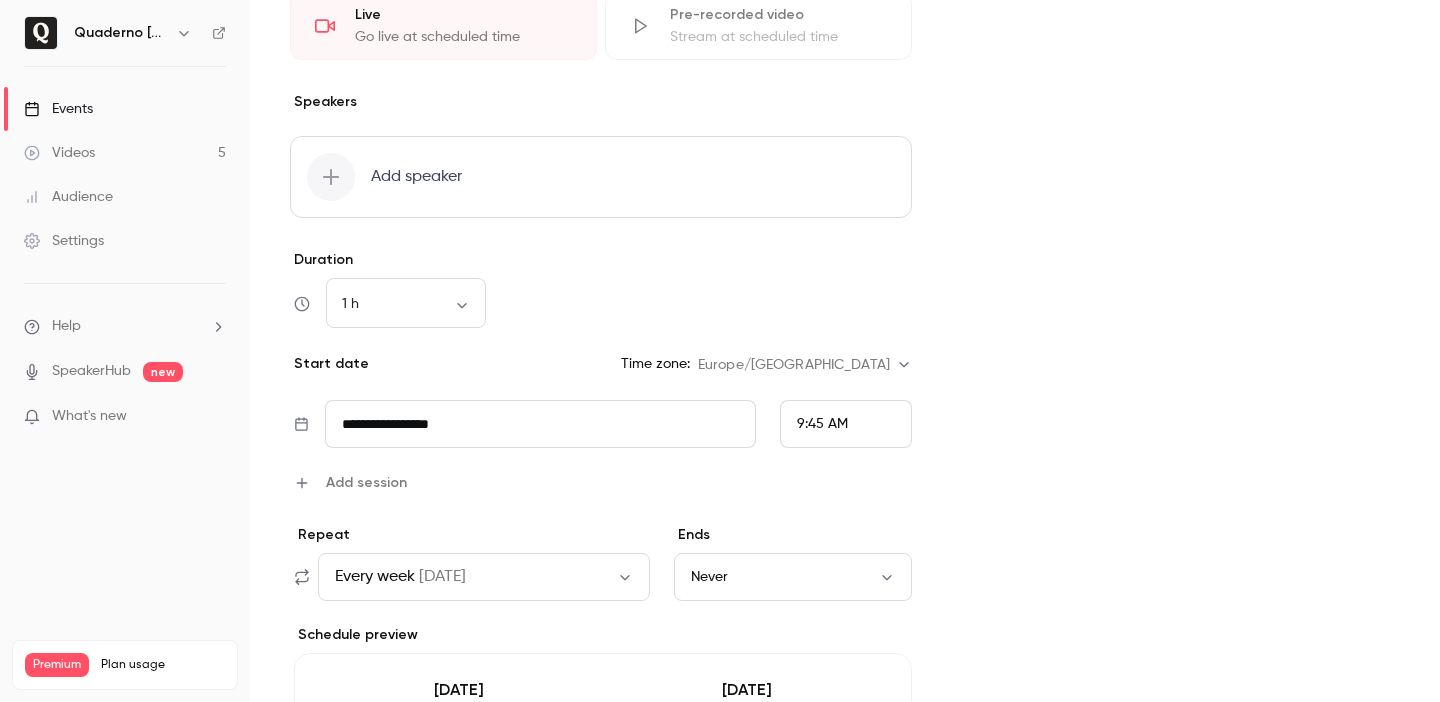 click on "Quaderno [GEOGRAPHIC_DATA]" at bounding box center (121, 33) 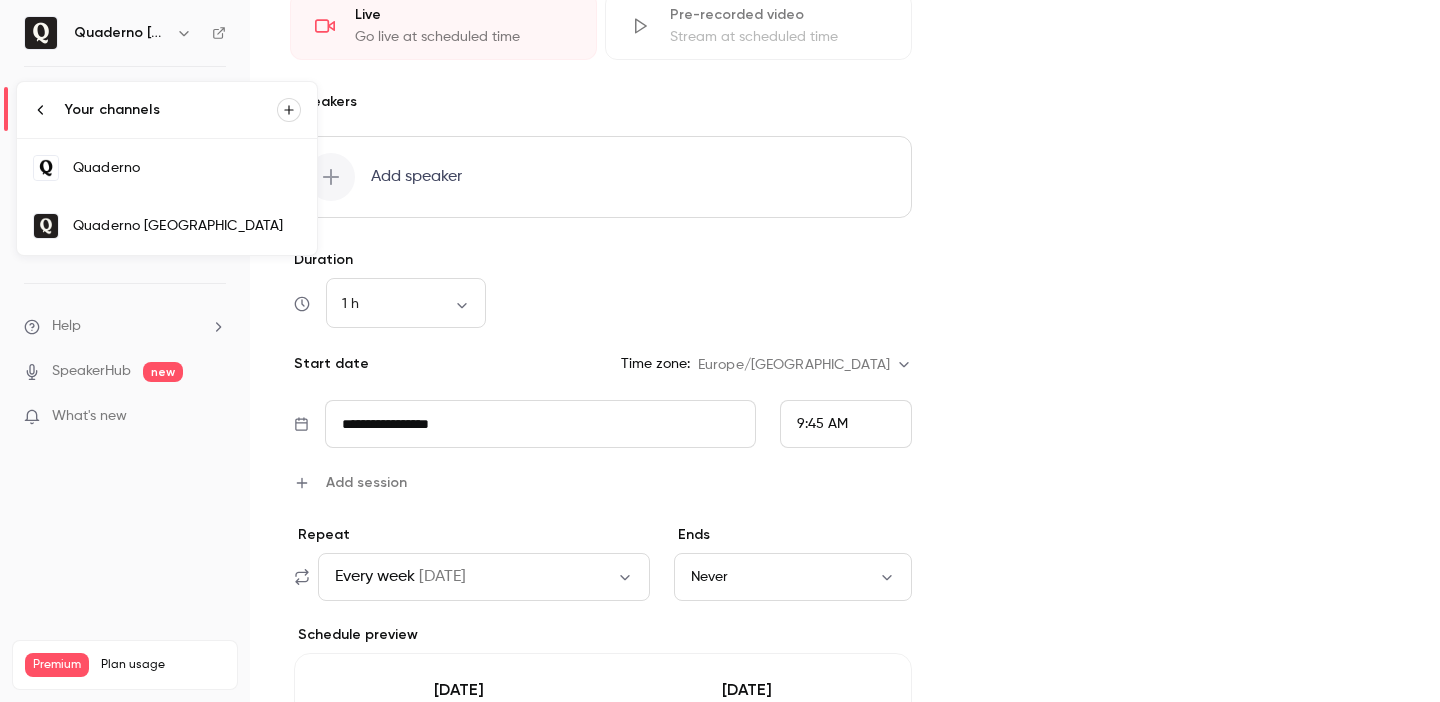 click at bounding box center [720, 351] 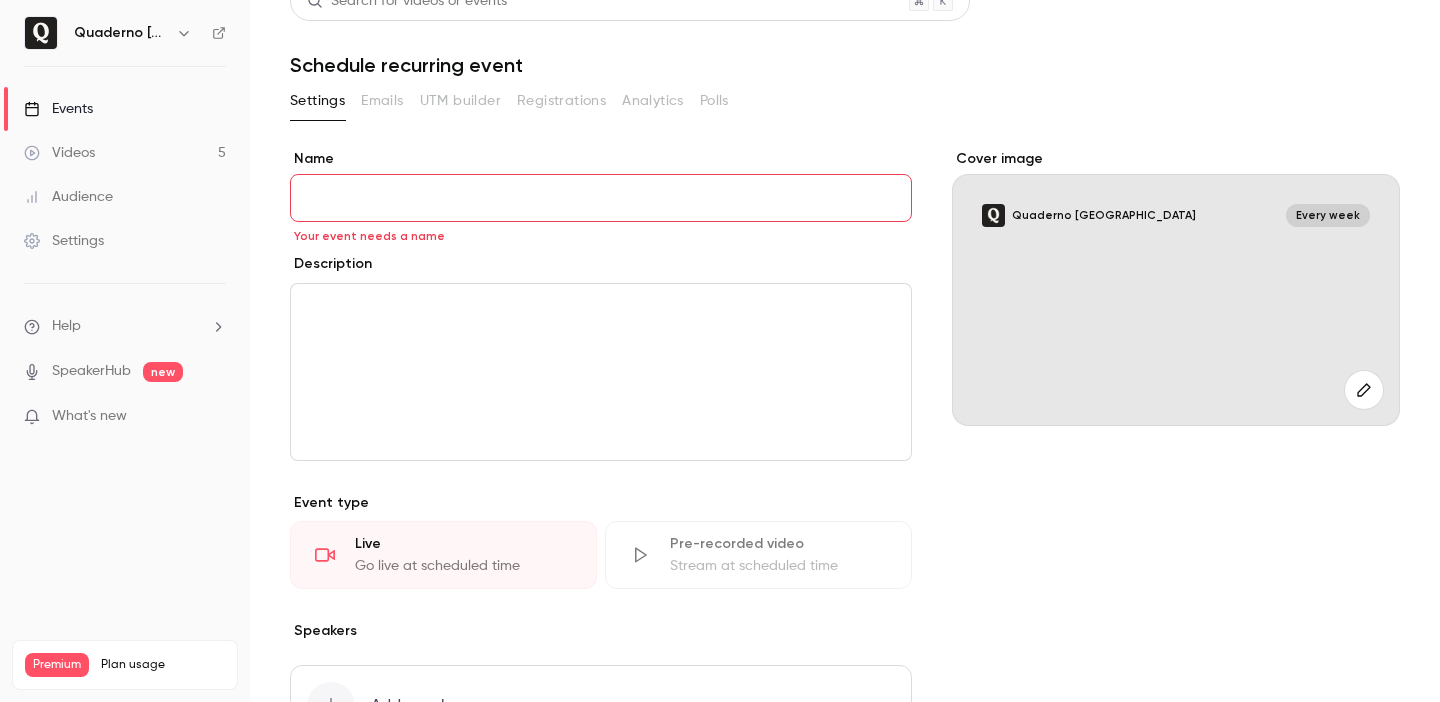 scroll, scrollTop: 0, scrollLeft: 0, axis: both 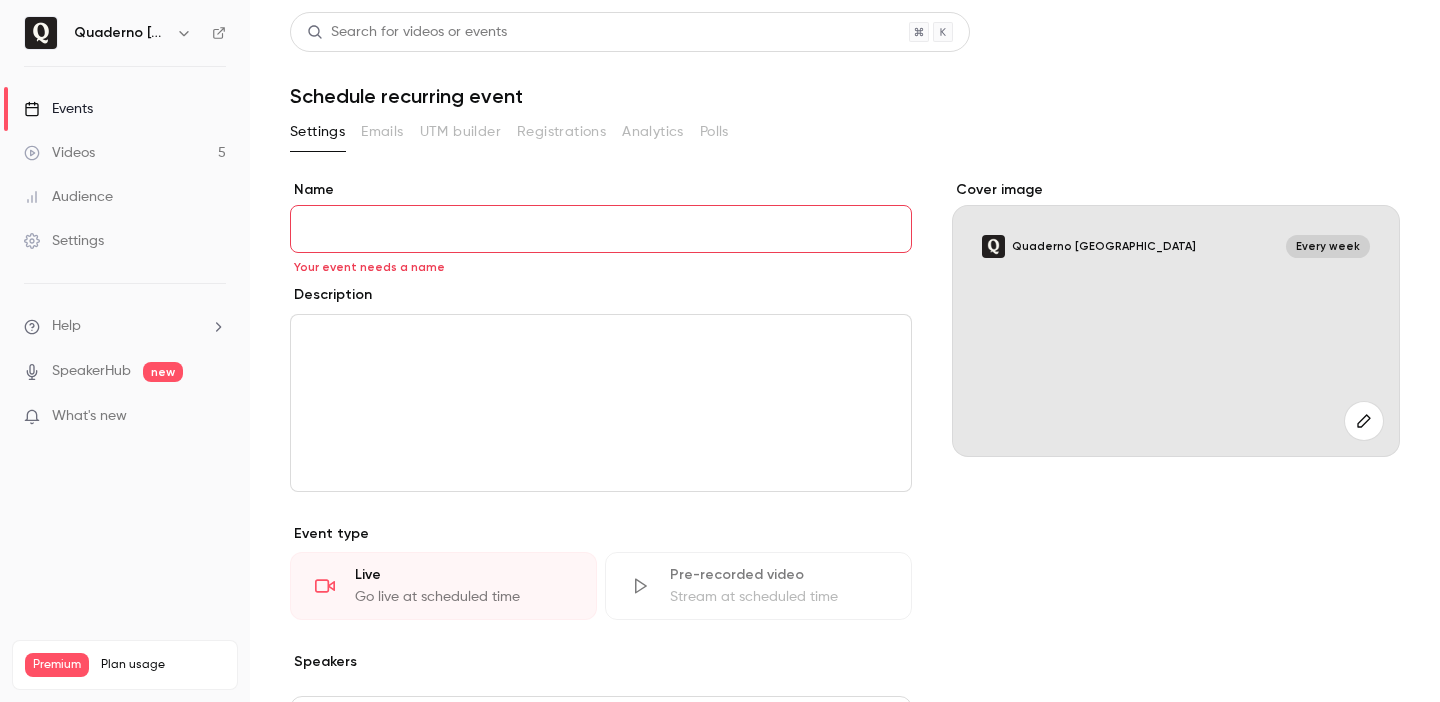 click on "Cover image Quaderno [GEOGRAPHIC_DATA]  Every week" at bounding box center [1176, 897] 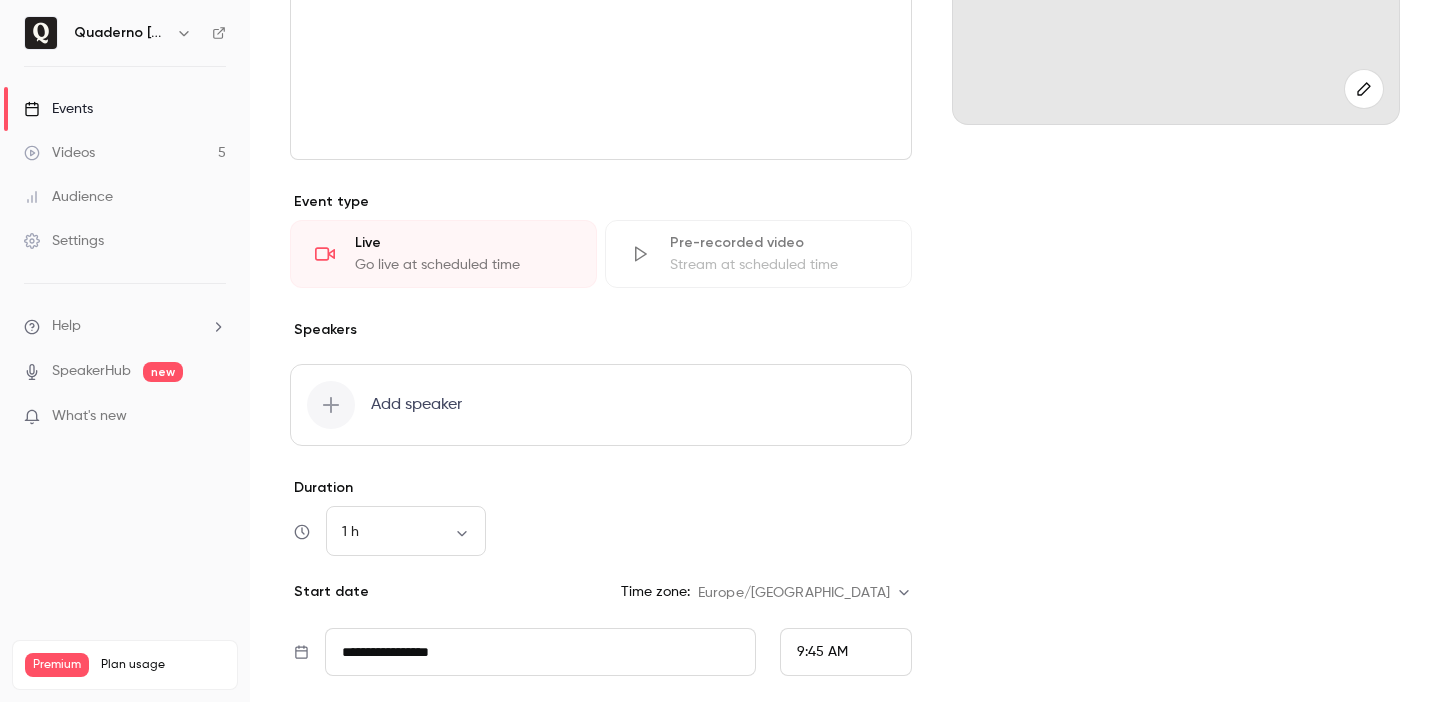 scroll, scrollTop: 335, scrollLeft: 0, axis: vertical 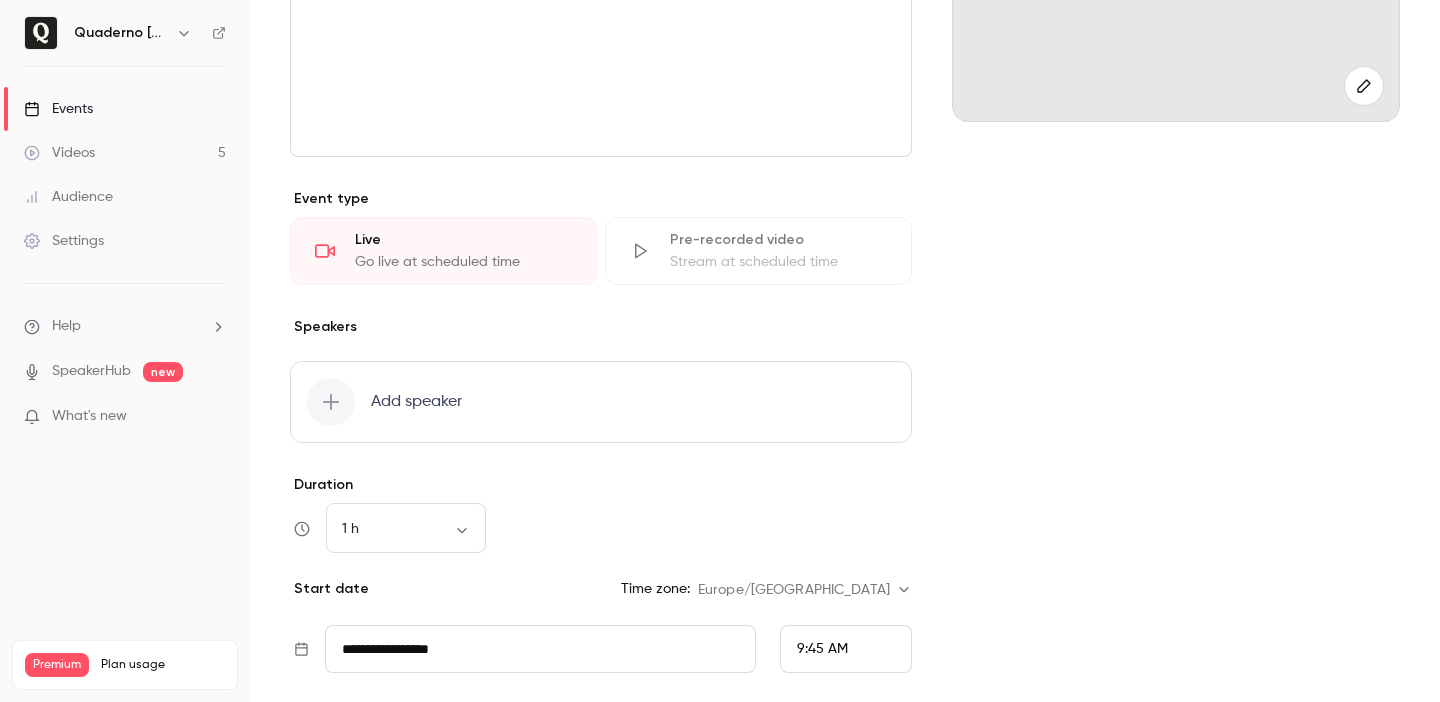 click on "Pre-recorded video Stream at scheduled time" at bounding box center [758, 251] 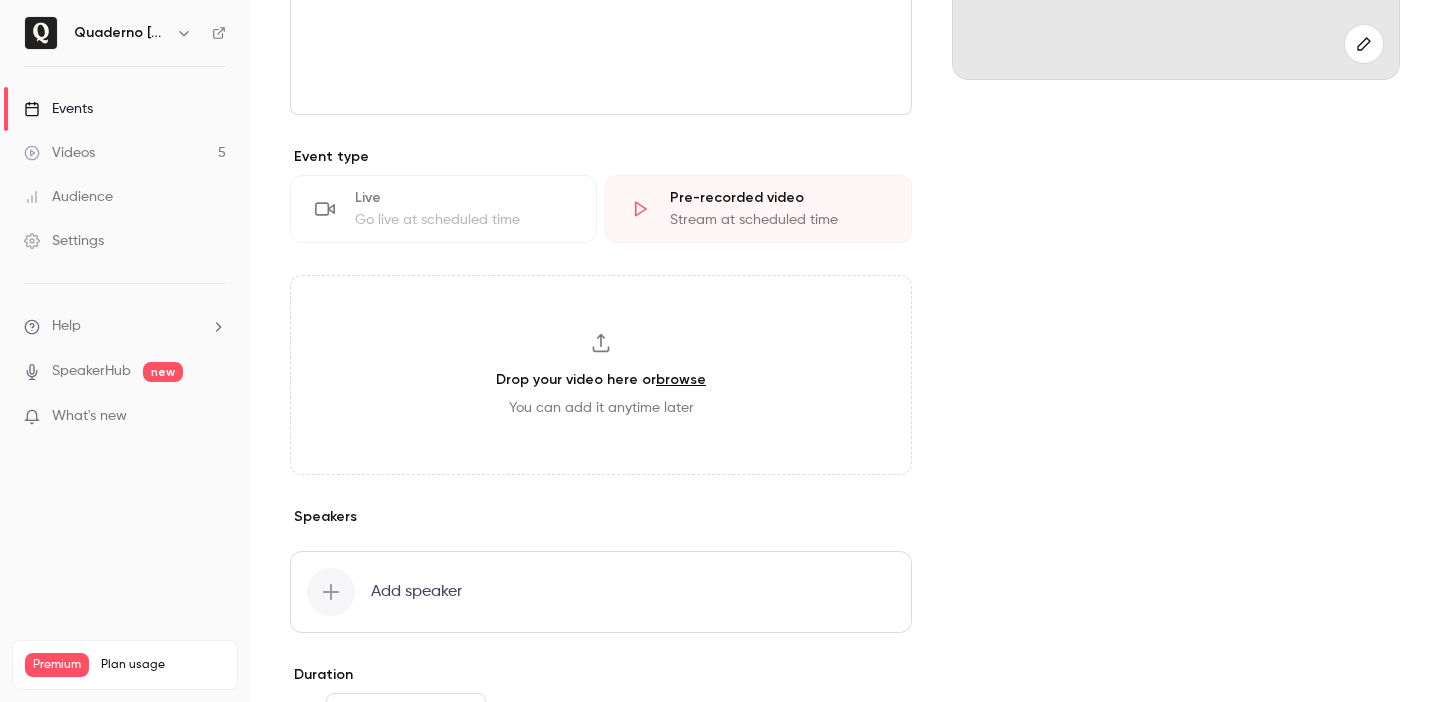 scroll, scrollTop: 0, scrollLeft: 0, axis: both 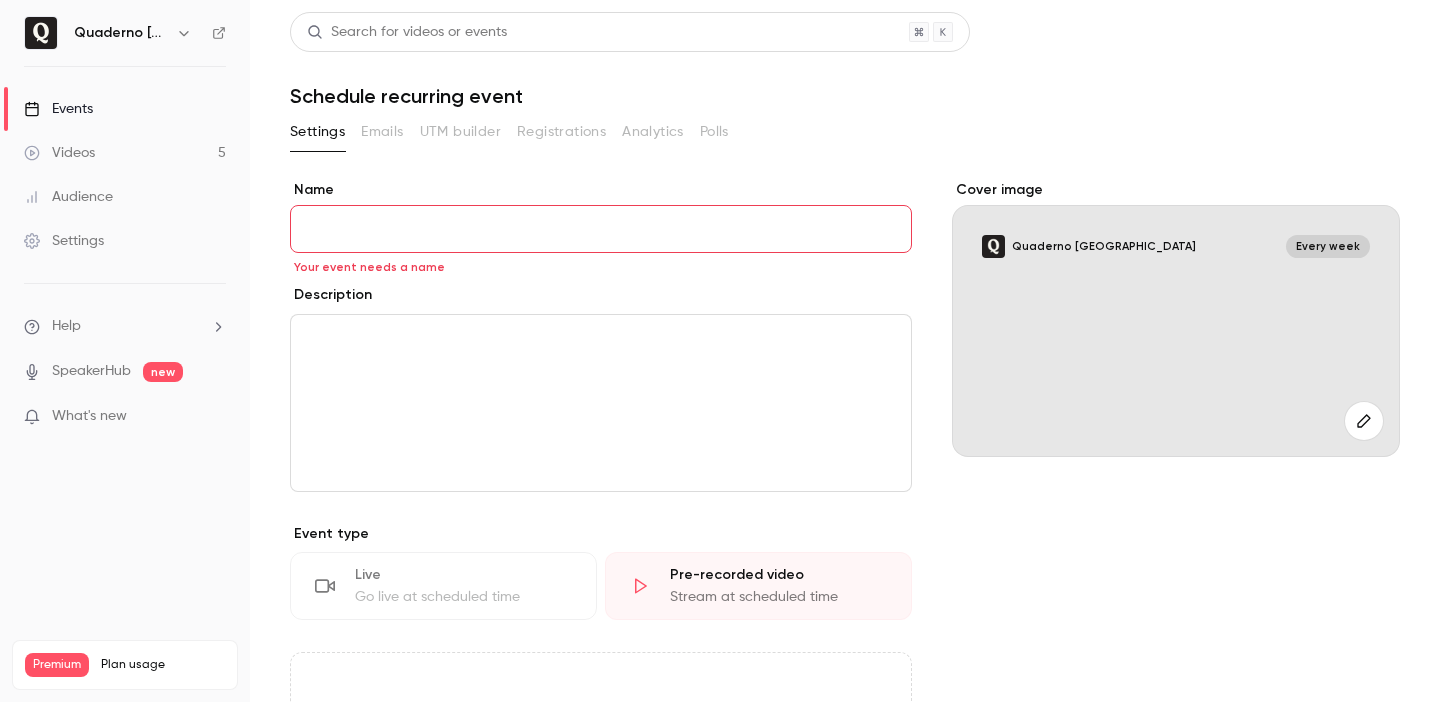 click on "**********" at bounding box center [845, 1025] 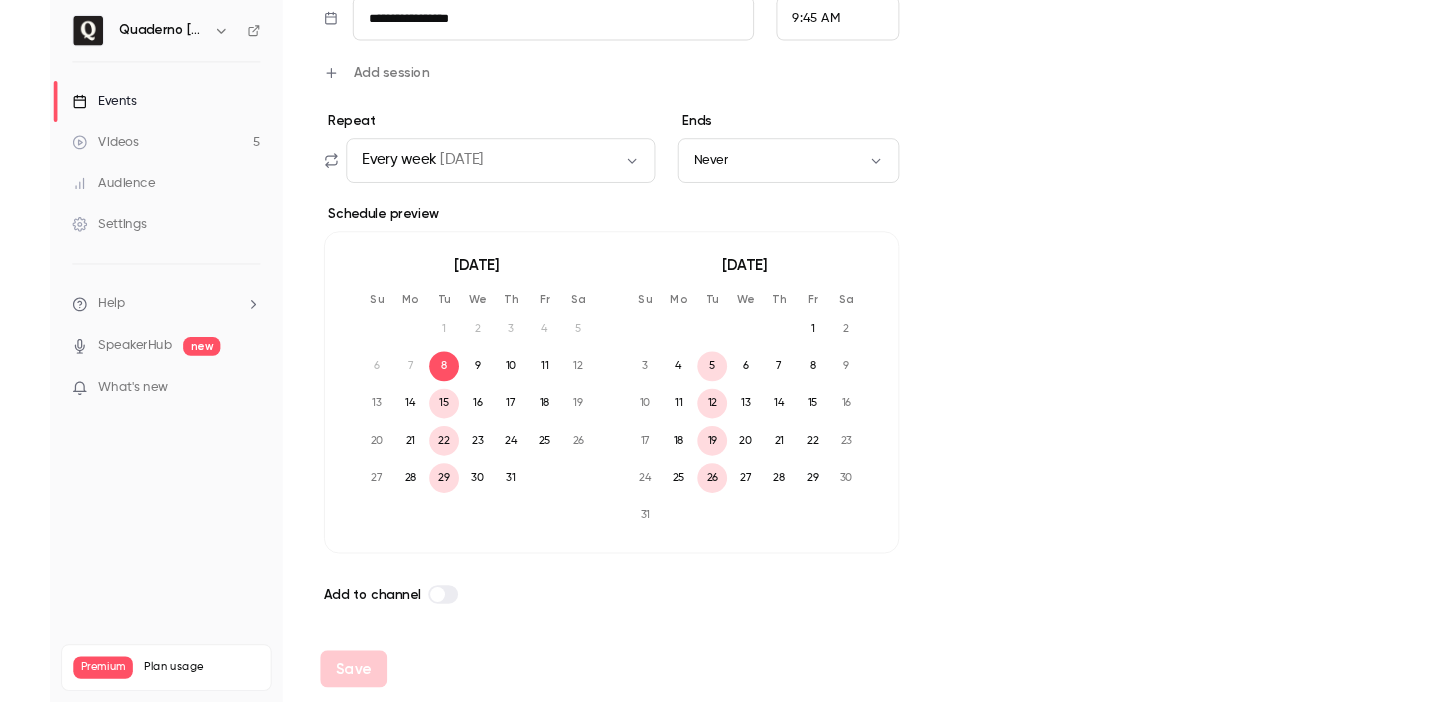 scroll, scrollTop: 1197, scrollLeft: 0, axis: vertical 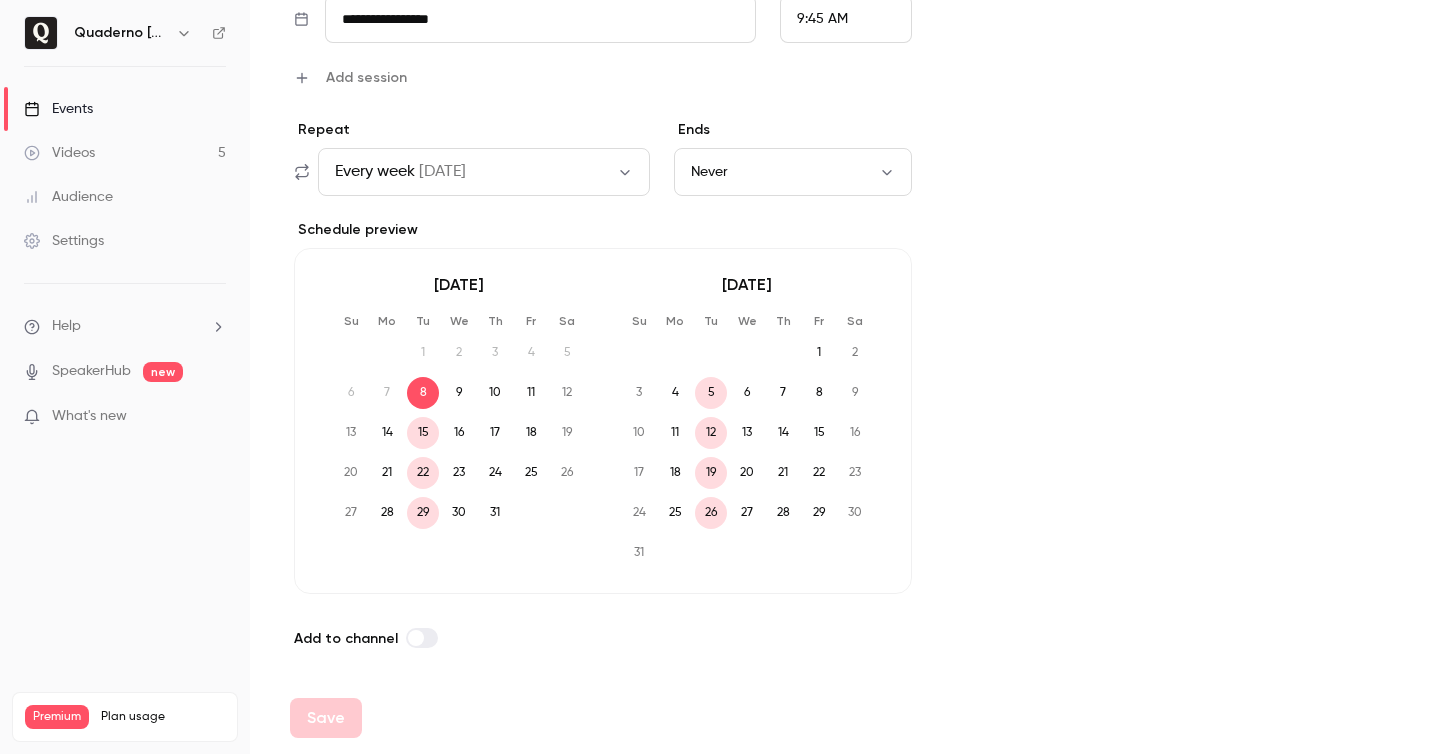 click on "Quaderno [GEOGRAPHIC_DATA]  Events Videos 5 Audience Settings Help SpeakerHub new What's new Premium Plan usage Videos 5  / 90 Monthly registrants 1  / 100" at bounding box center (125, 377) 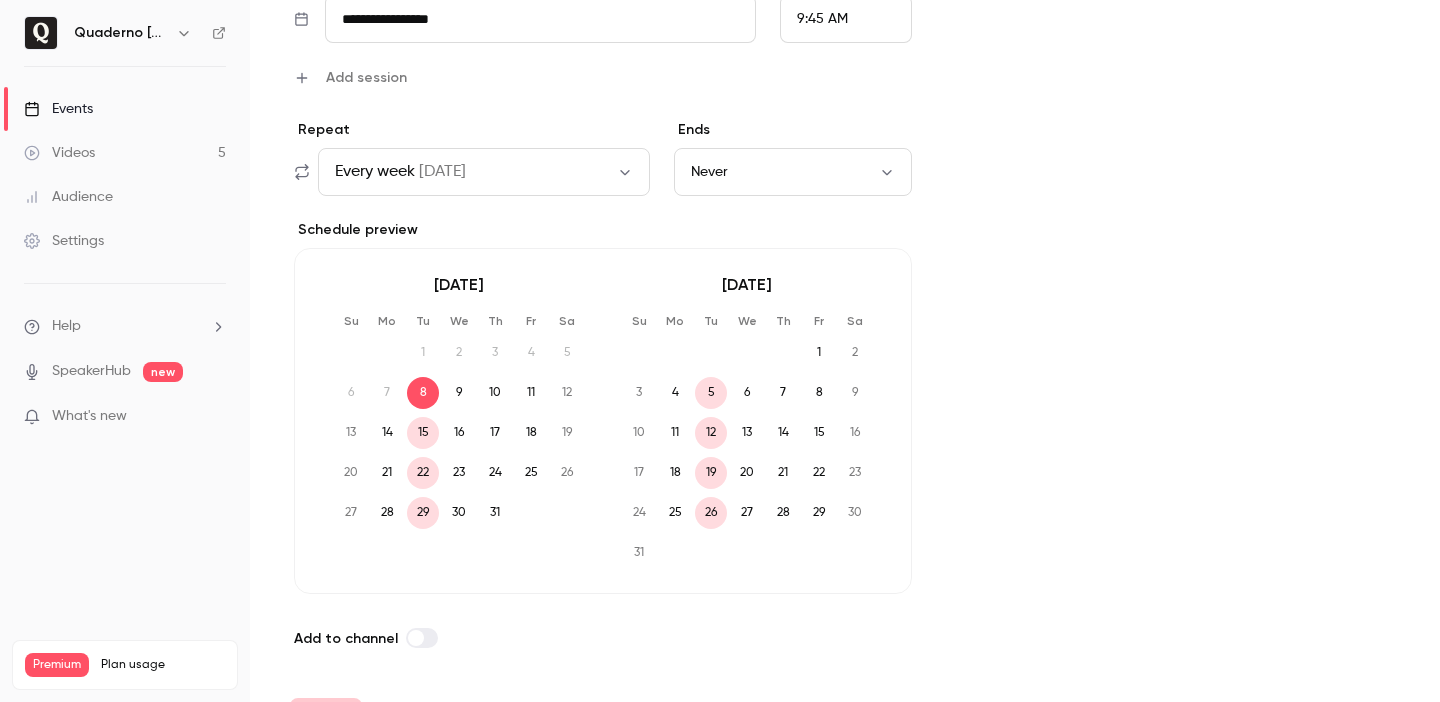 scroll, scrollTop: 1249, scrollLeft: 0, axis: vertical 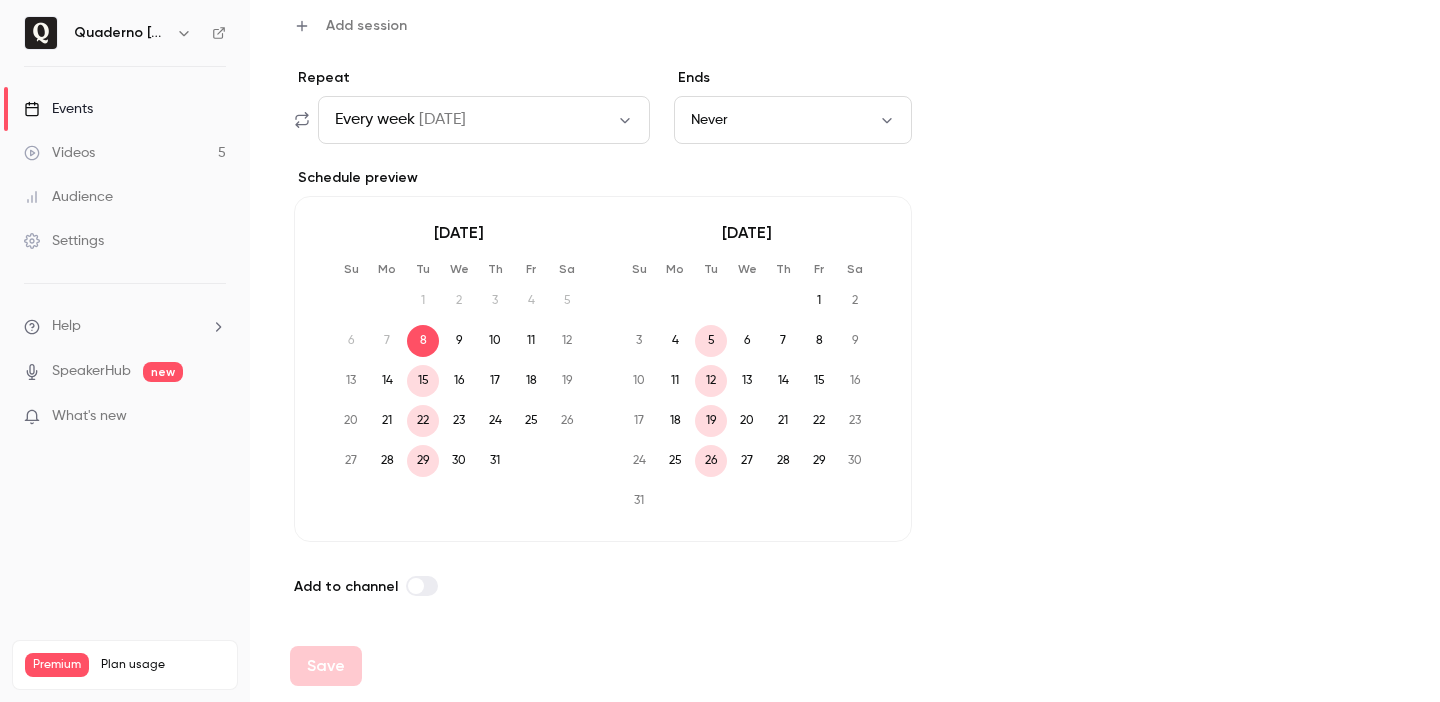 click on "Settings" at bounding box center (64, 241) 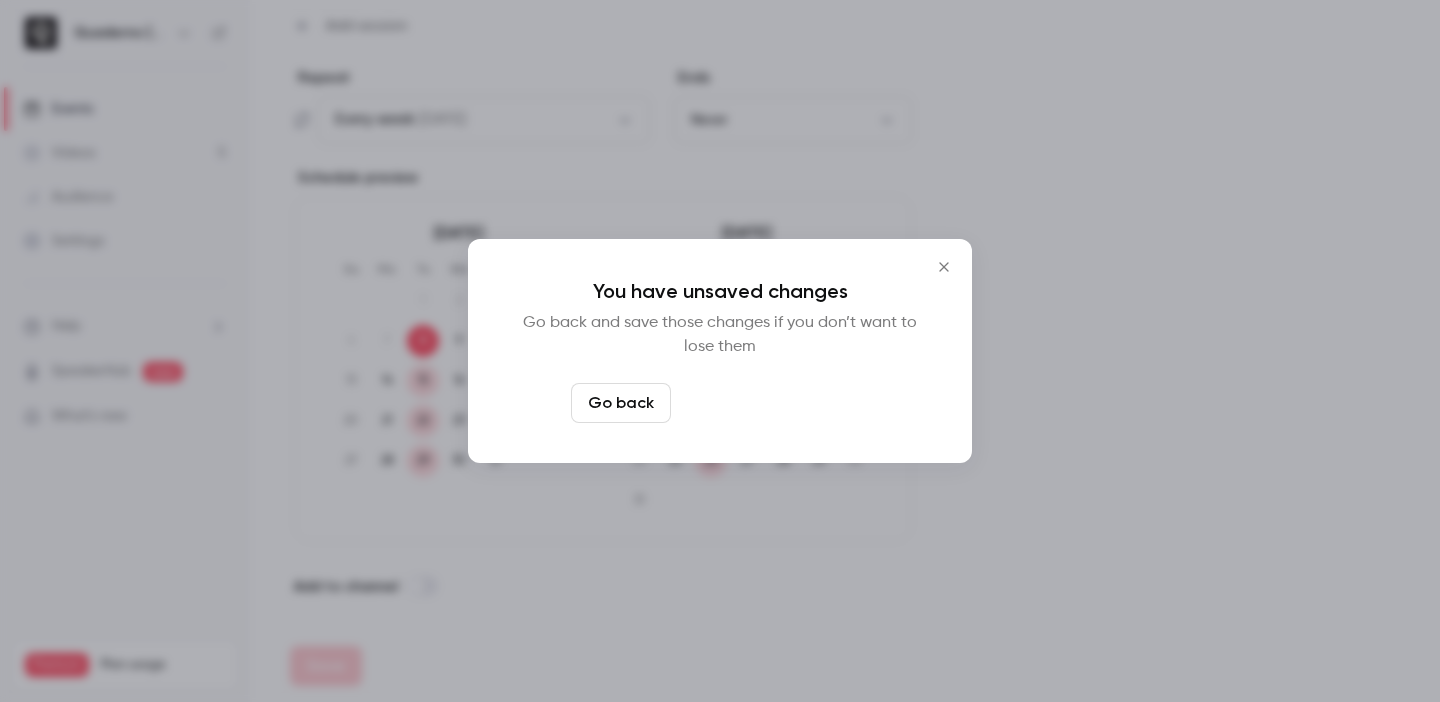 click on "Leave page anyway" at bounding box center [774, 403] 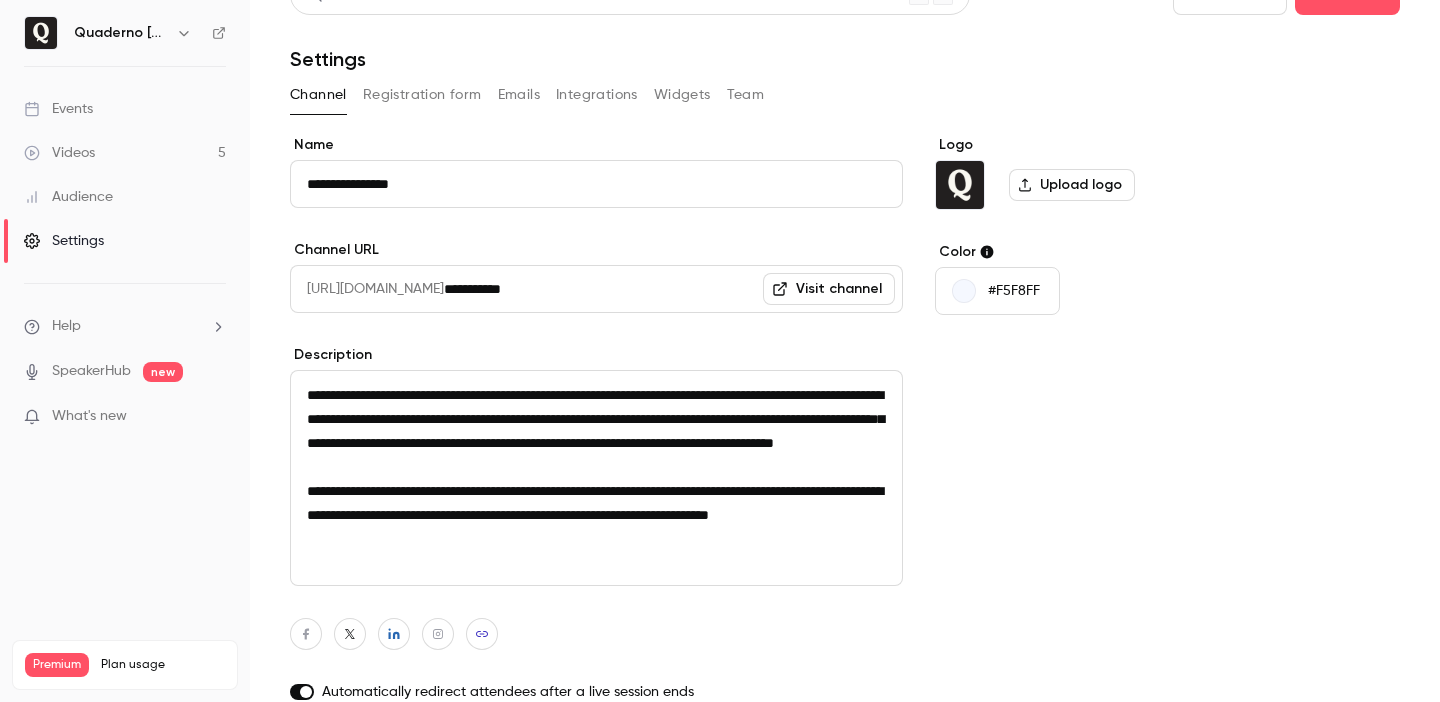scroll, scrollTop: 0, scrollLeft: 0, axis: both 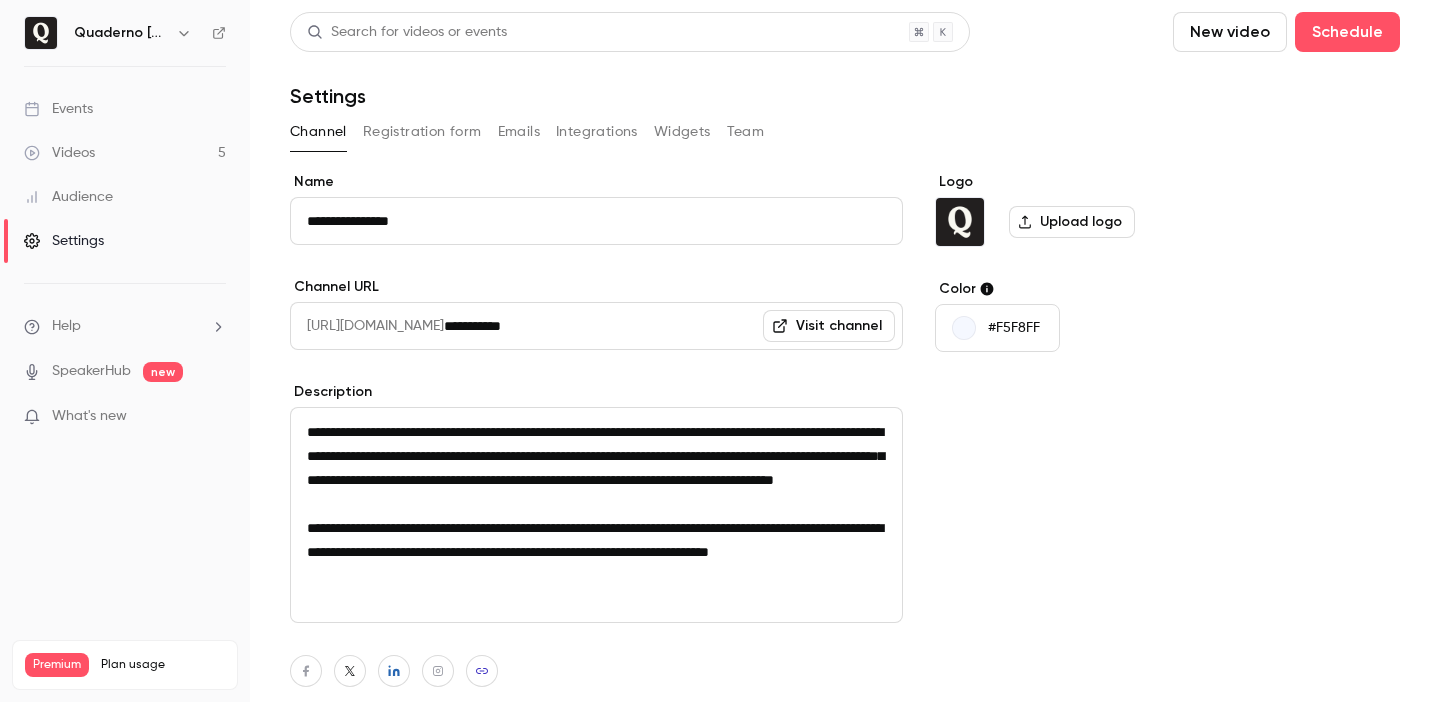 click on "[URL][DOMAIN_NAME]" at bounding box center (367, 326) 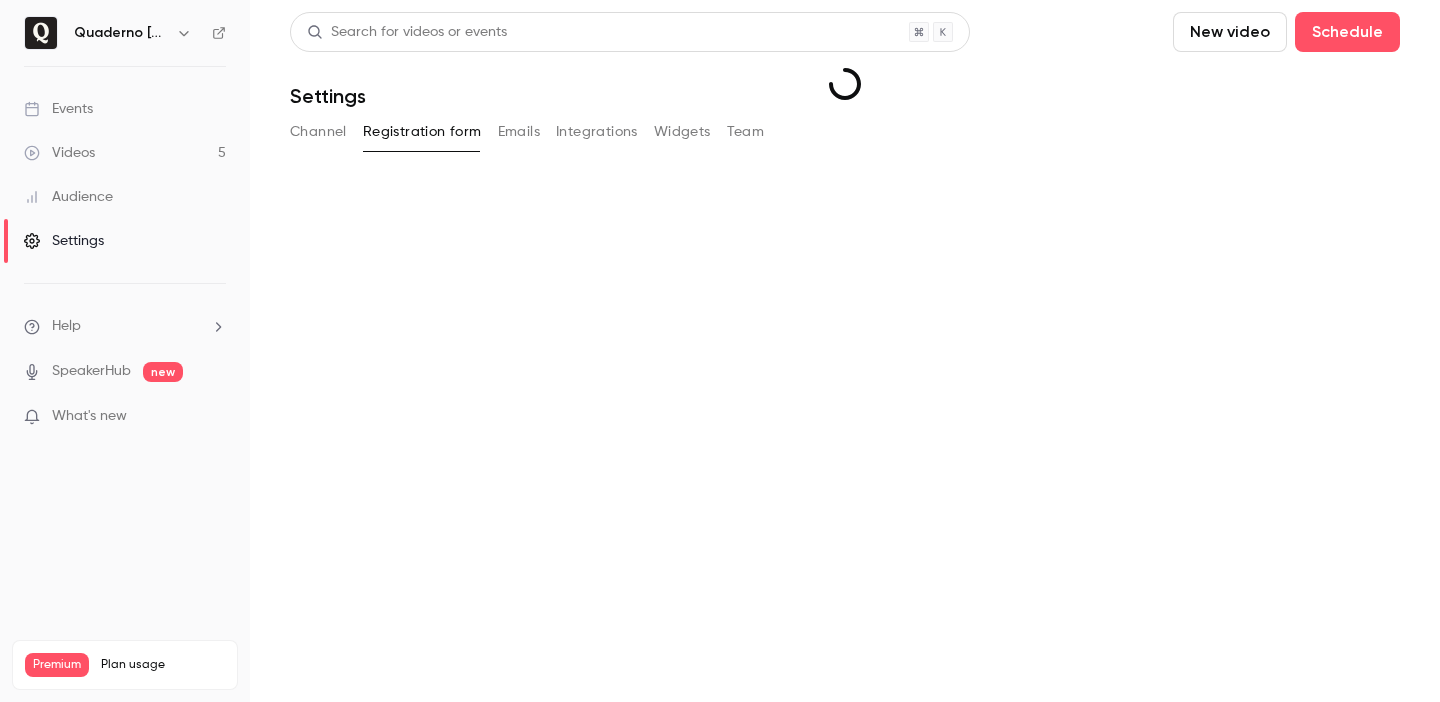 click on "Emails" at bounding box center [519, 132] 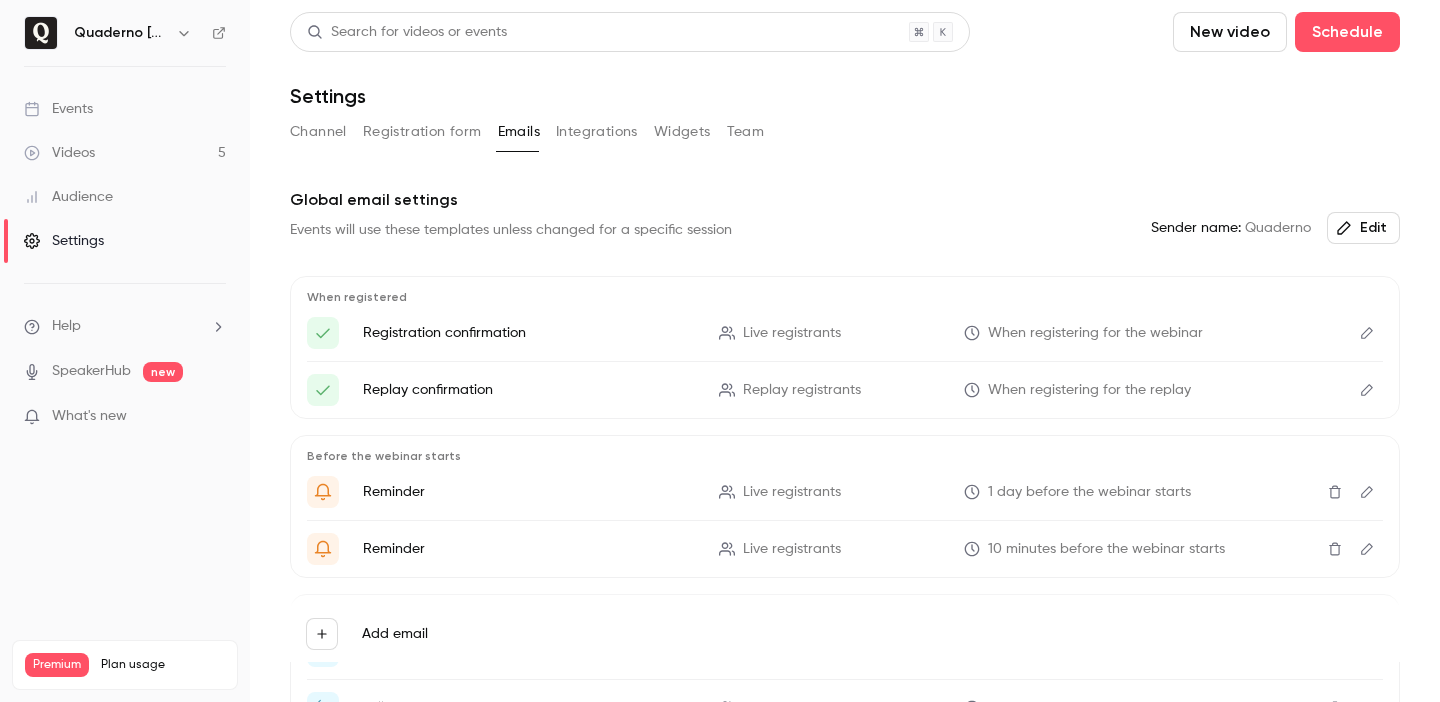 click on "Integrations" at bounding box center (597, 132) 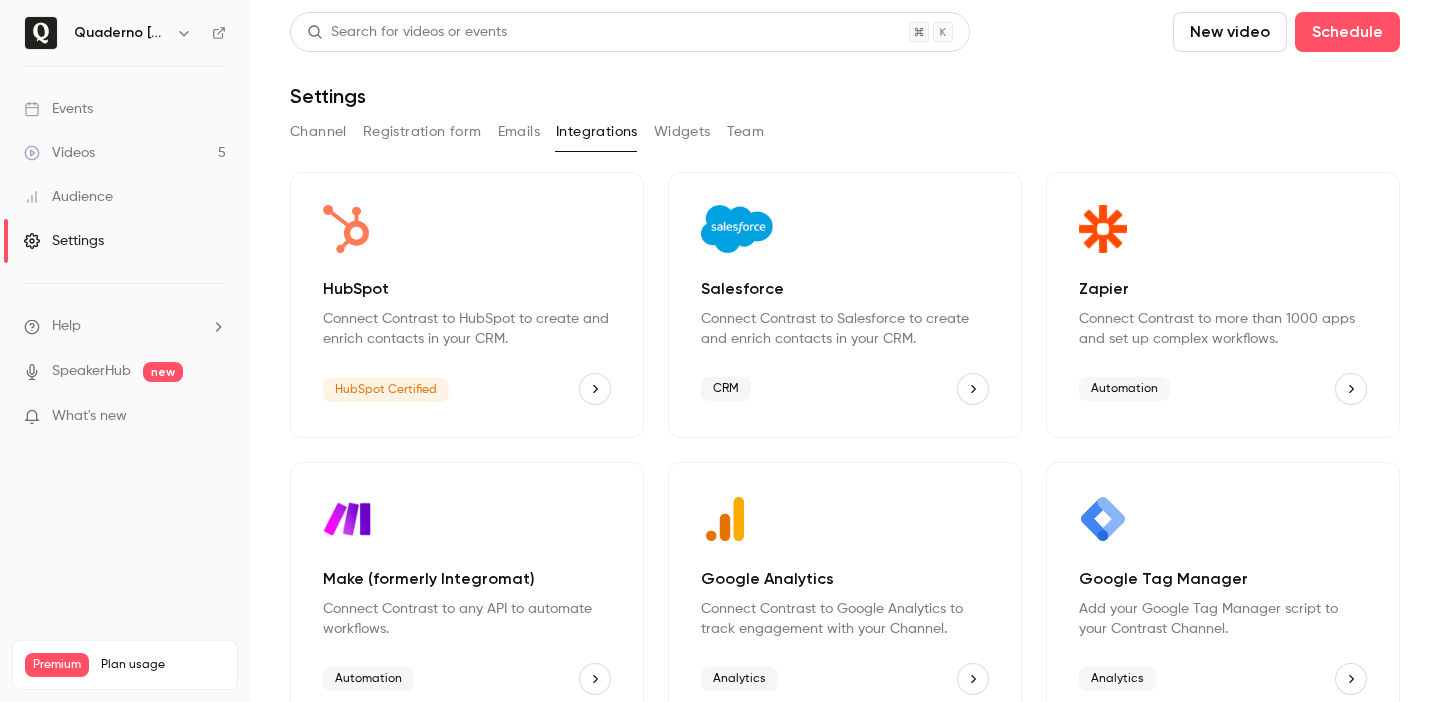 click on "Widgets" at bounding box center (682, 132) 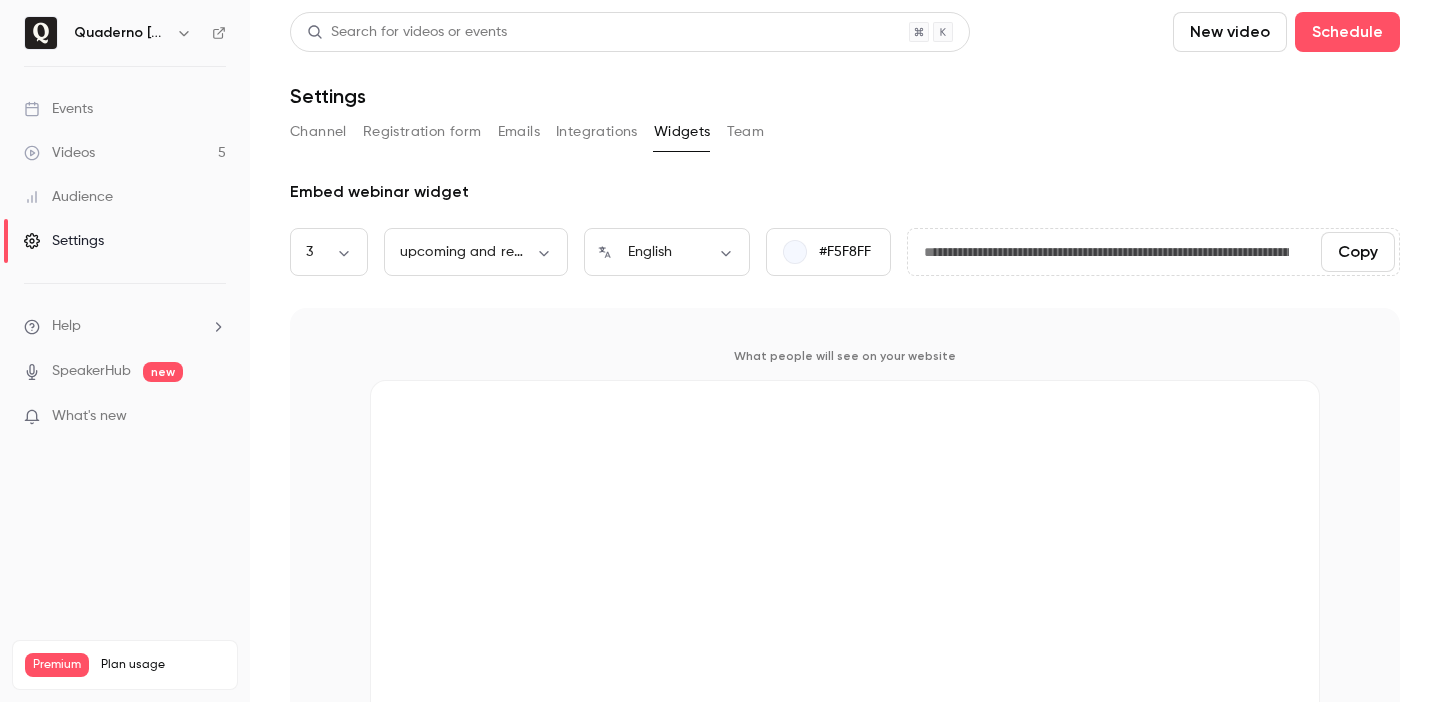 click on "Events" at bounding box center (58, 109) 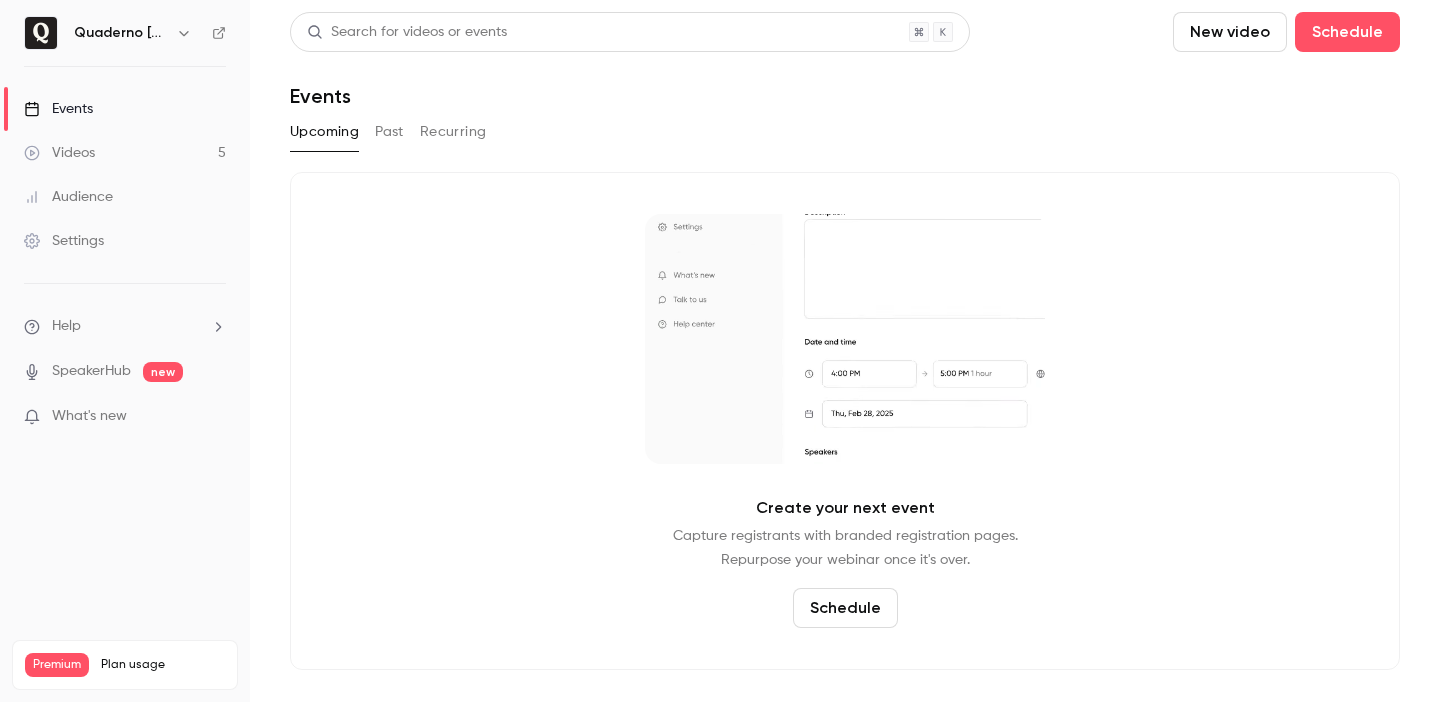 click on "Videos 5" at bounding box center [125, 153] 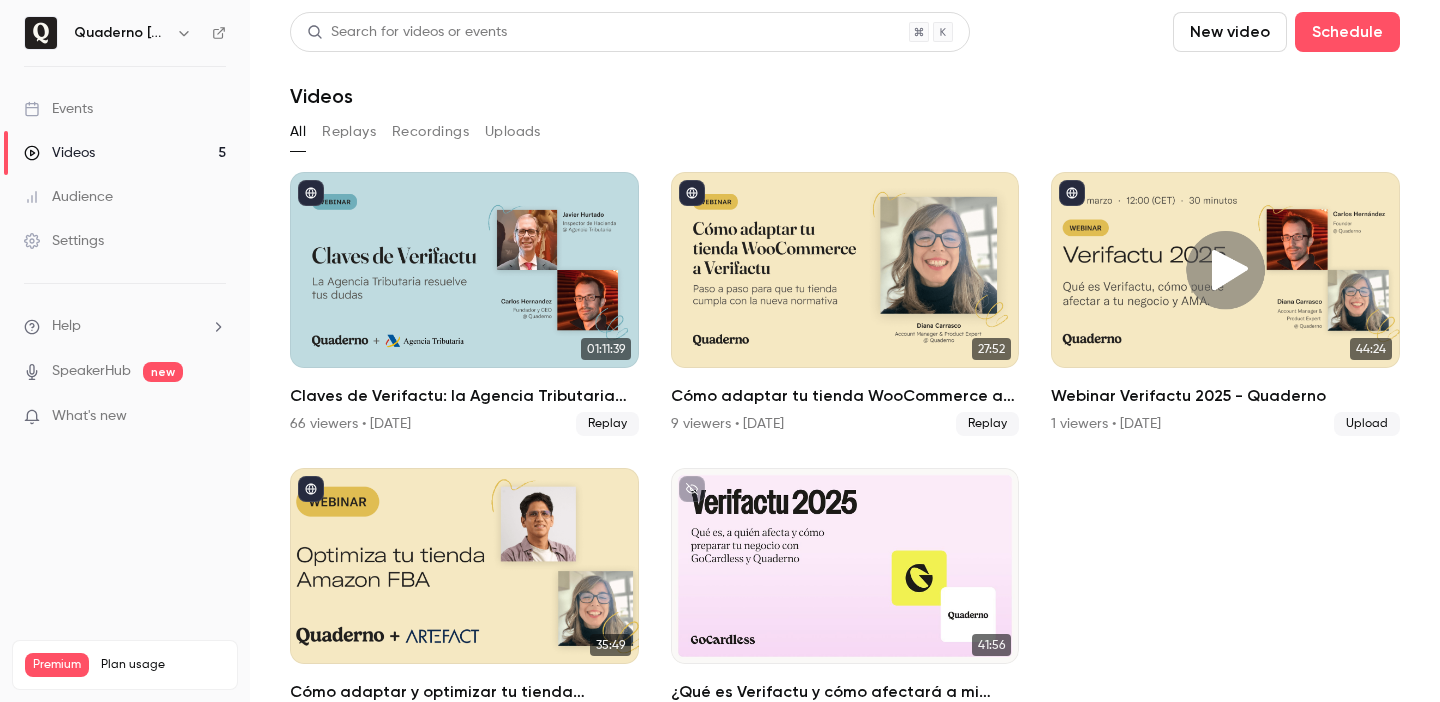 click on "Events" at bounding box center (125, 109) 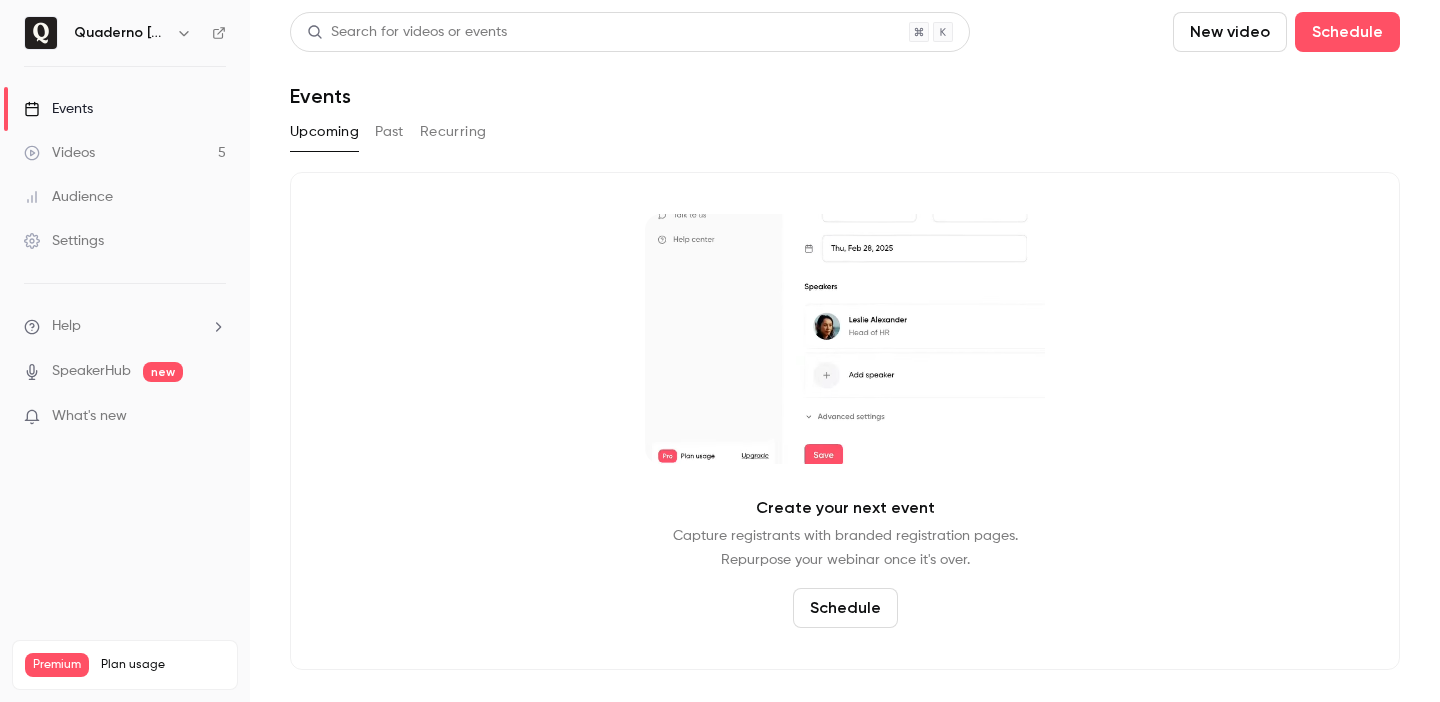 click on "New video" at bounding box center (1230, 32) 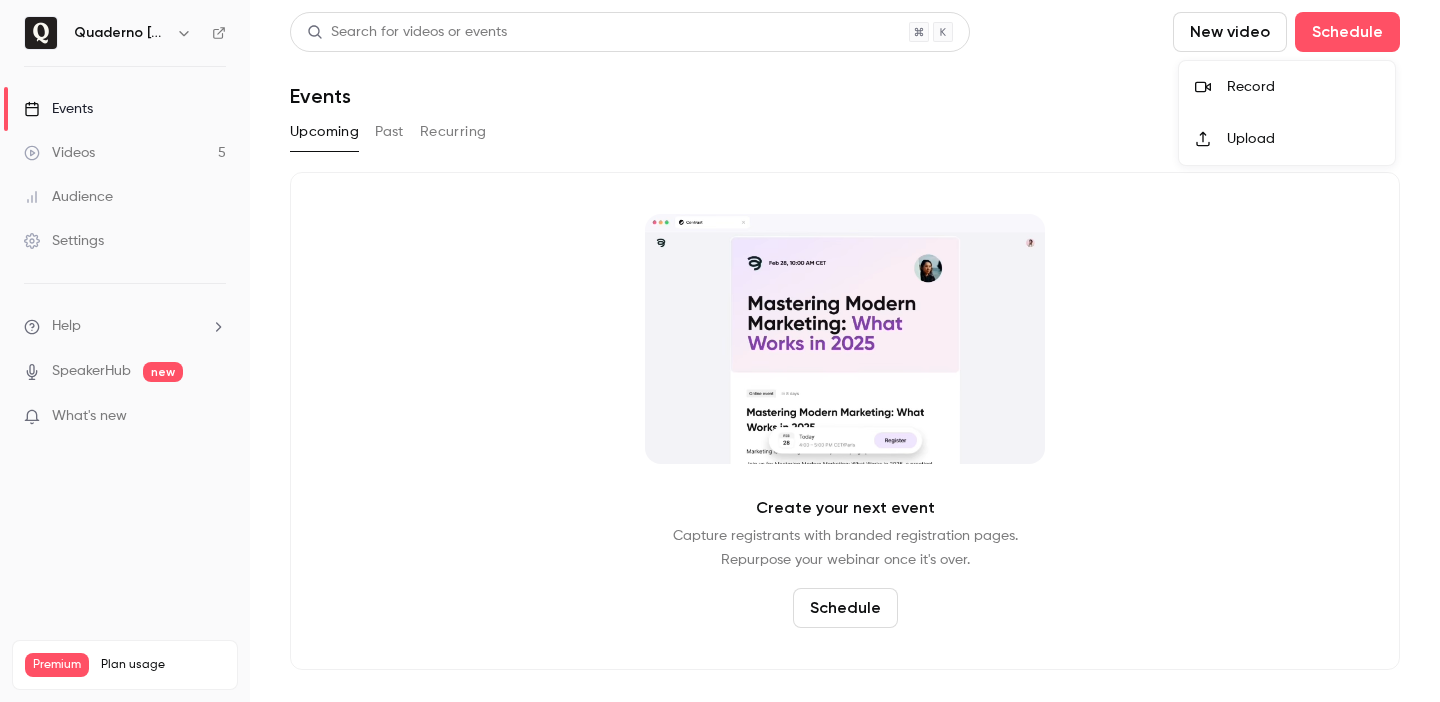 click on "Upload" at bounding box center (1303, 139) 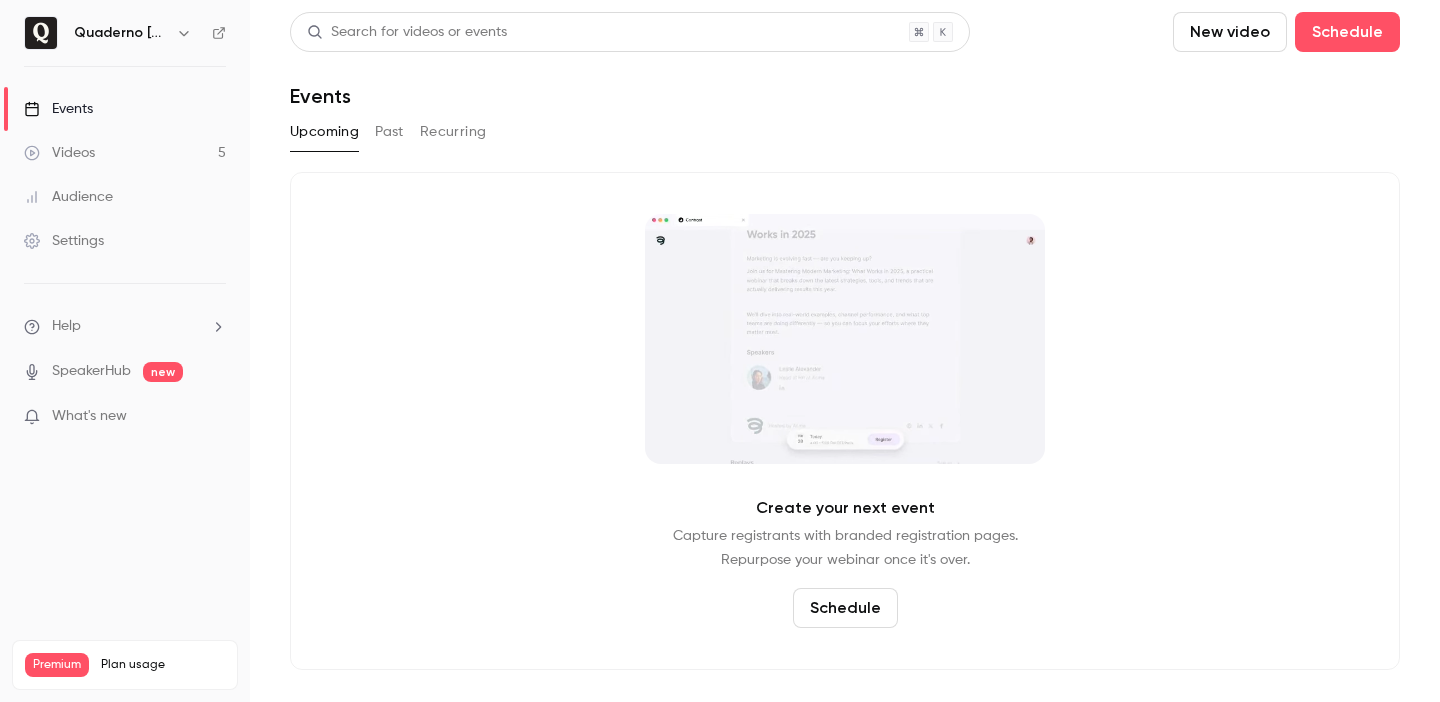 click on "New video" at bounding box center (1230, 32) 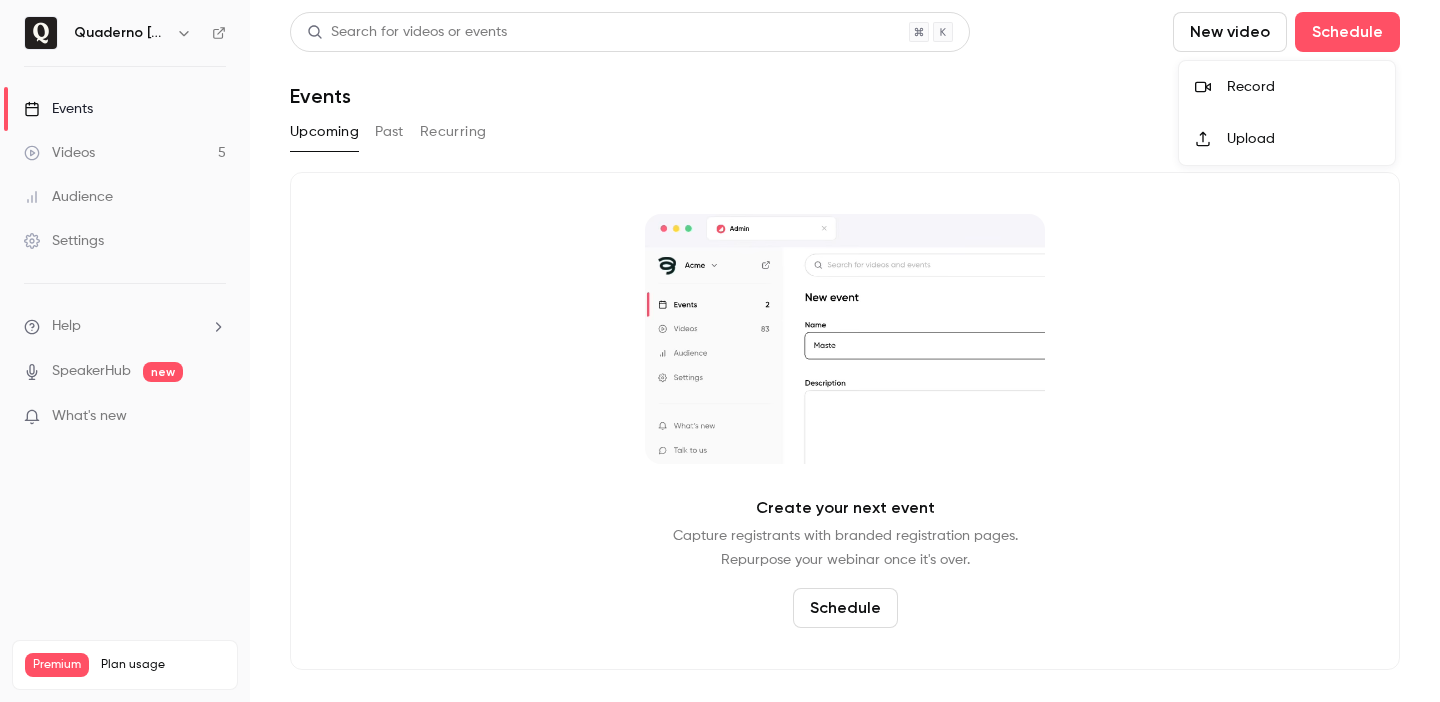 click on "Record" at bounding box center (1303, 87) 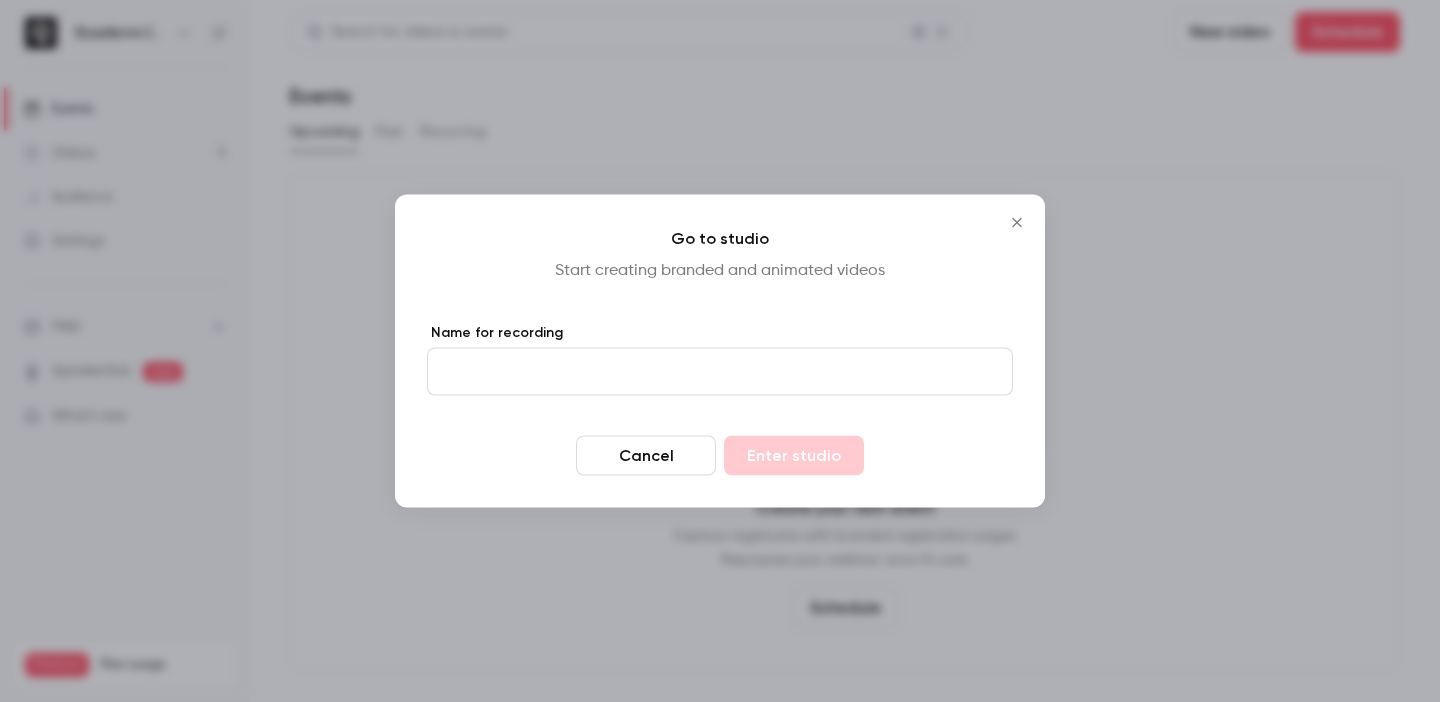 click on "Name for recording" at bounding box center (720, 372) 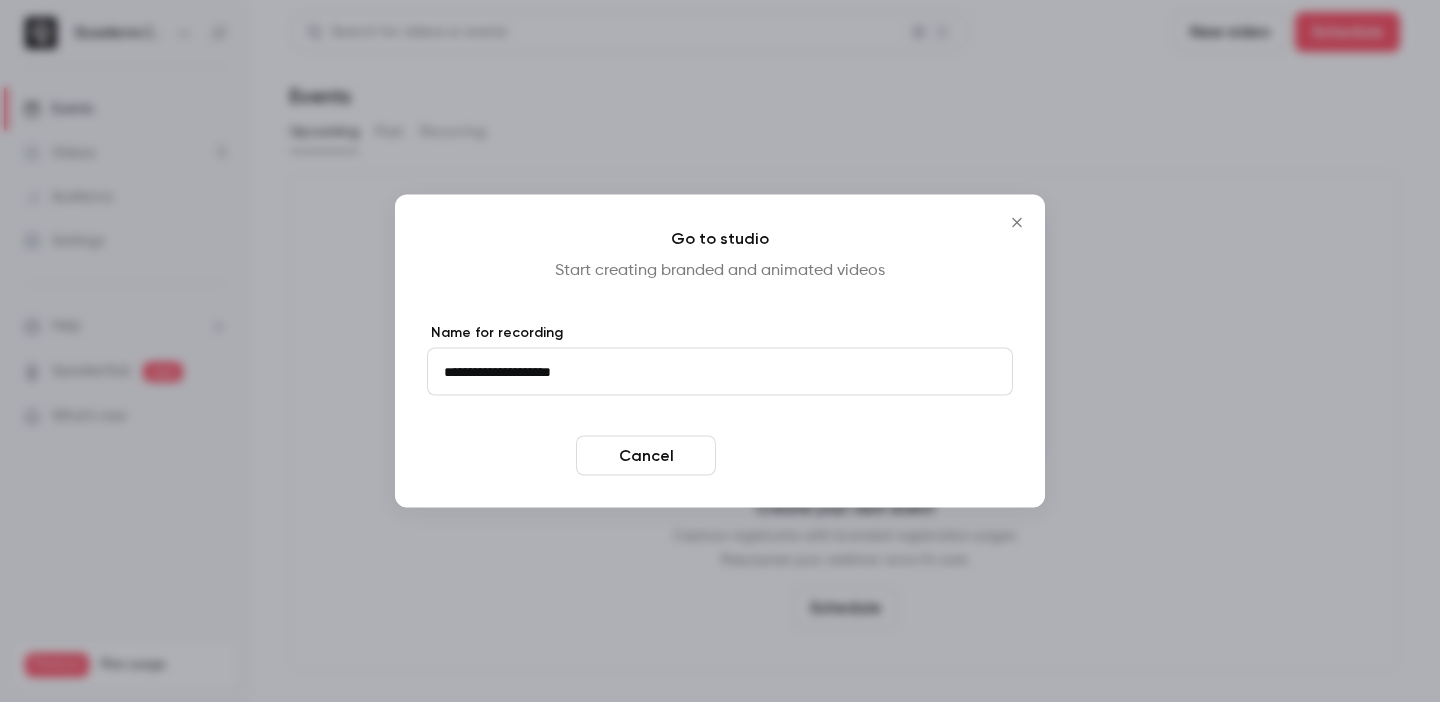 click on "Enter studio" at bounding box center (794, 456) 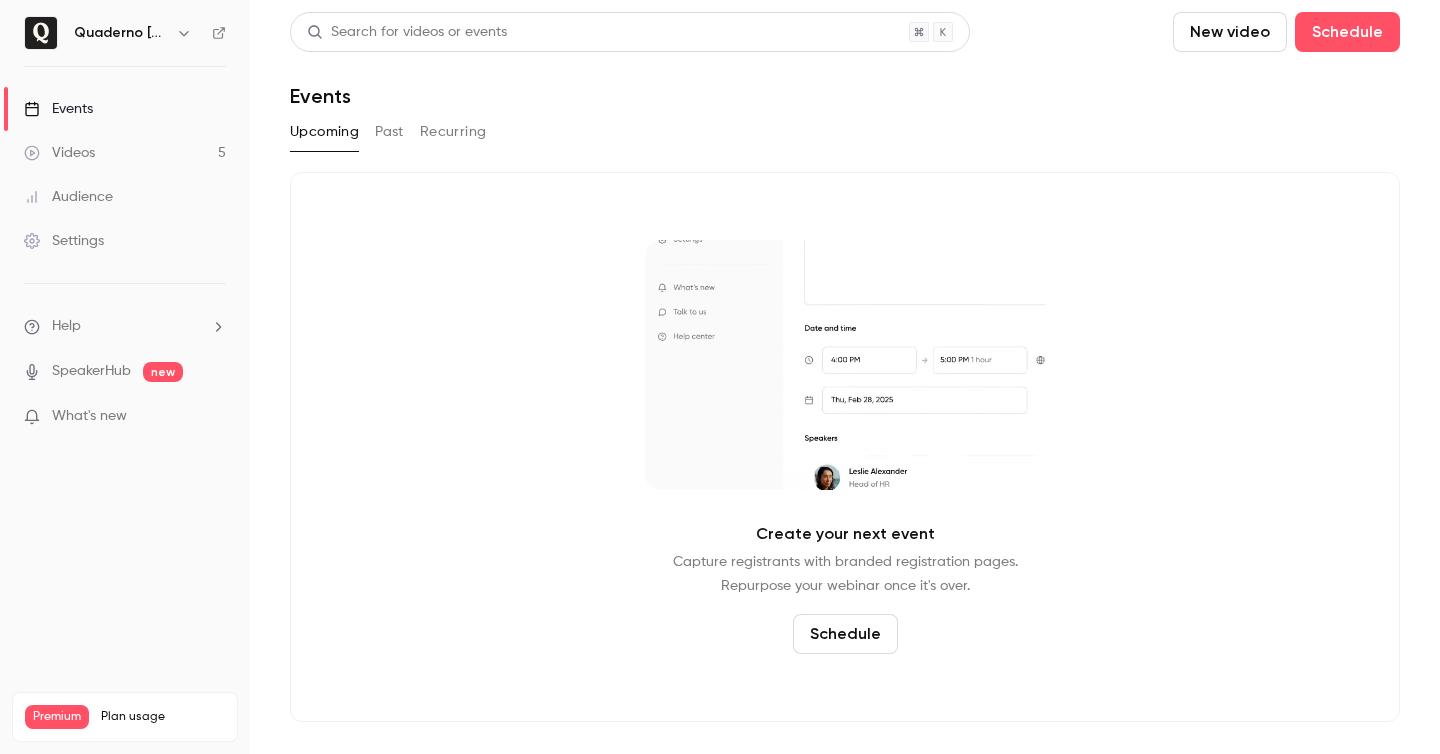 click on "Upcoming Past Recurring" at bounding box center (845, 136) 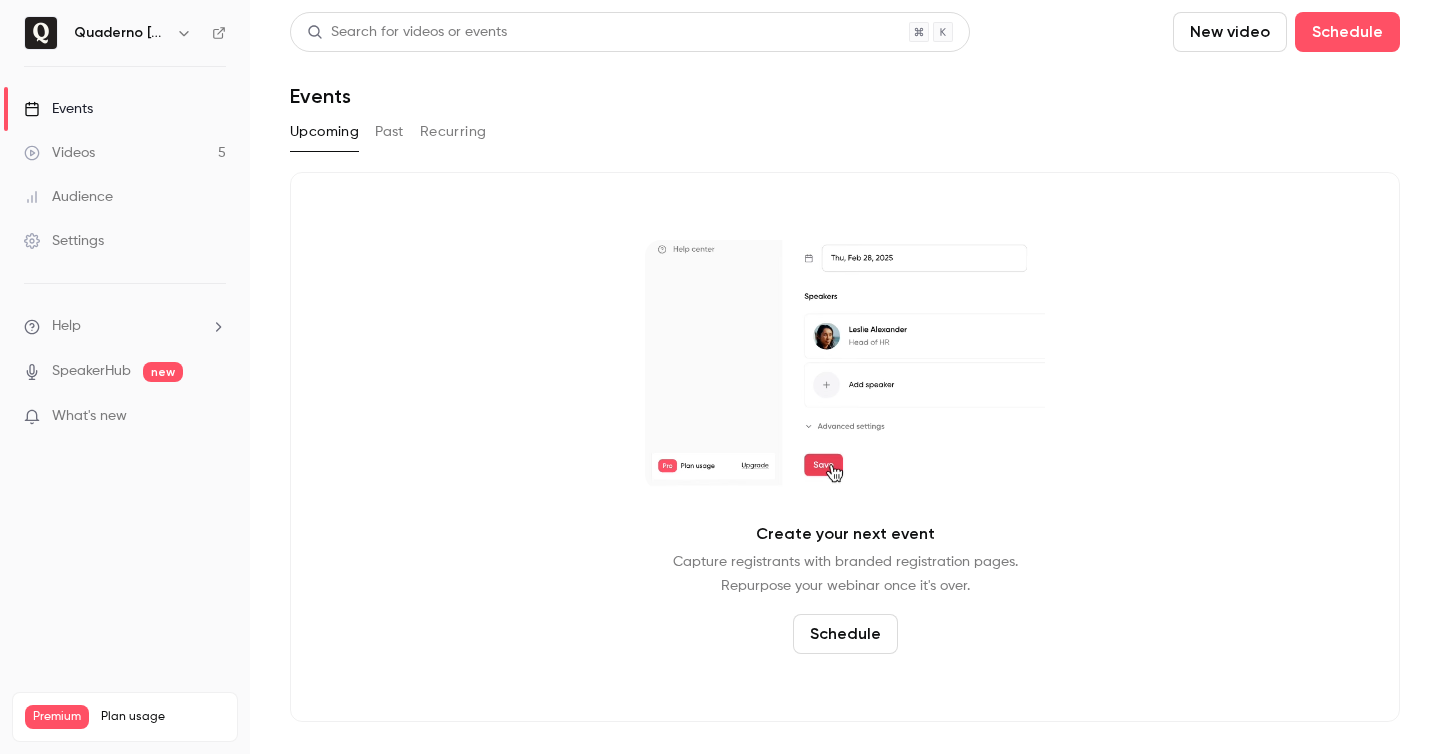 click on "Search for videos or events New video Schedule Events Upcoming Past Recurring Create your next event Capture registrants with branded registration pages.
Repurpose your webinar once it's over. Schedule" at bounding box center [845, 367] 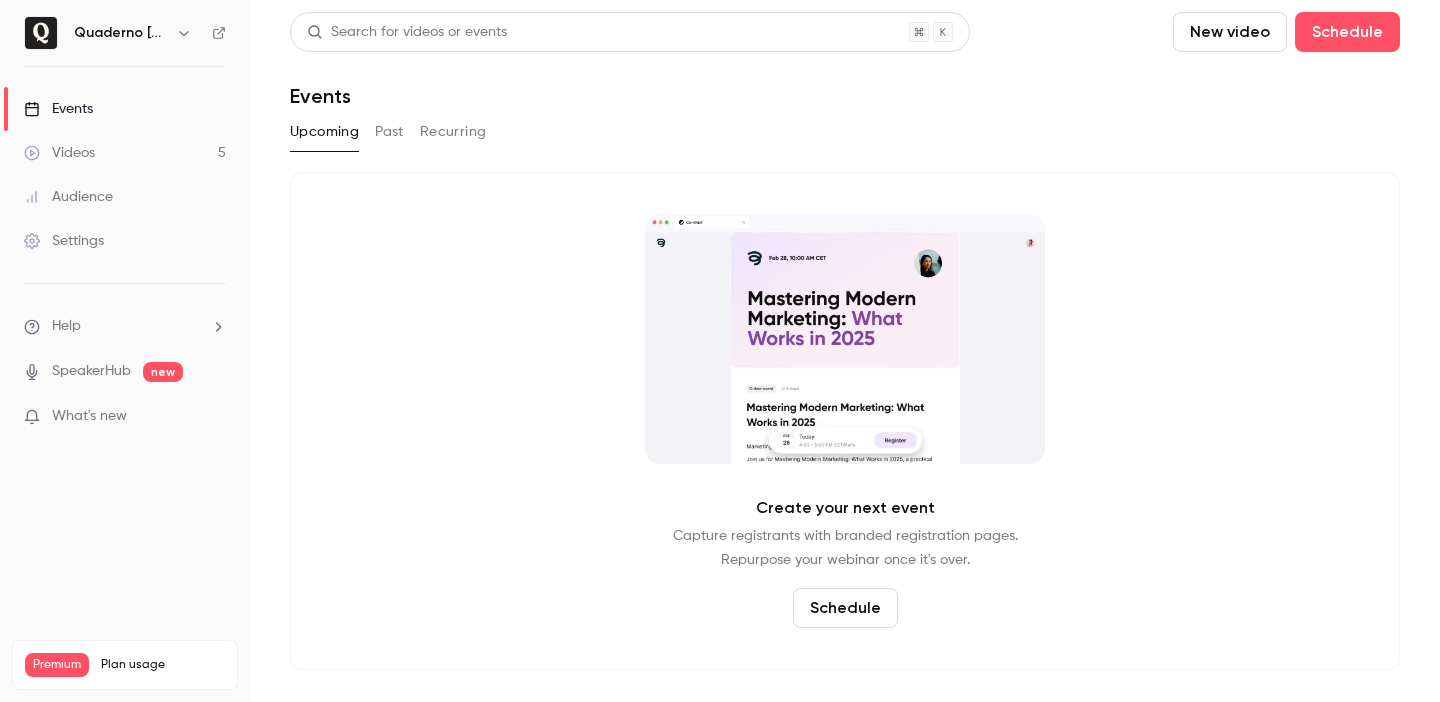 click on "Videos 5" at bounding box center (125, 153) 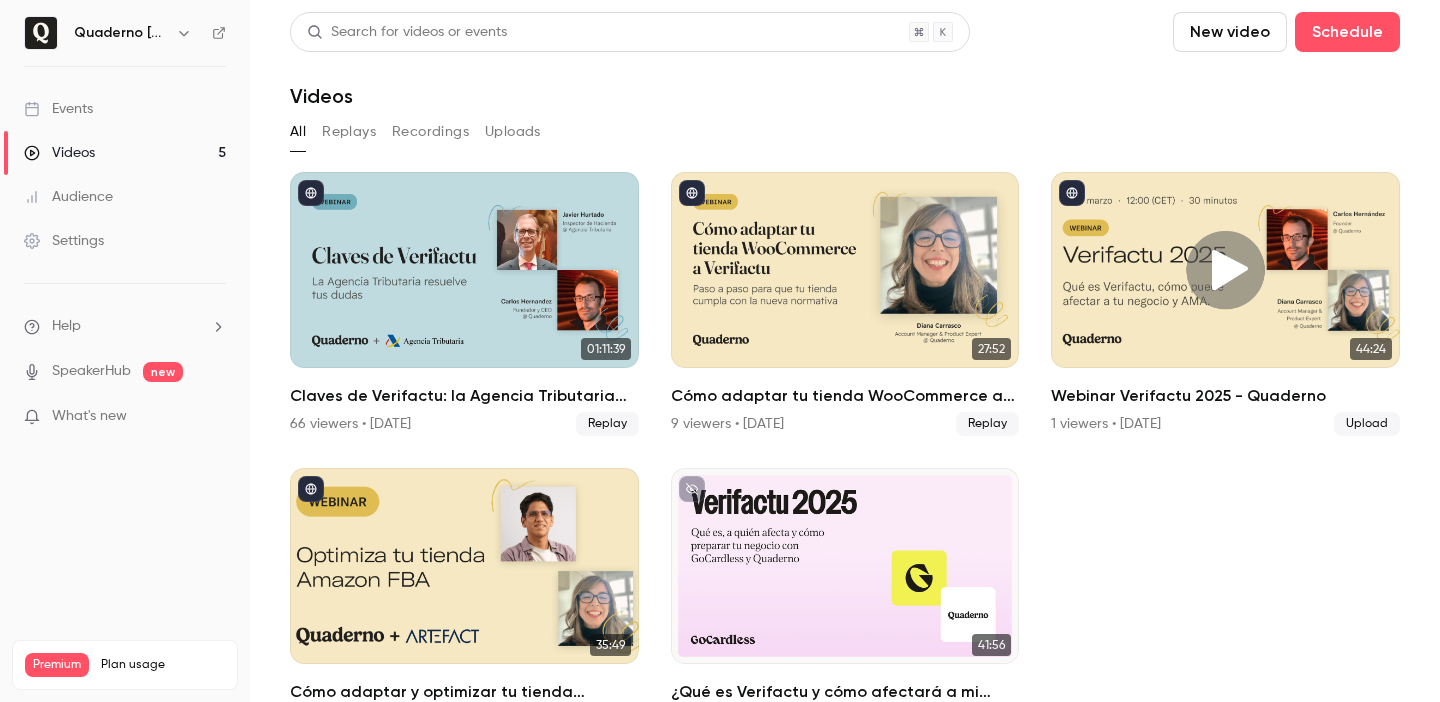 click on "Recordings" at bounding box center (430, 132) 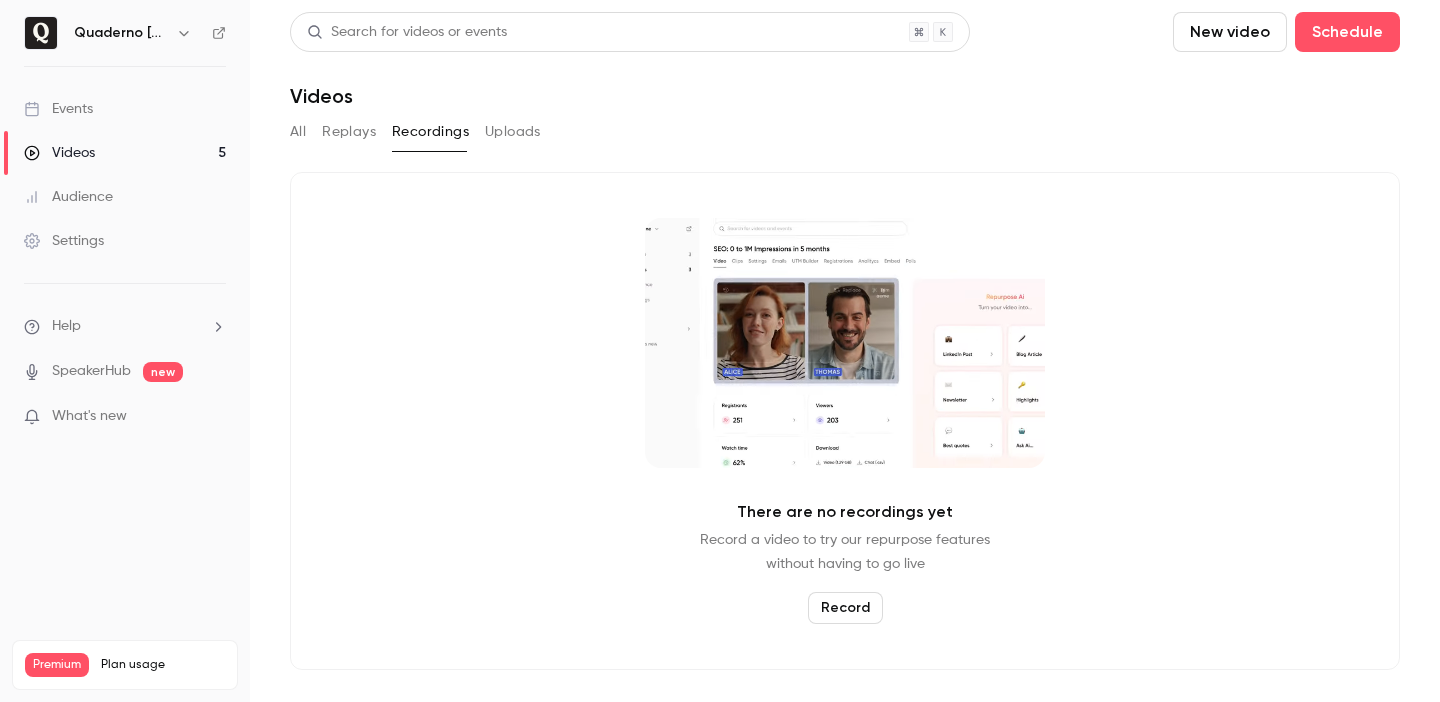 click on "Record" at bounding box center (845, 608) 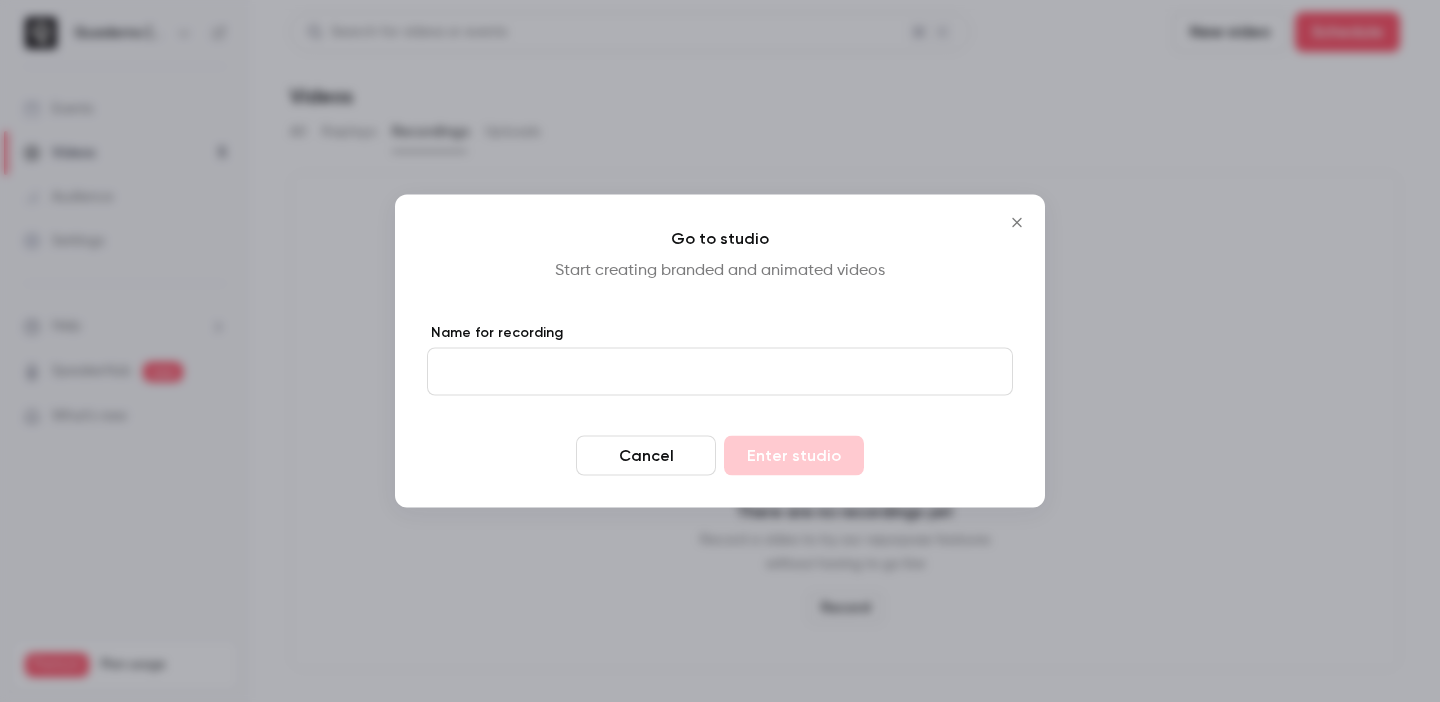click at bounding box center (1017, 223) 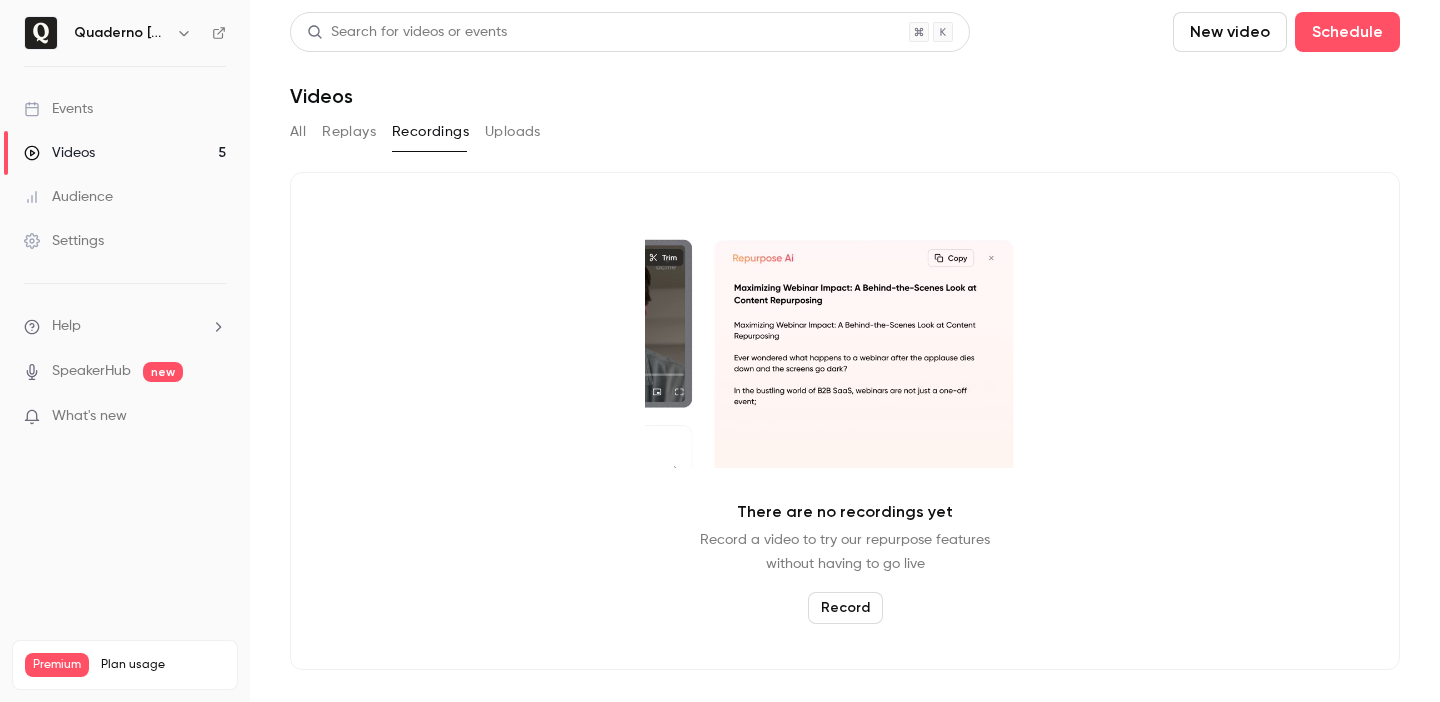 click on "Videos" at bounding box center [845, 96] 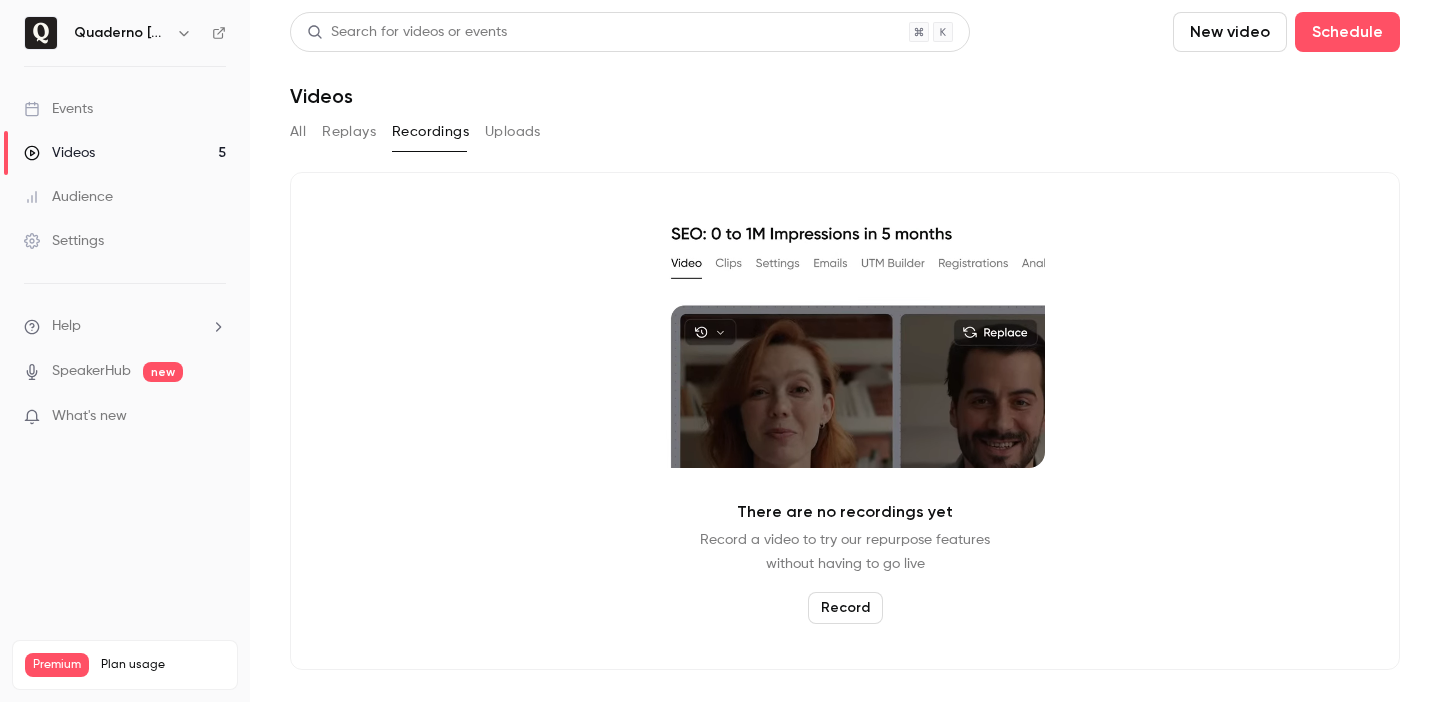 click on "Events" at bounding box center [125, 109] 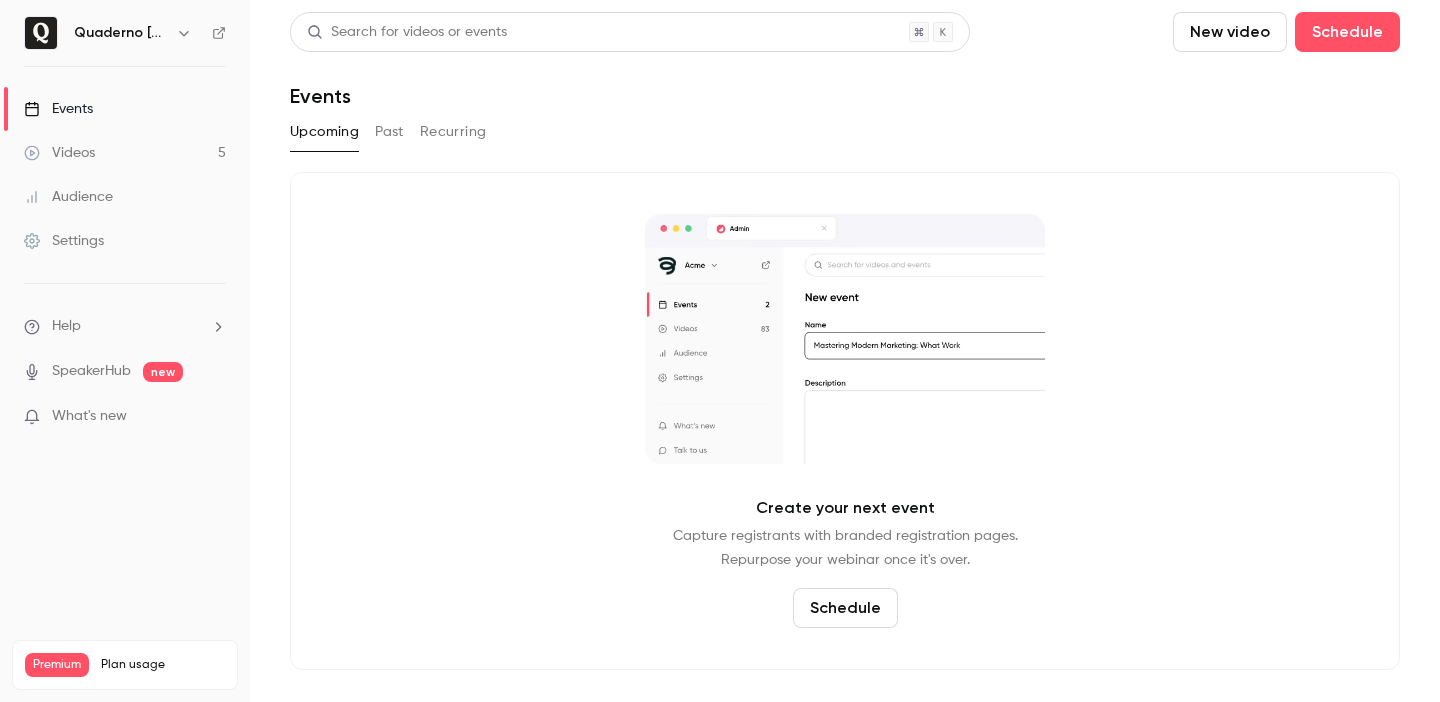 click on "Quaderno [GEOGRAPHIC_DATA]" at bounding box center (125, 33) 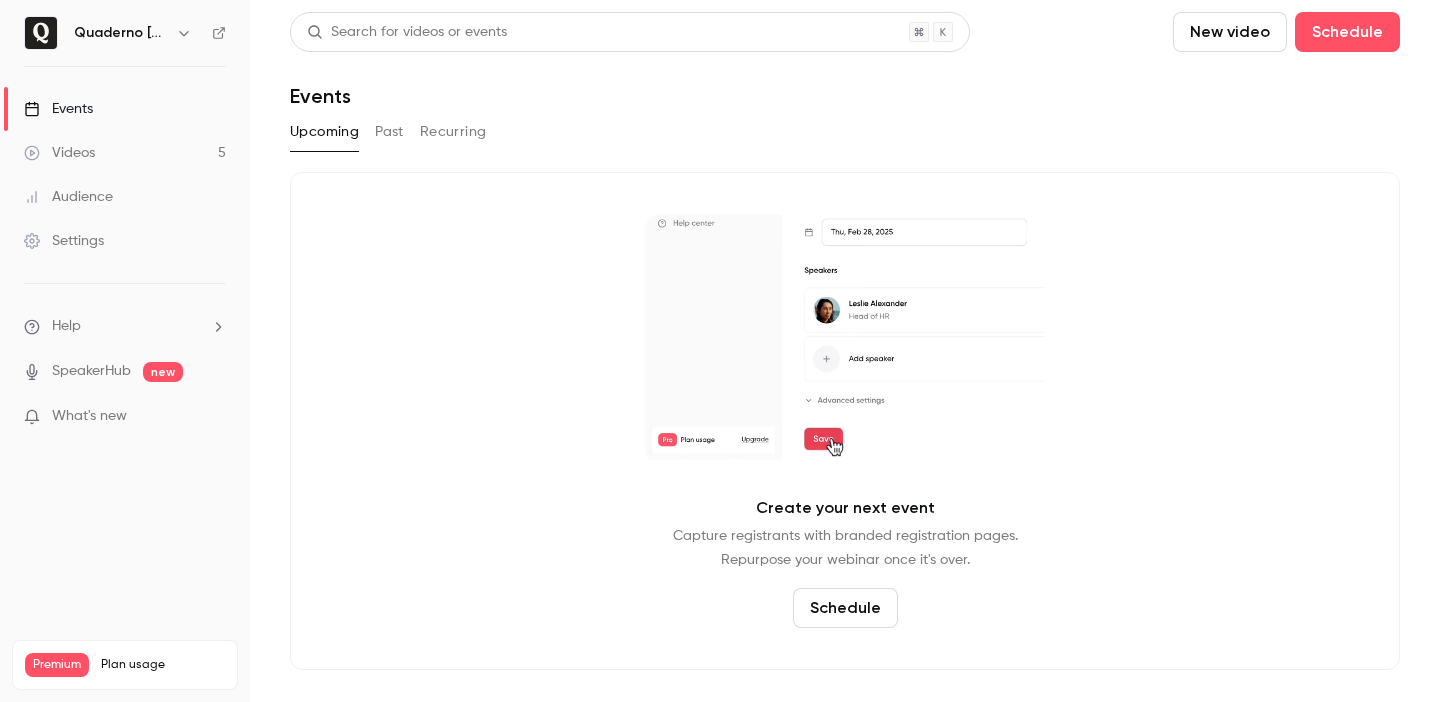 click on "Quaderno [GEOGRAPHIC_DATA]" at bounding box center (121, 33) 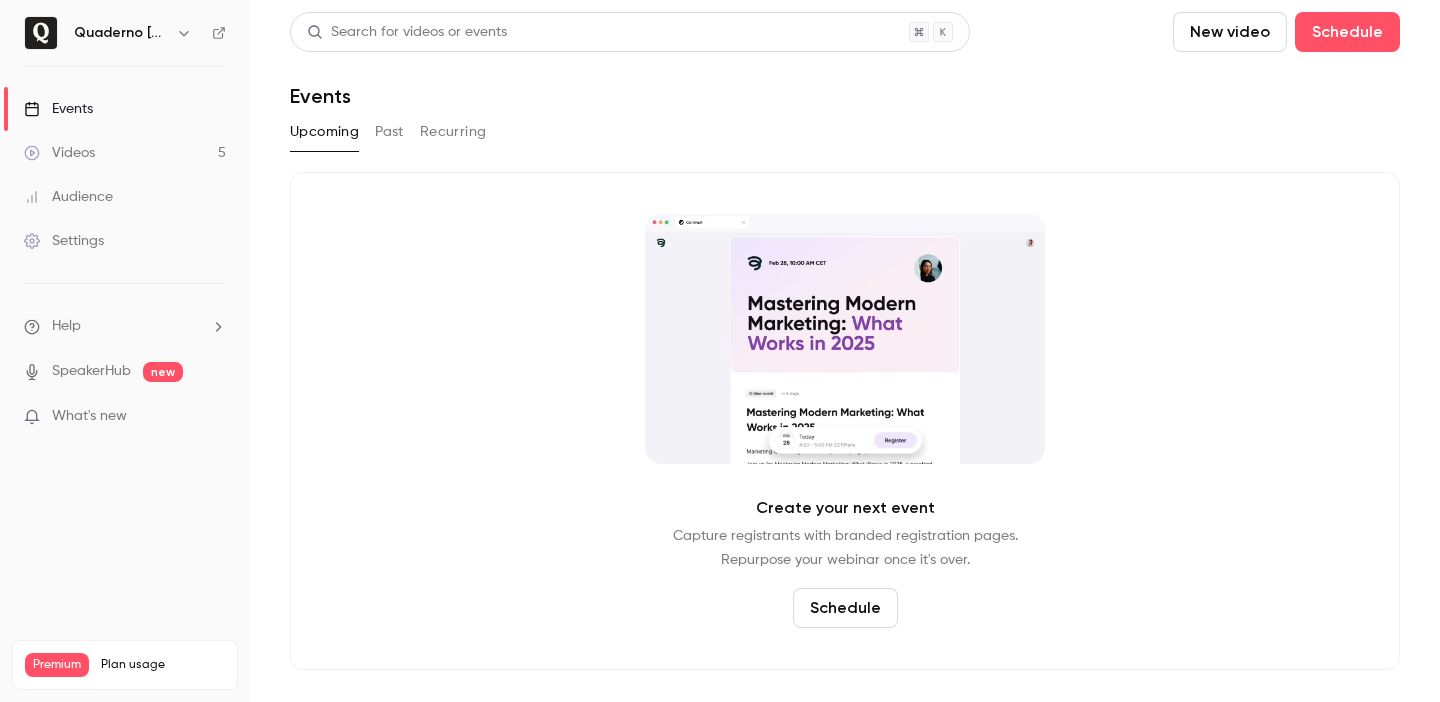 click 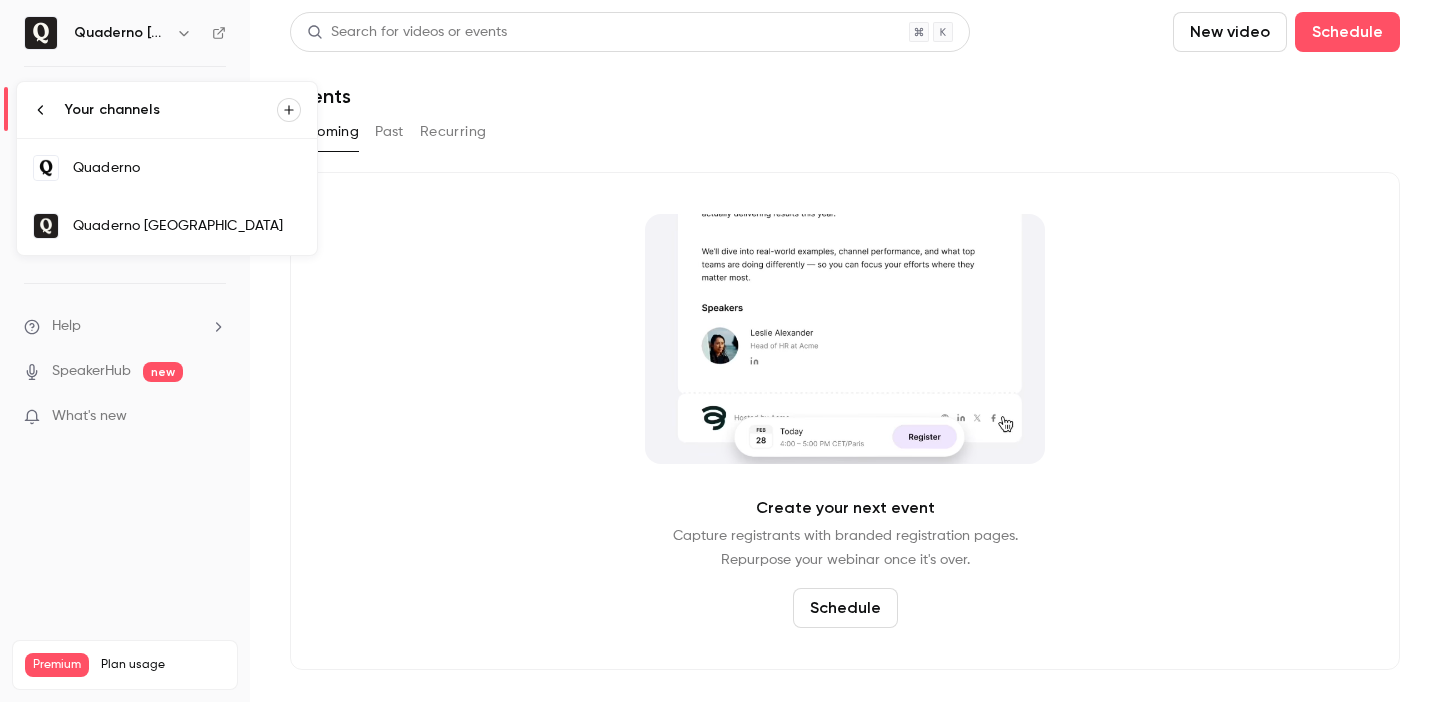 click at bounding box center [720, 351] 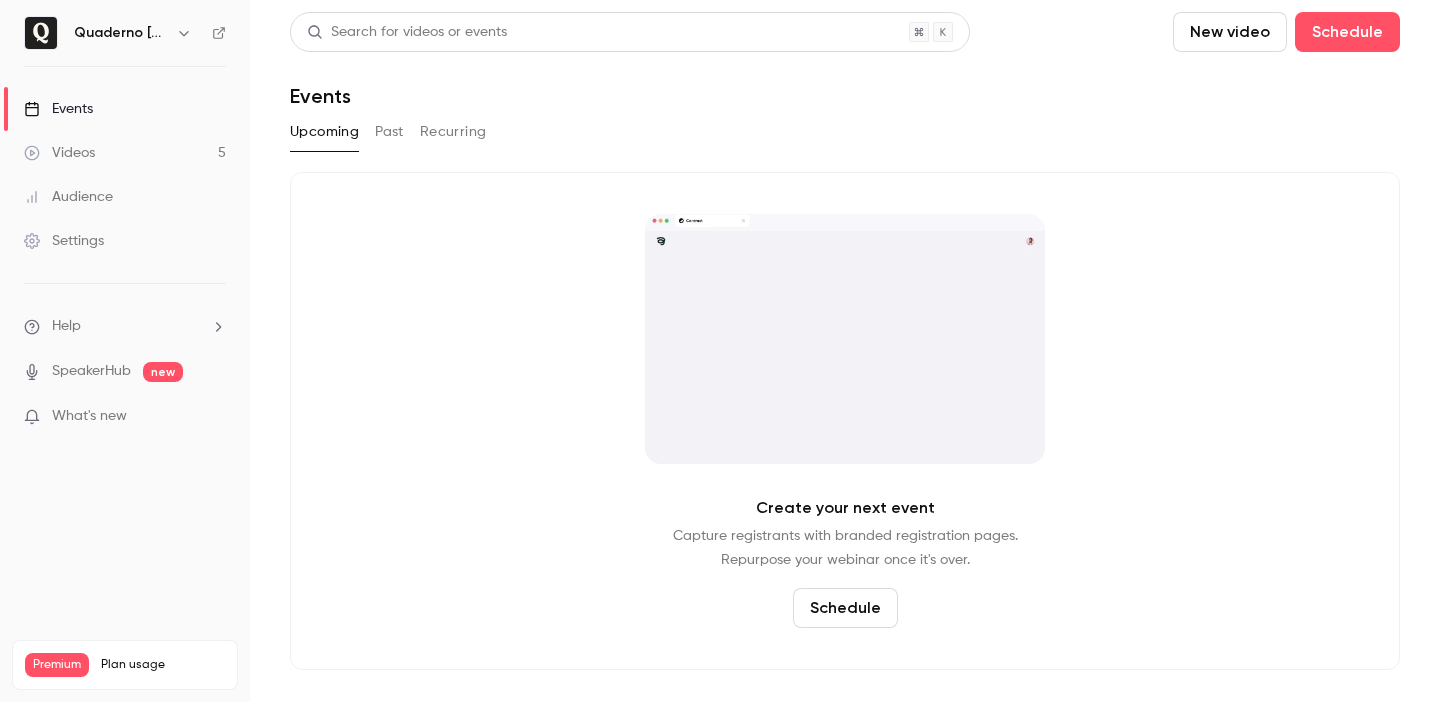 click on "Videos 5" at bounding box center (125, 153) 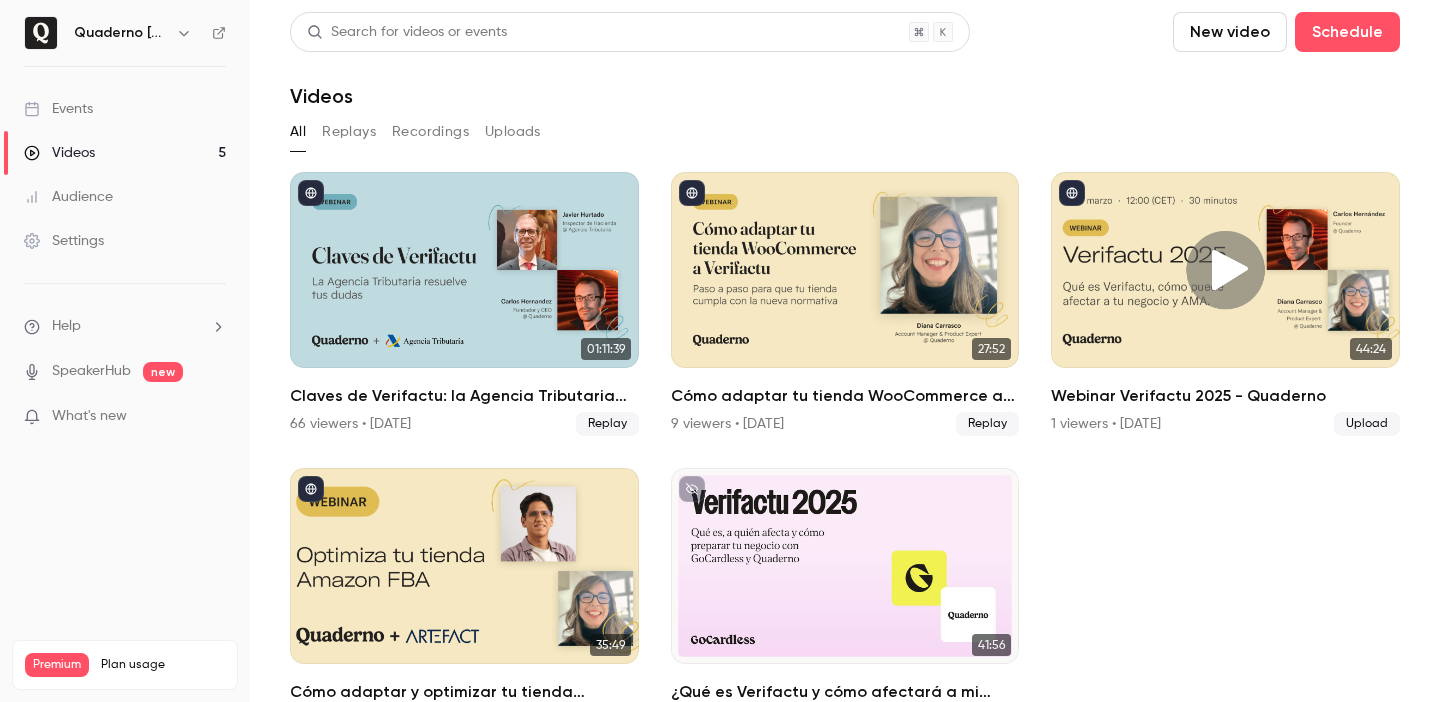 click on "Recordings" at bounding box center [430, 132] 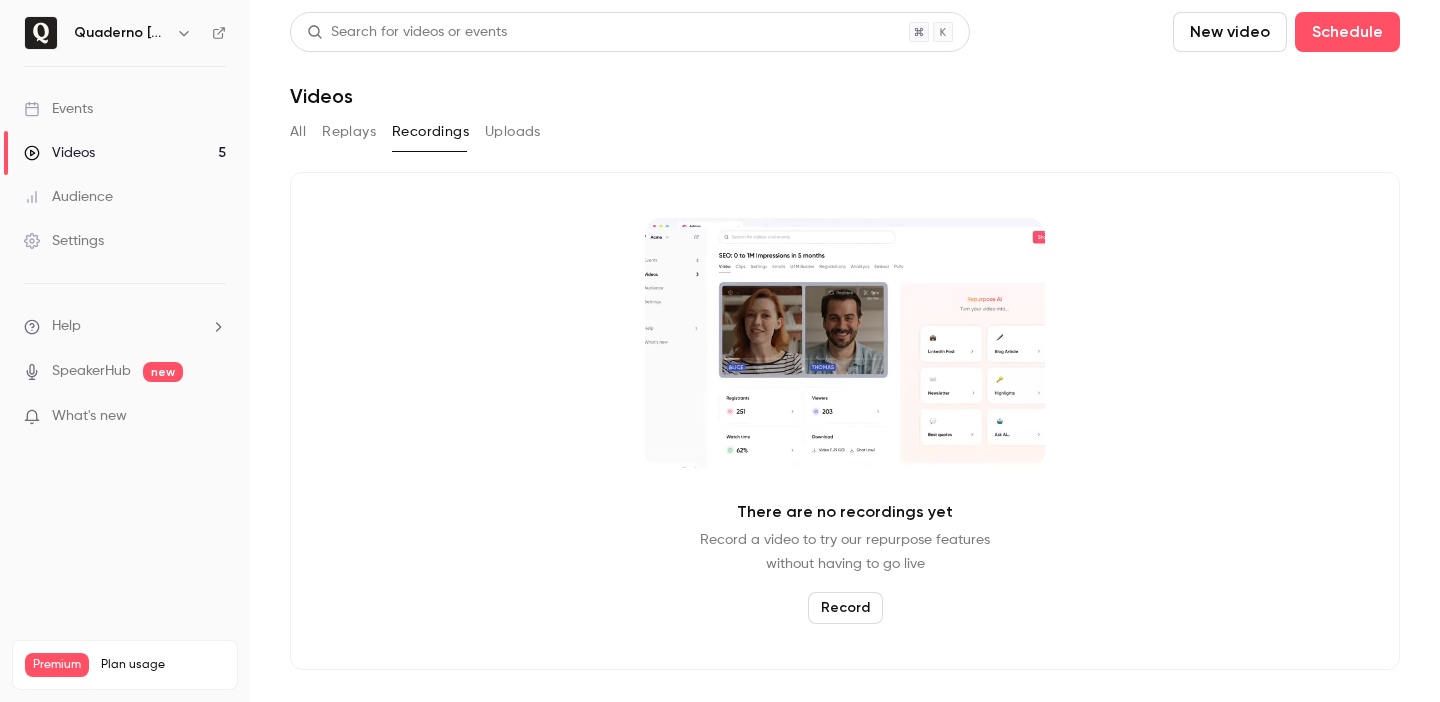 click on "Record" at bounding box center [845, 608] 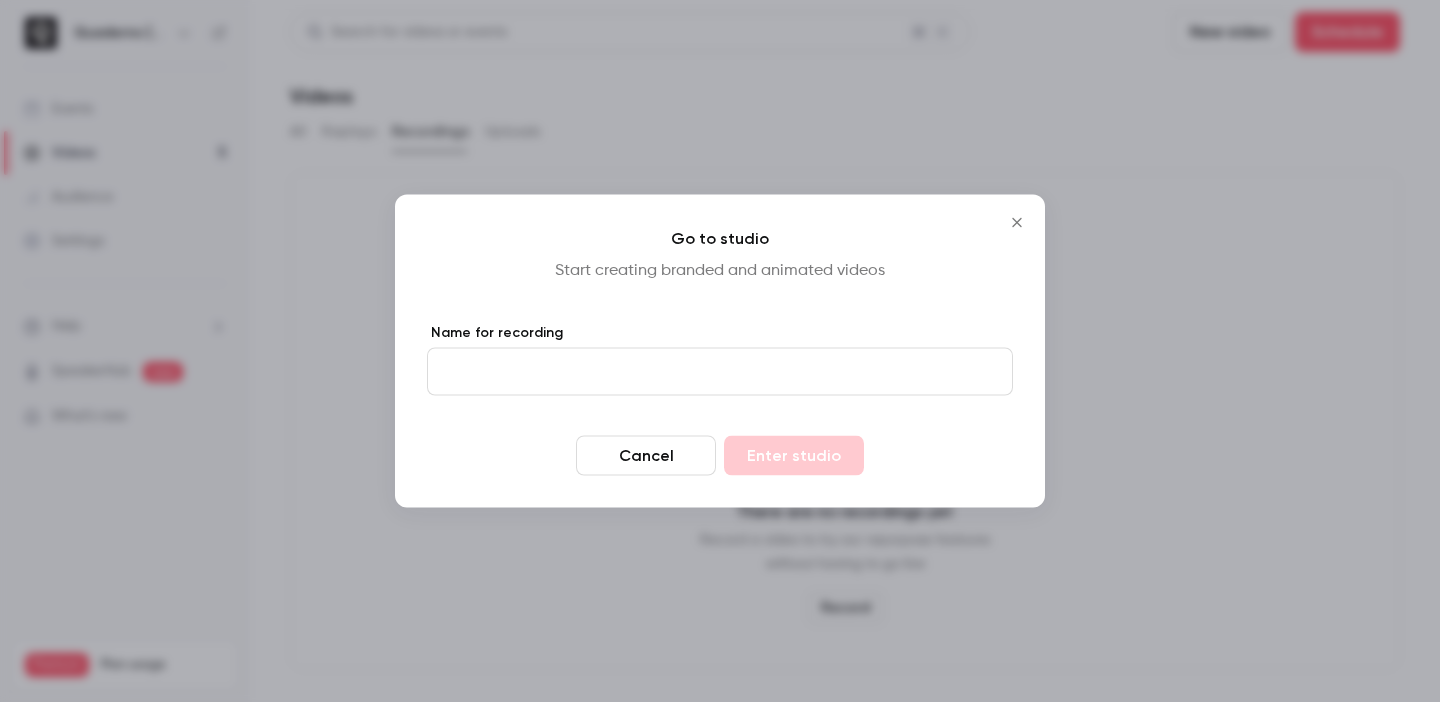 click on "Name for recording" at bounding box center [720, 372] 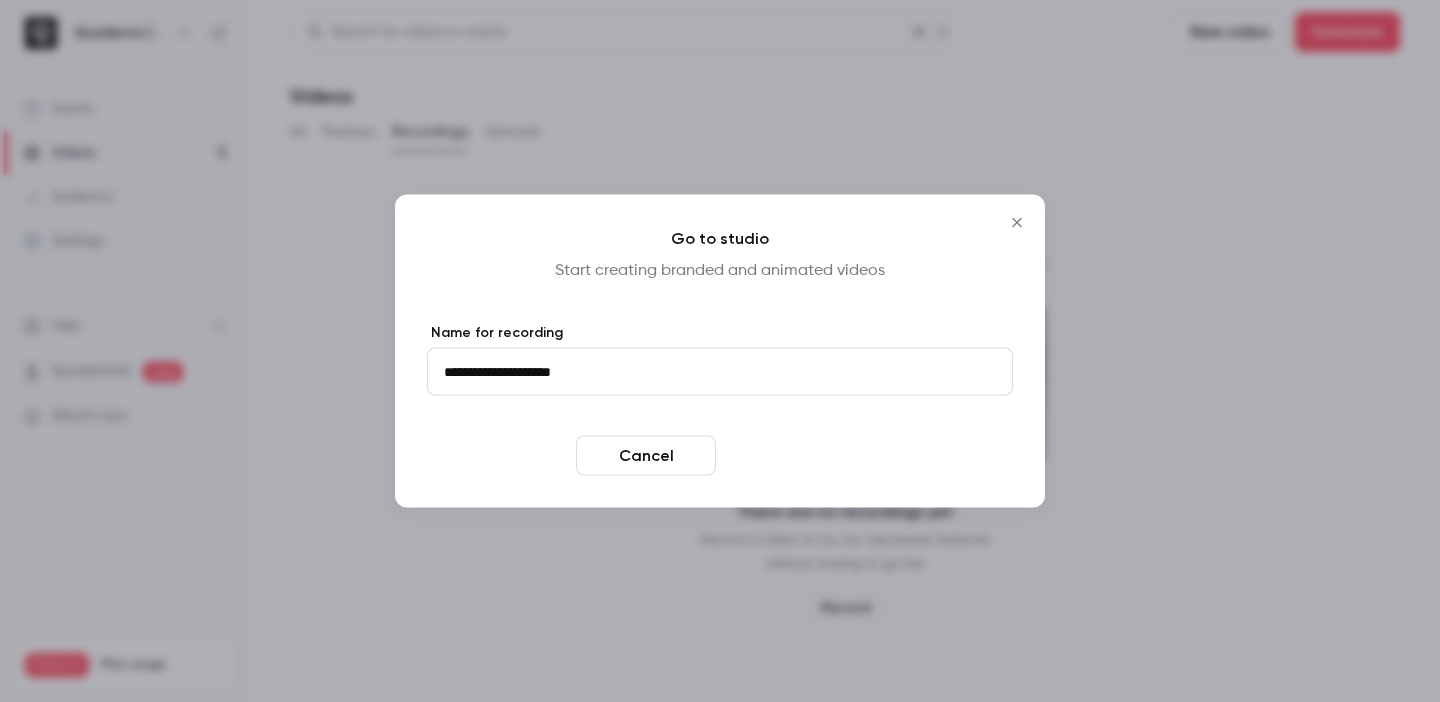 click on "Enter studio" at bounding box center (794, 456) 